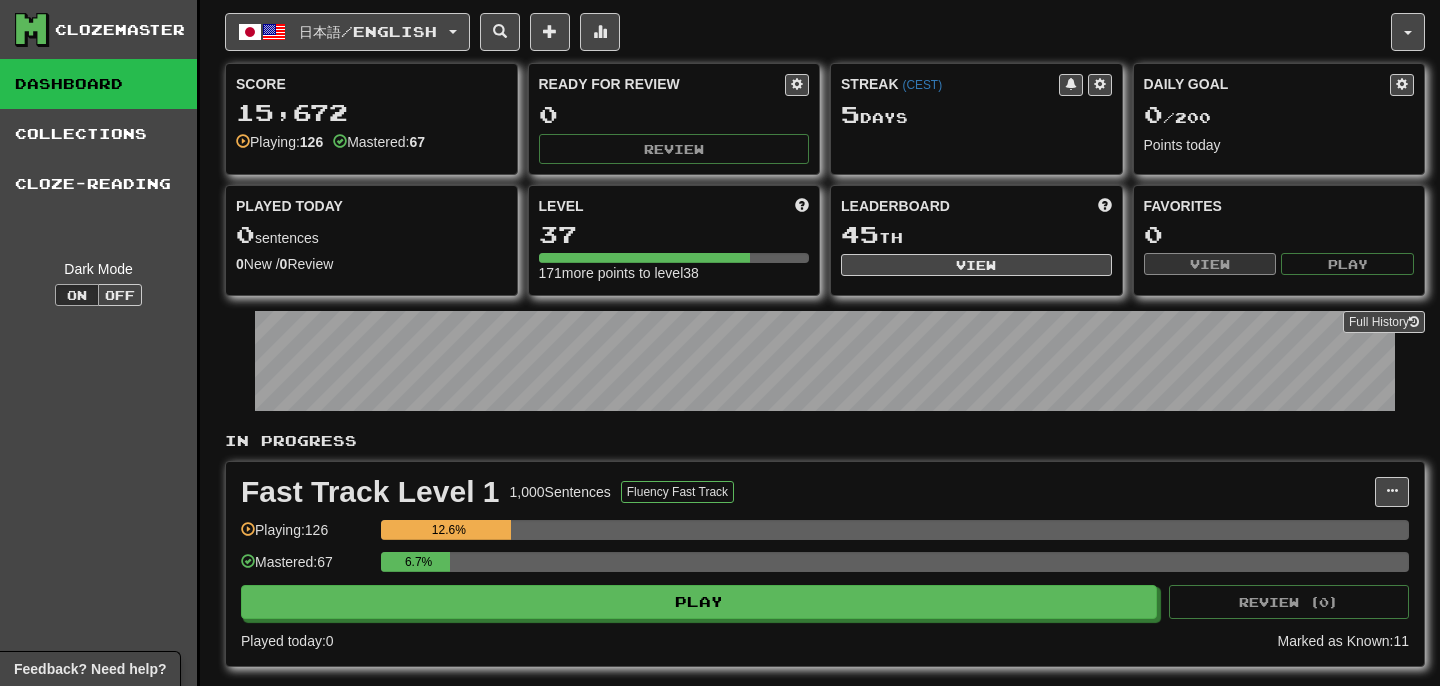 scroll, scrollTop: 0, scrollLeft: 0, axis: both 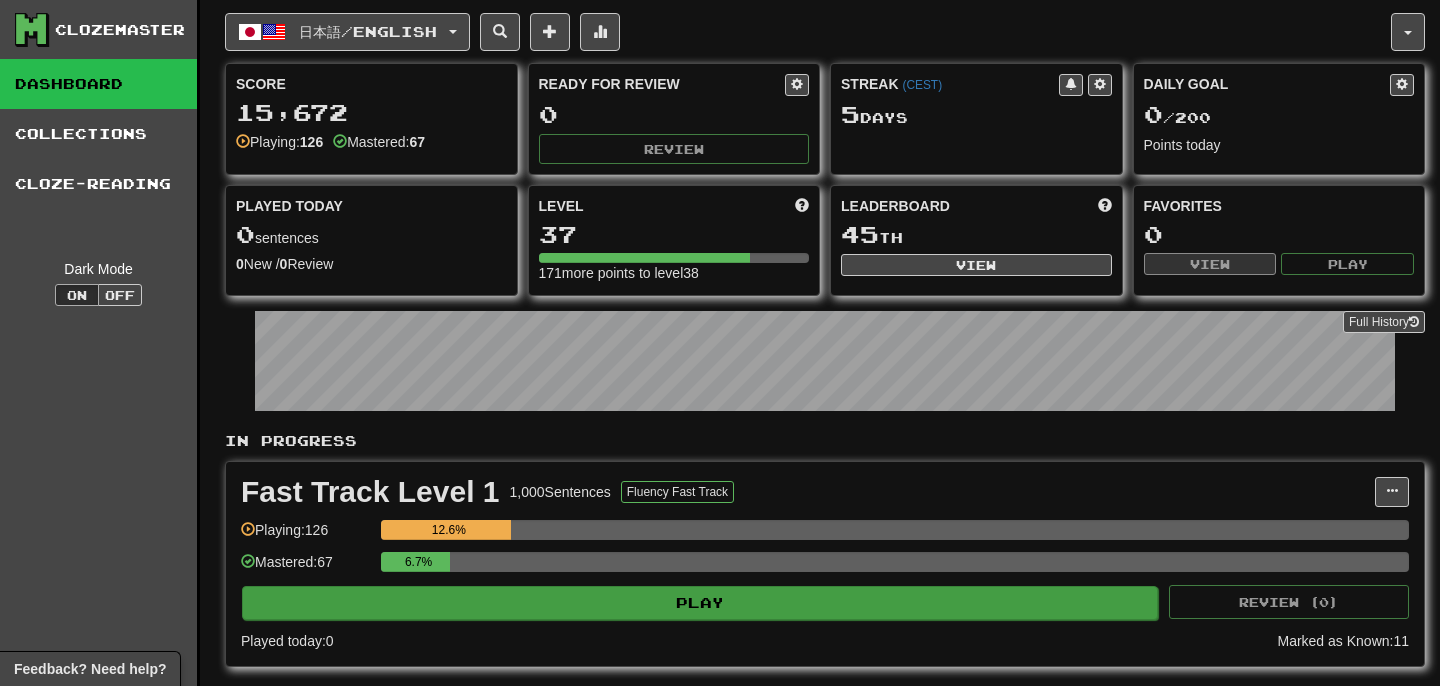 click on "Play" at bounding box center (700, 603) 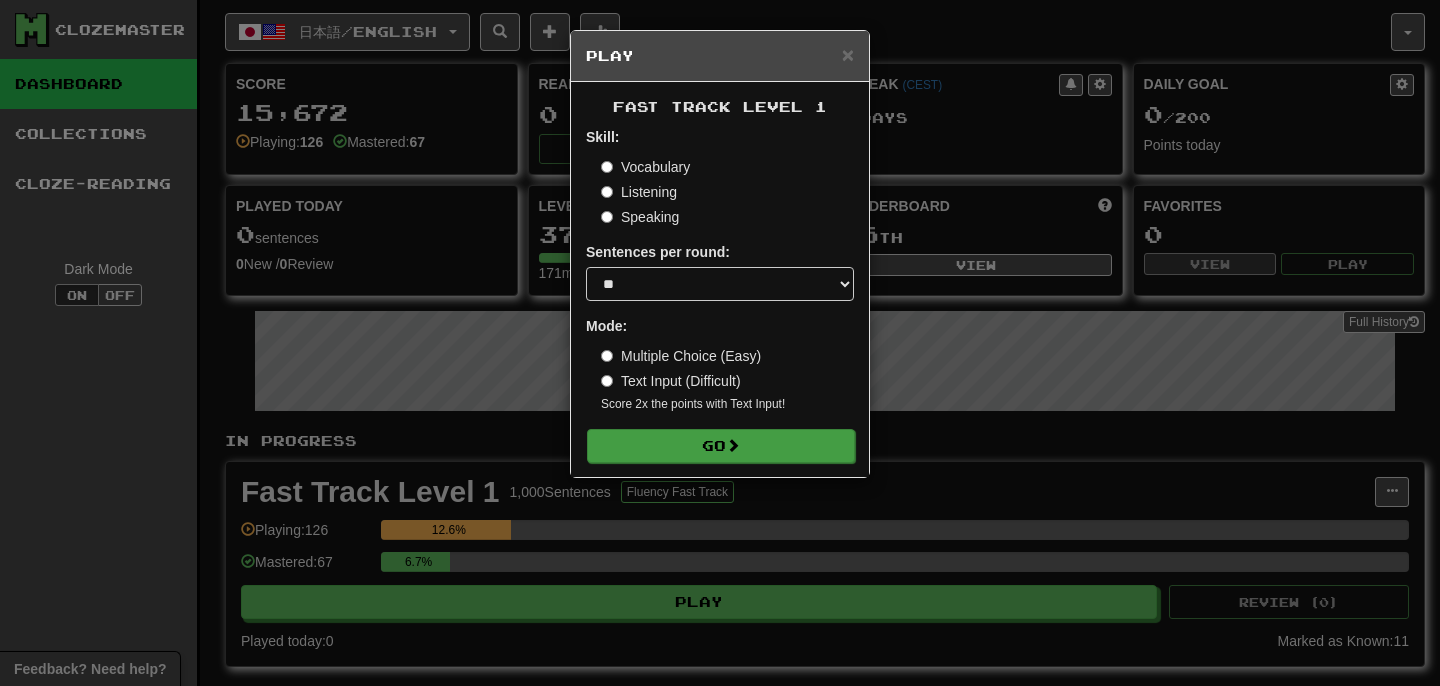 click at bounding box center [733, 445] 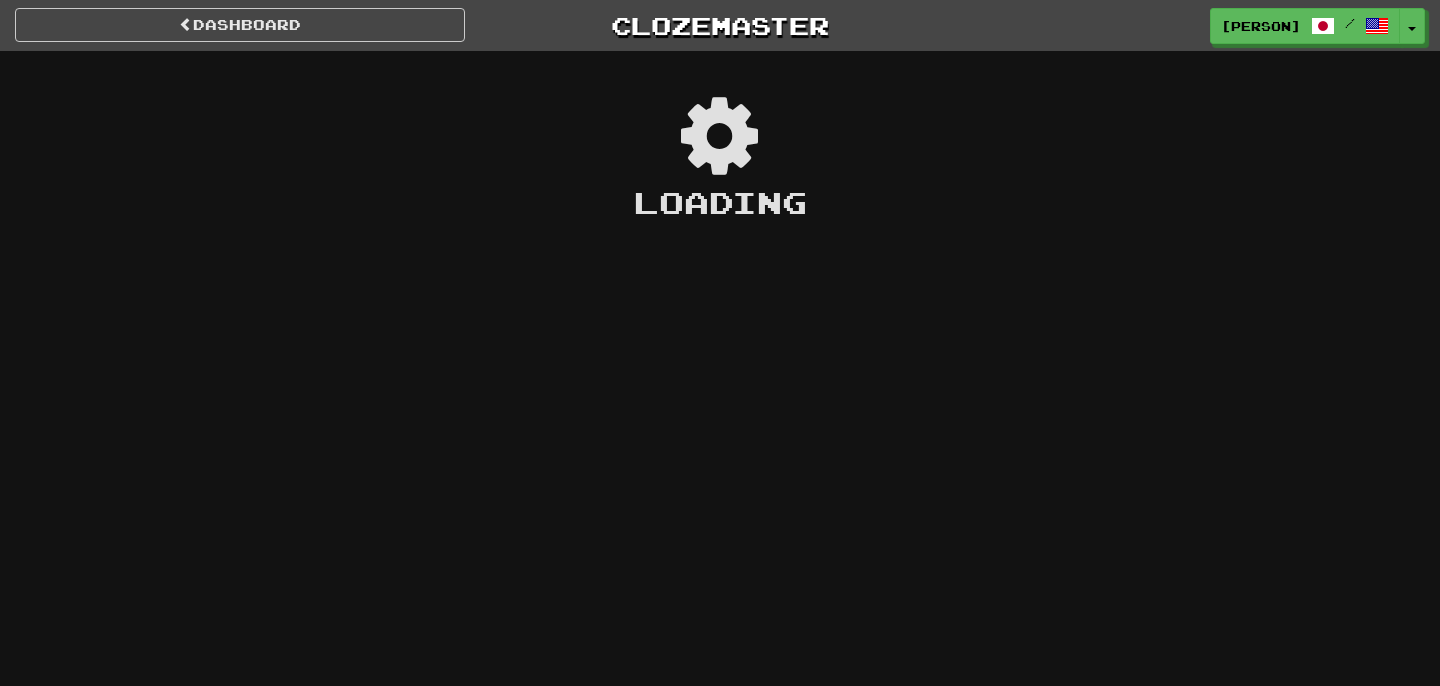 scroll, scrollTop: 0, scrollLeft: 0, axis: both 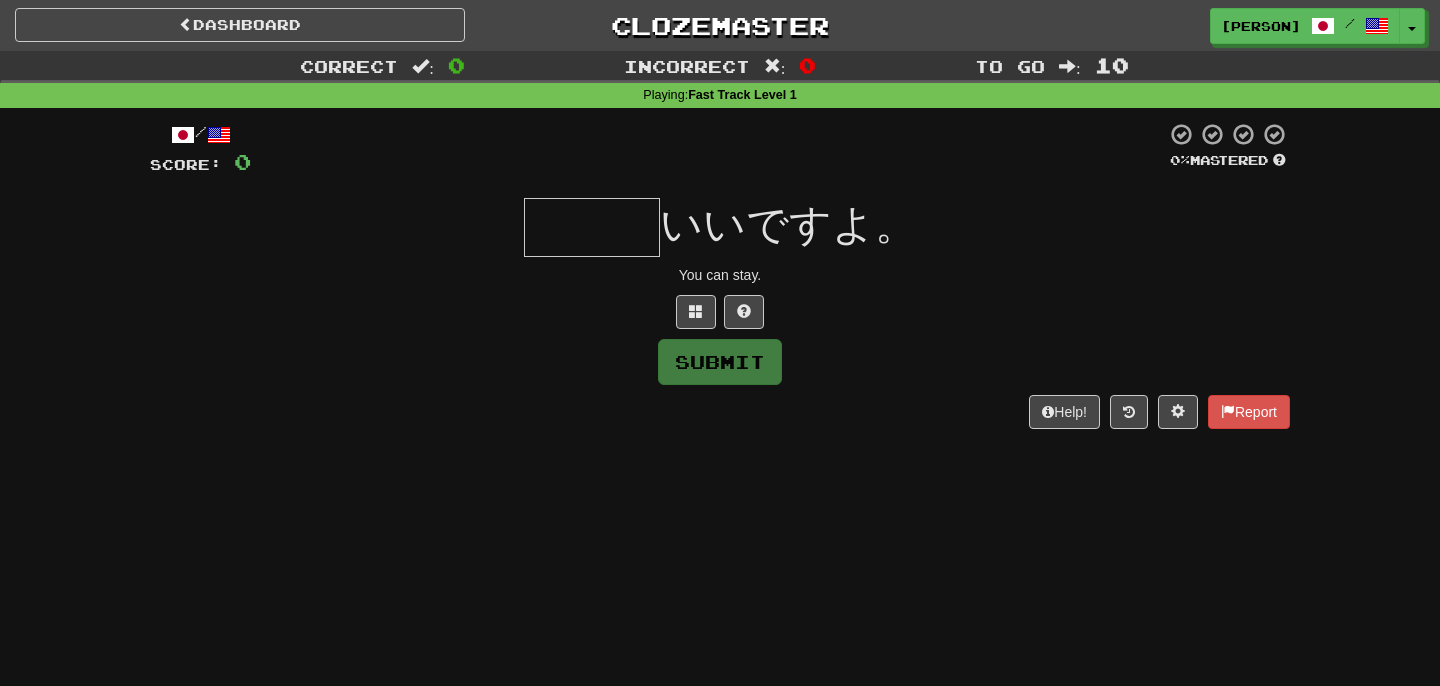 click at bounding box center (592, 227) 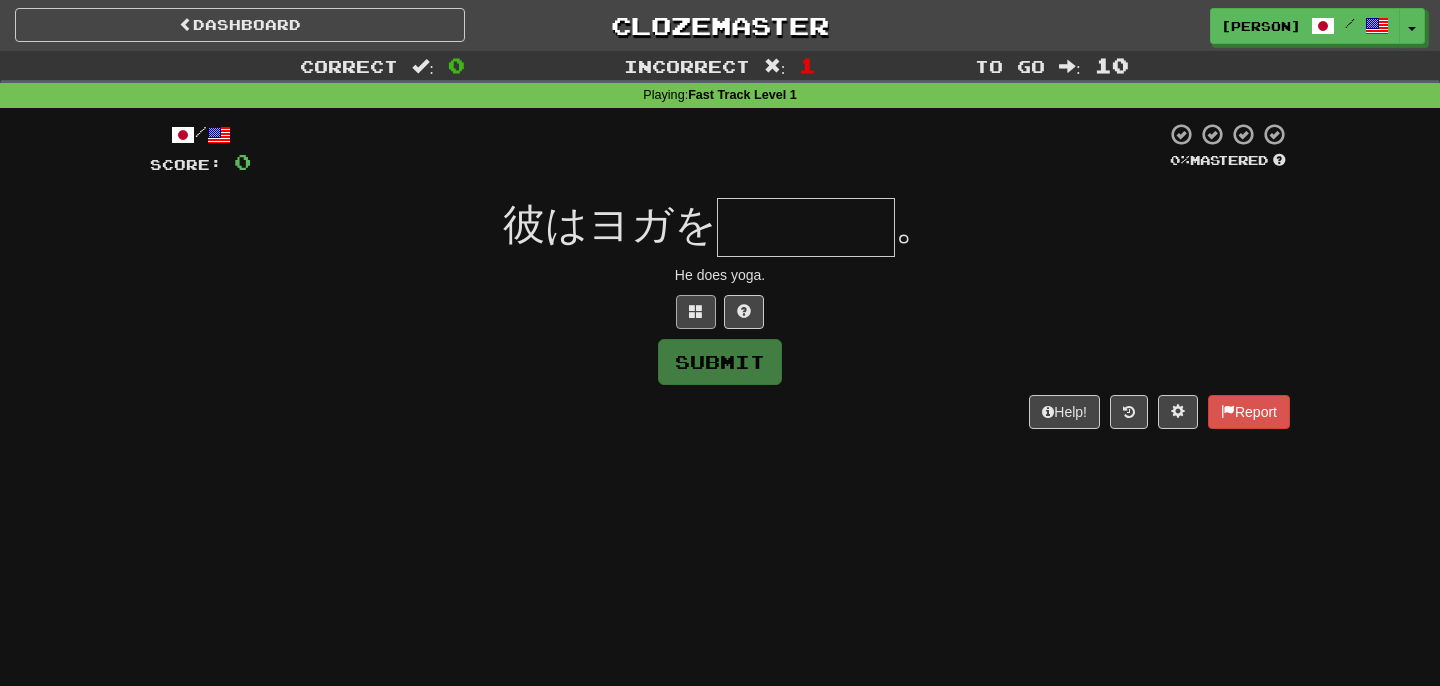 click at bounding box center (696, 312) 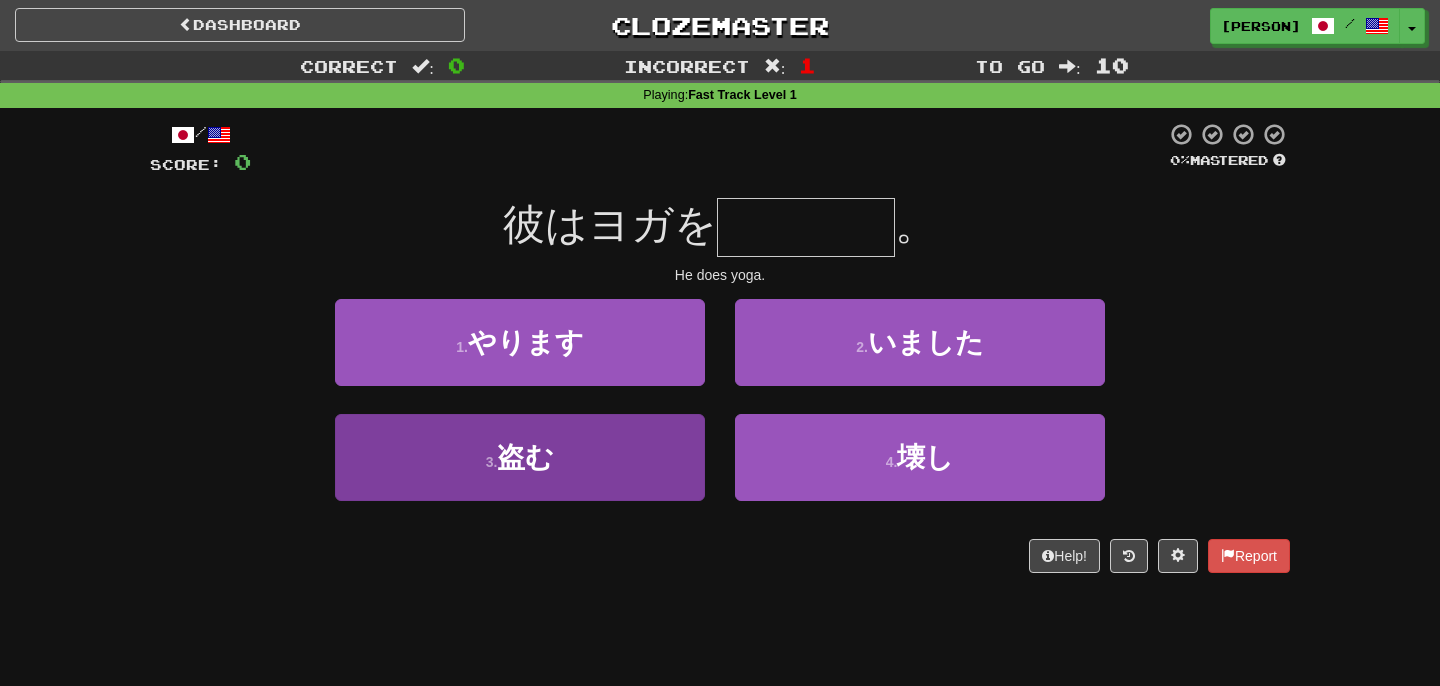 click on "3 .  盗む" at bounding box center (520, 342) 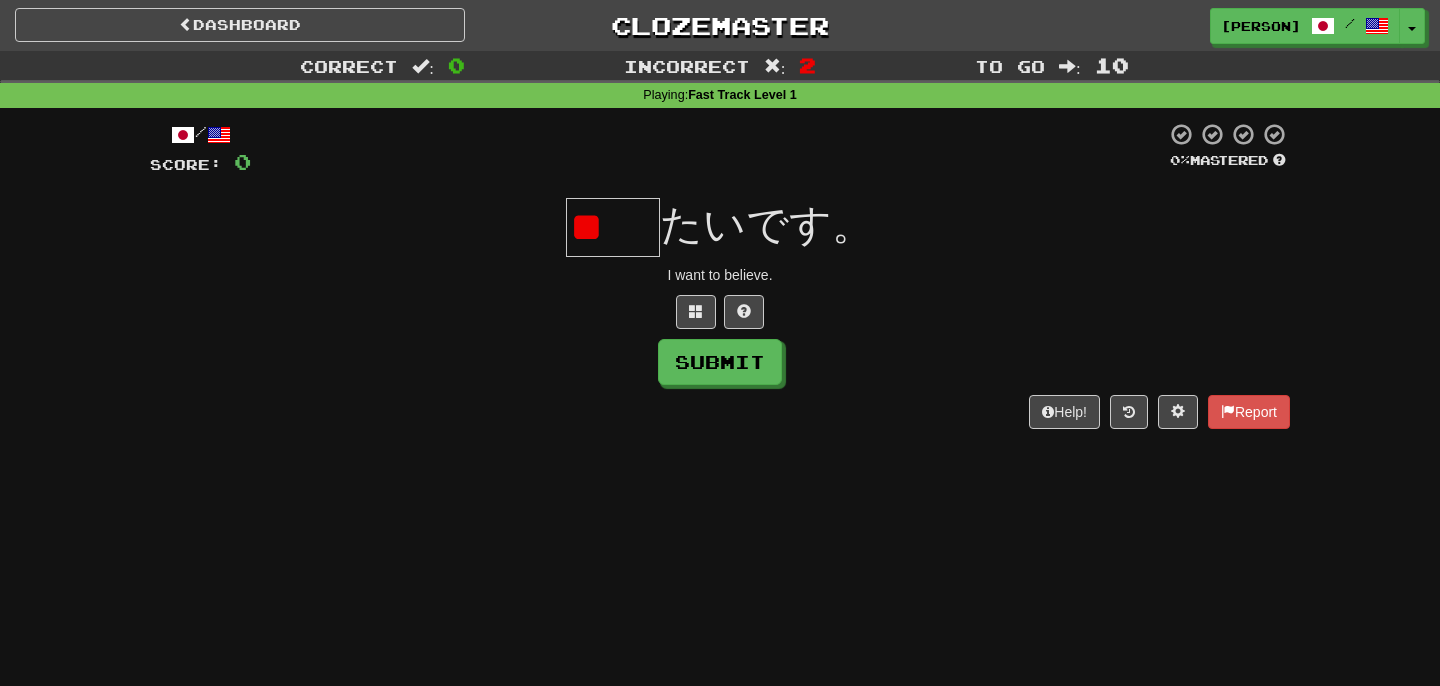 click on "**" at bounding box center (613, 227) 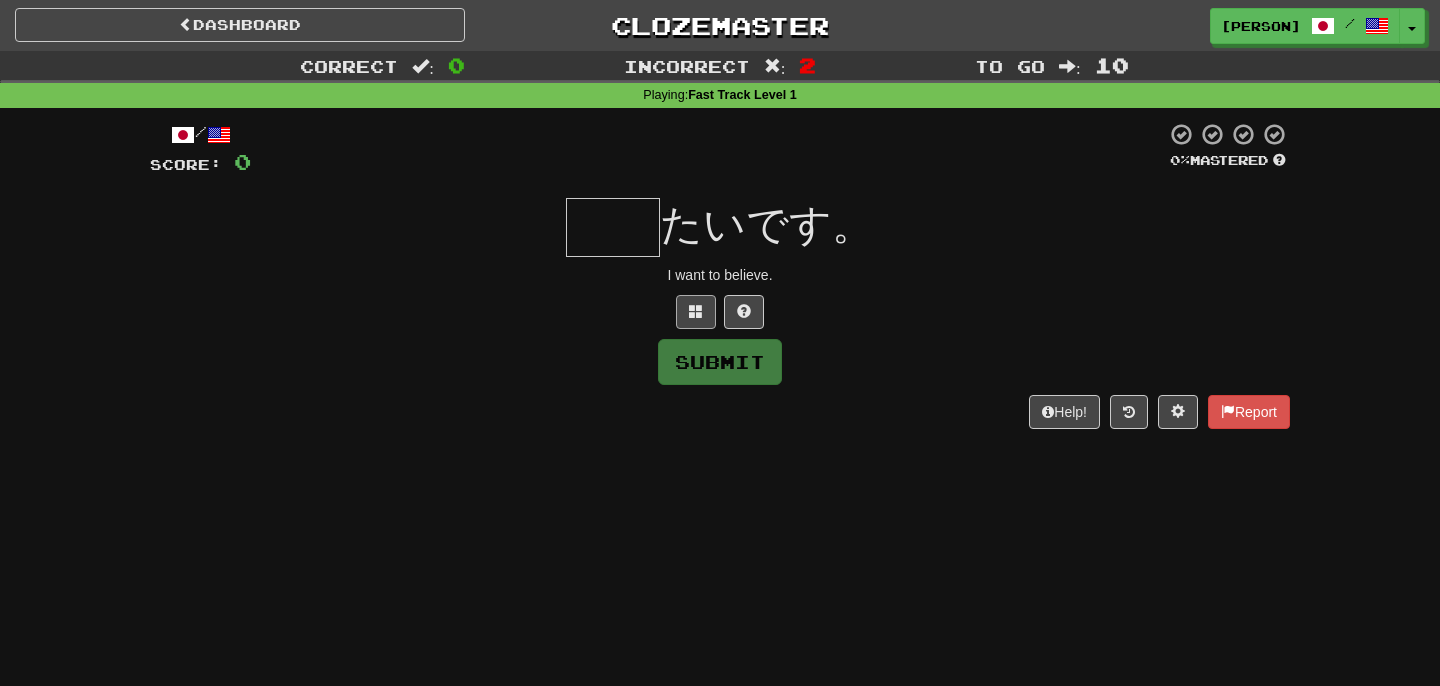 click at bounding box center [696, 311] 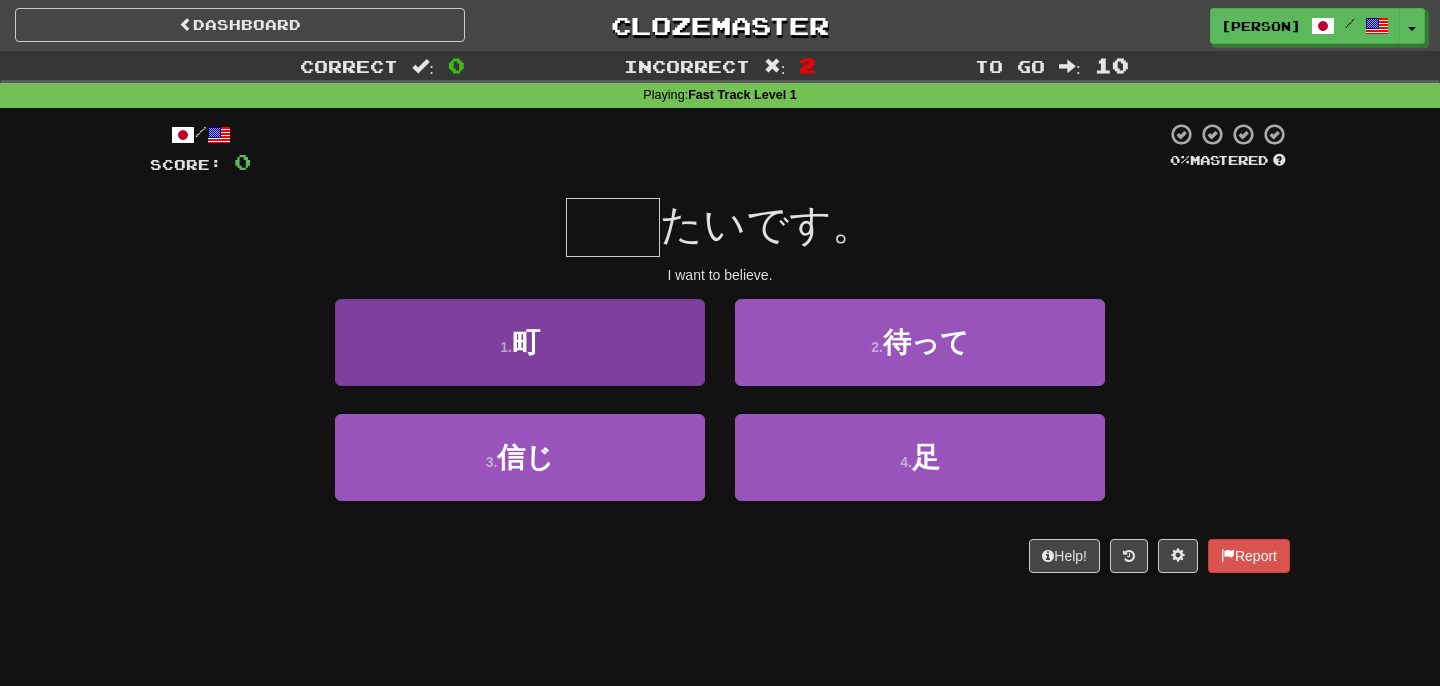 click on "1 .  町" at bounding box center (520, 342) 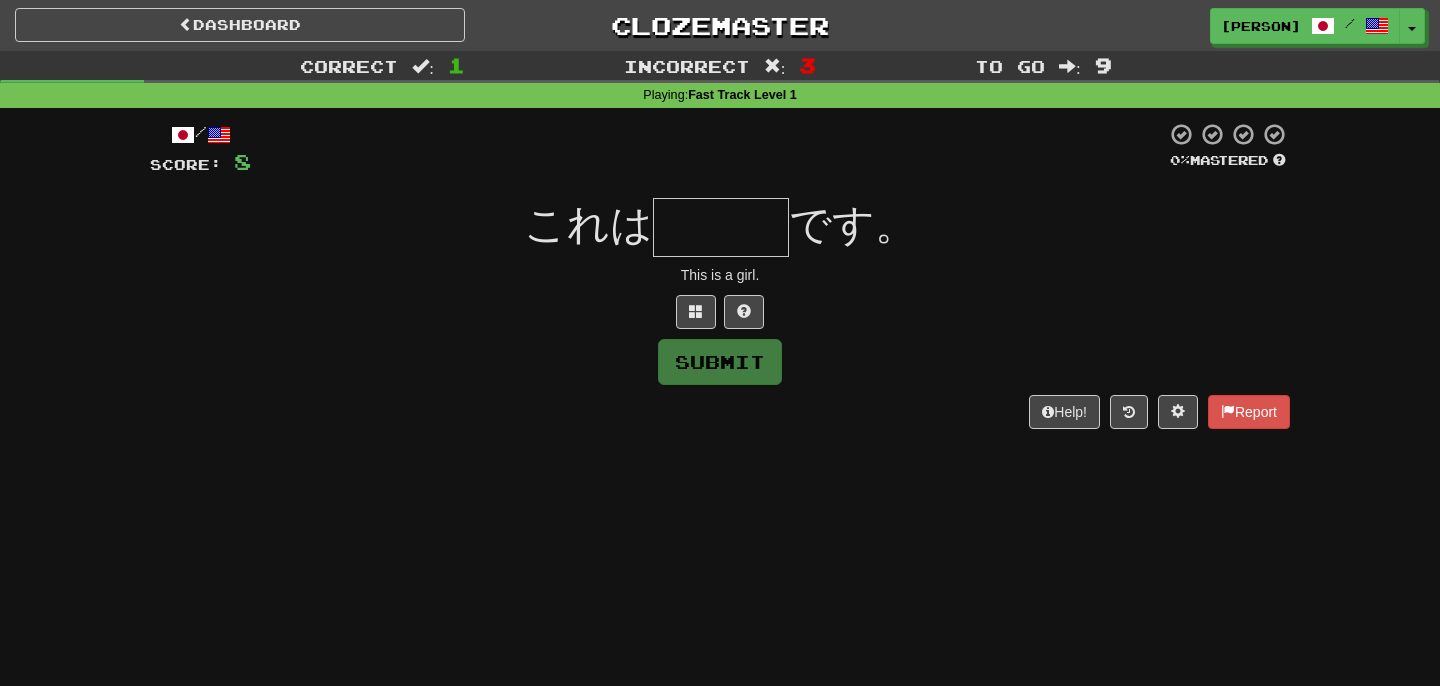 click on "/  Score:   8 0 %  Mastered Review:  2025-07-11 これが私が ******* です。 This is a girl. Submit  Help!  Report" at bounding box center [720, 282] 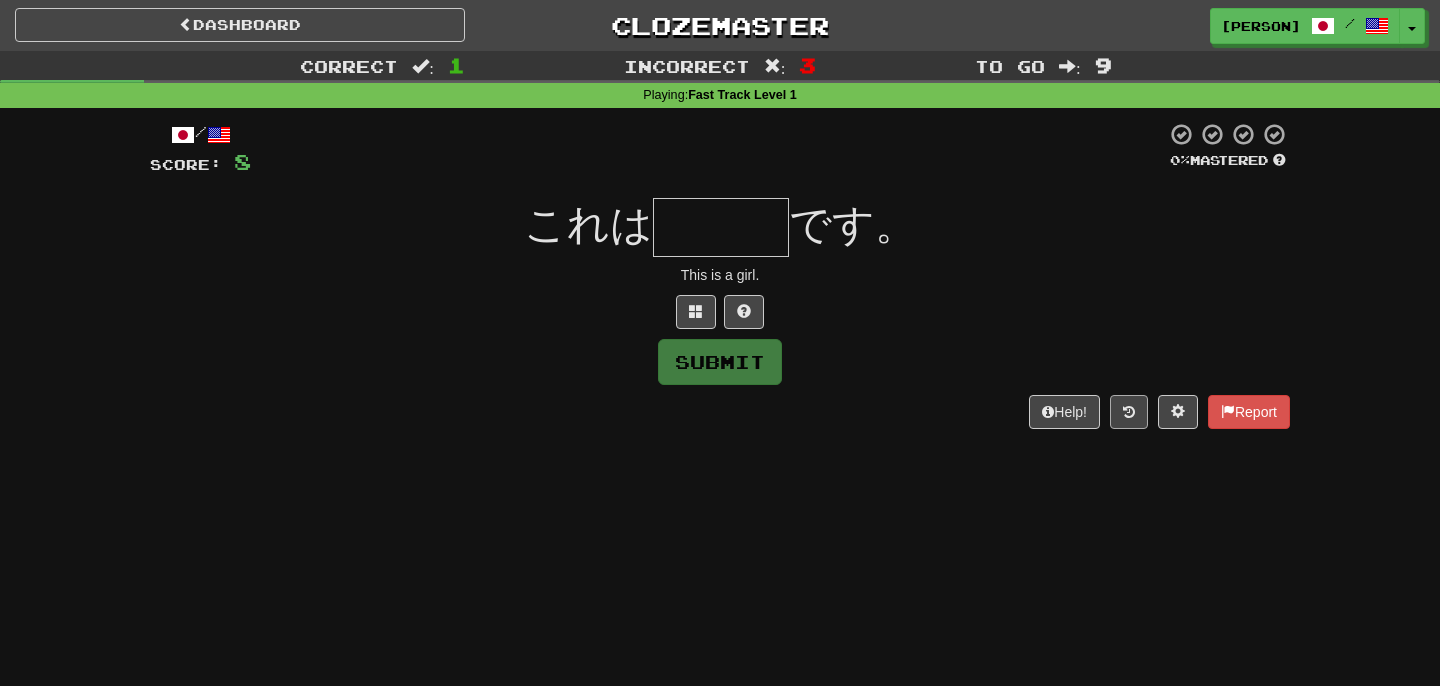 click at bounding box center (1129, 412) 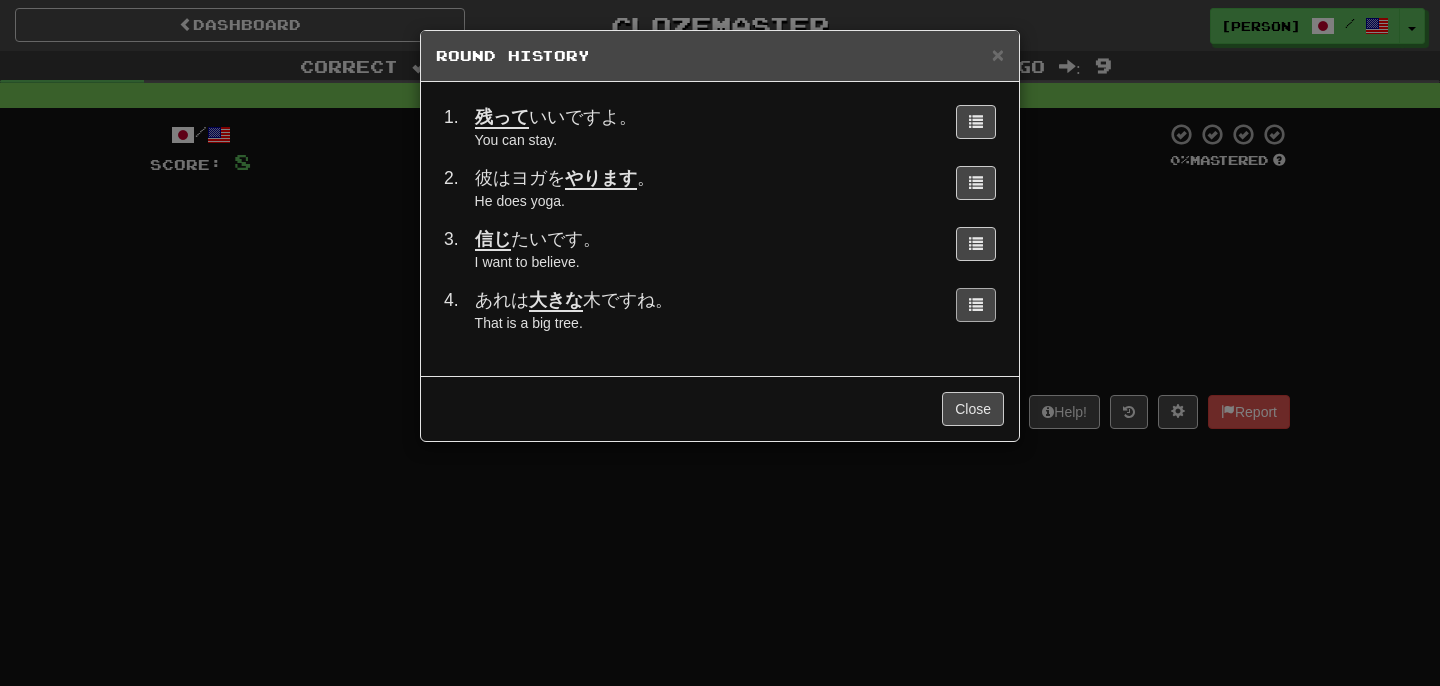 click at bounding box center (976, 121) 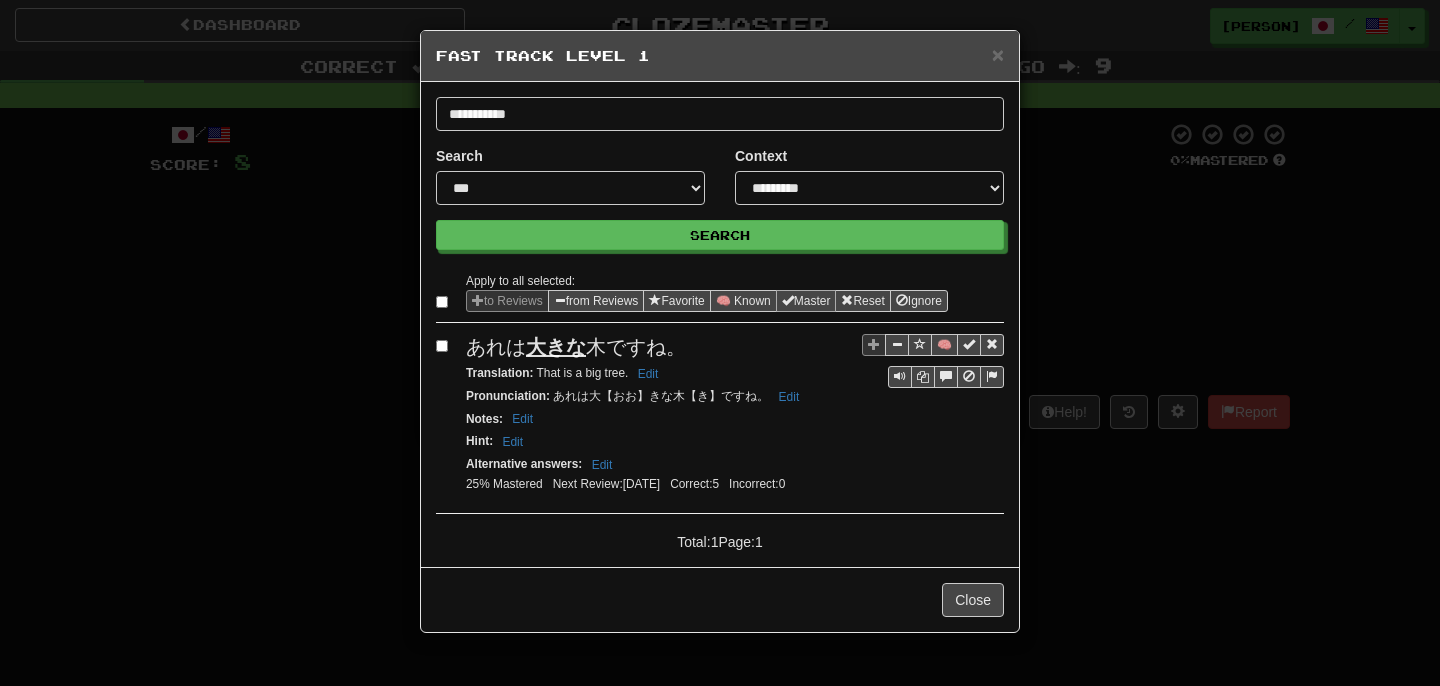 click on "Master" at bounding box center (806, 301) 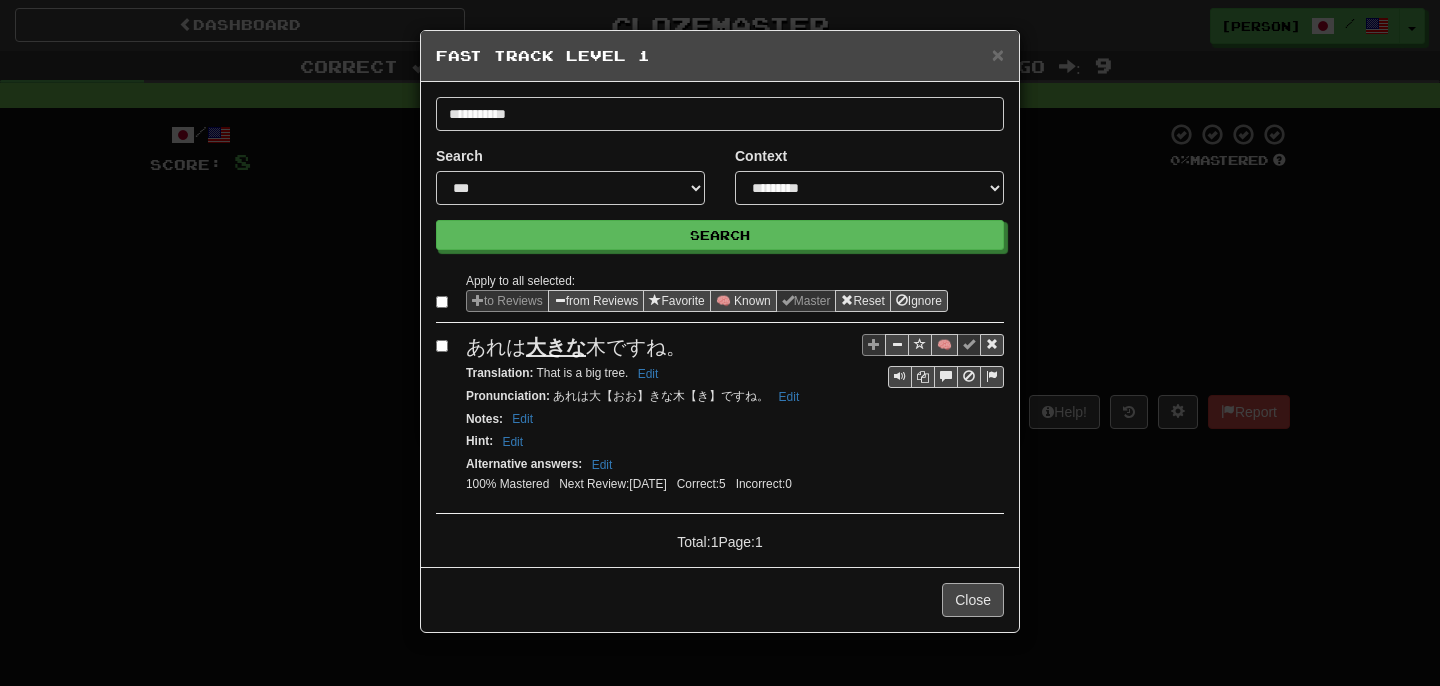 click on "Close" at bounding box center [973, 600] 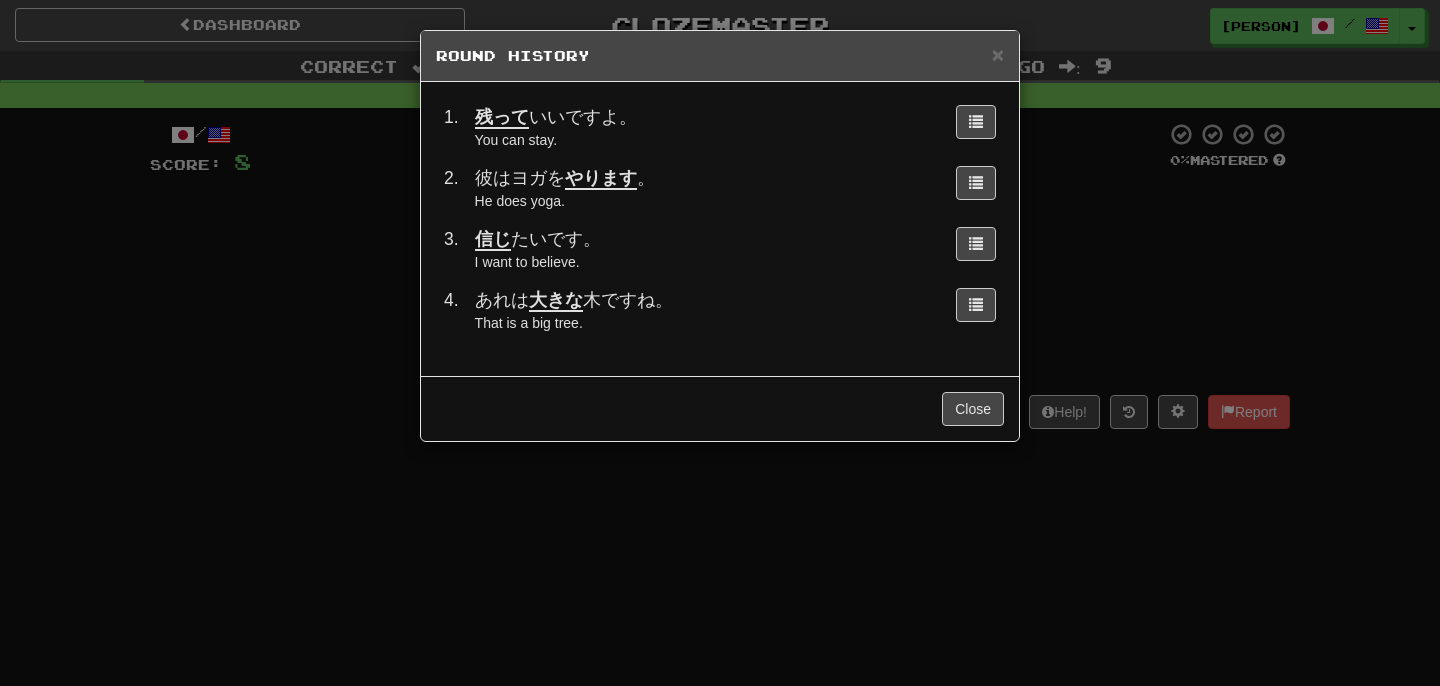 click on "Close" at bounding box center (720, 408) 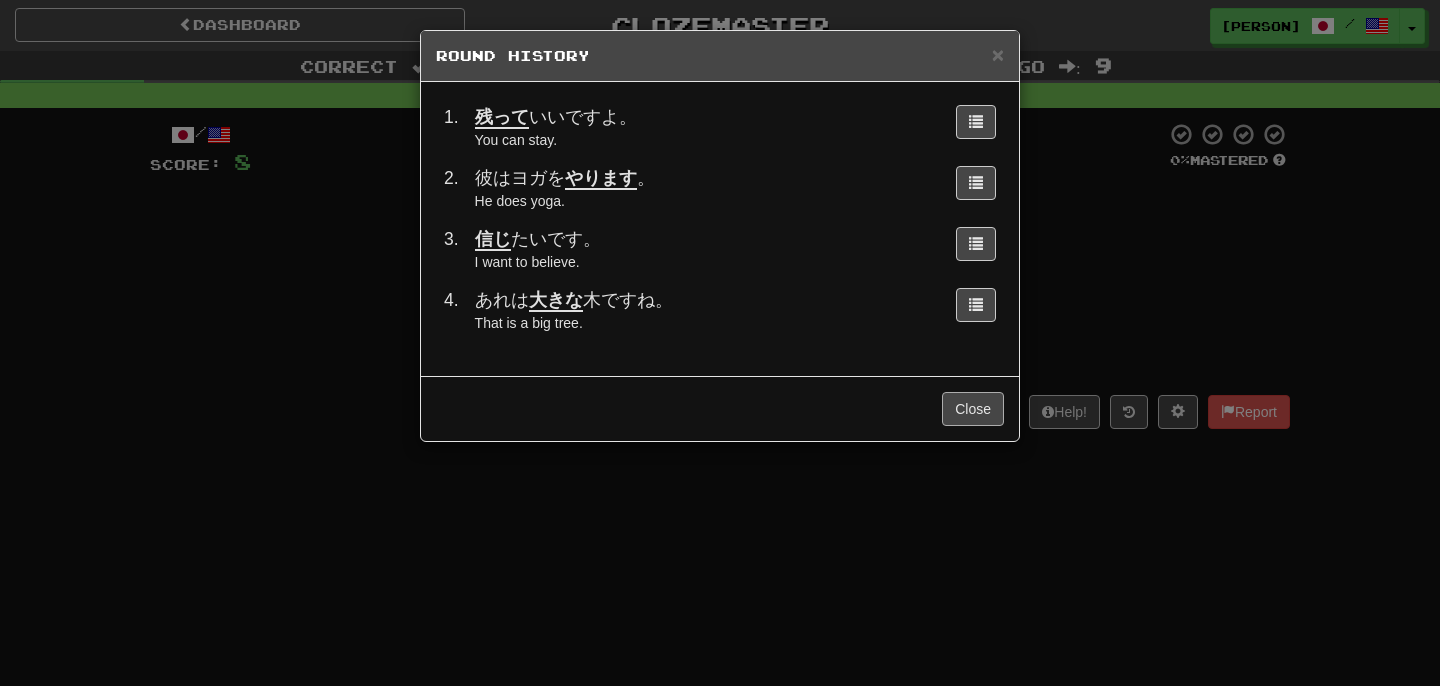 click on "Close" at bounding box center [973, 409] 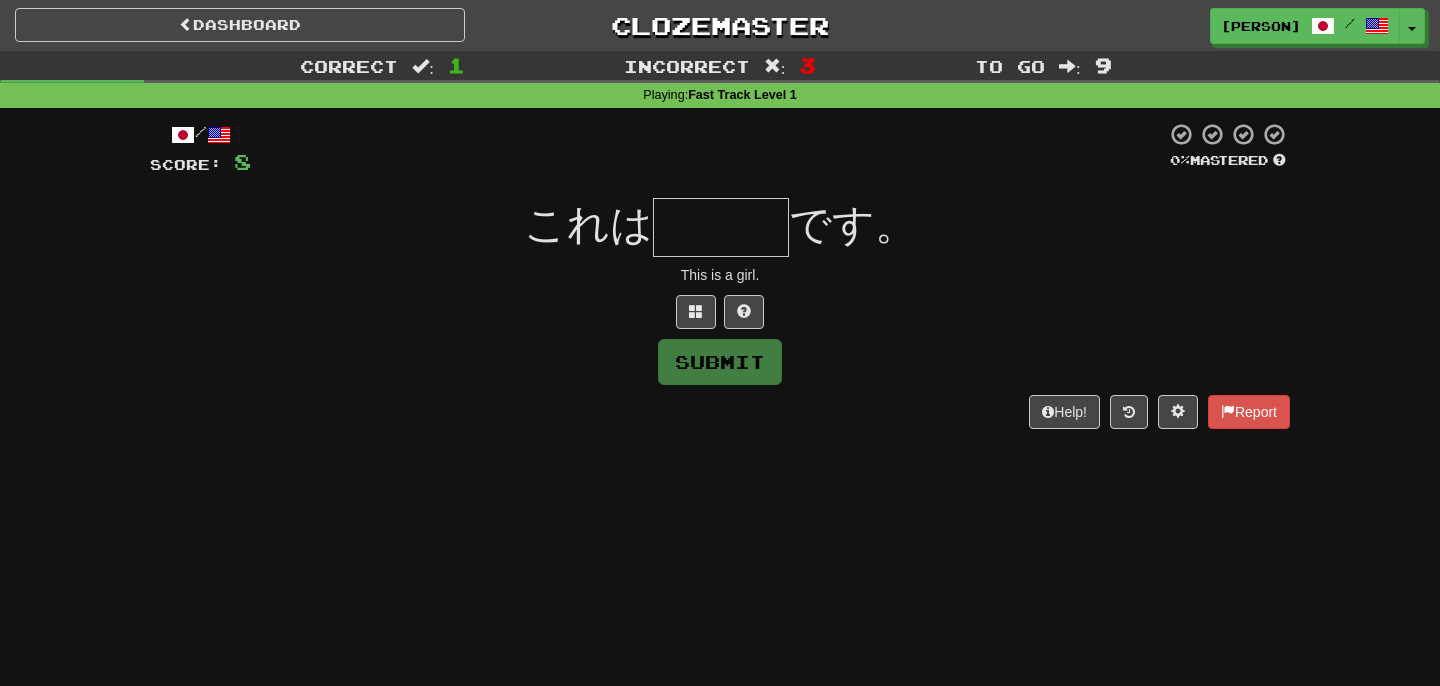 click on "/  Score:   8 0 %  Mastered Review:  2025-07-11 これが私が ******* です。 This is a girl. Submit  Help!  Report" at bounding box center (720, 275) 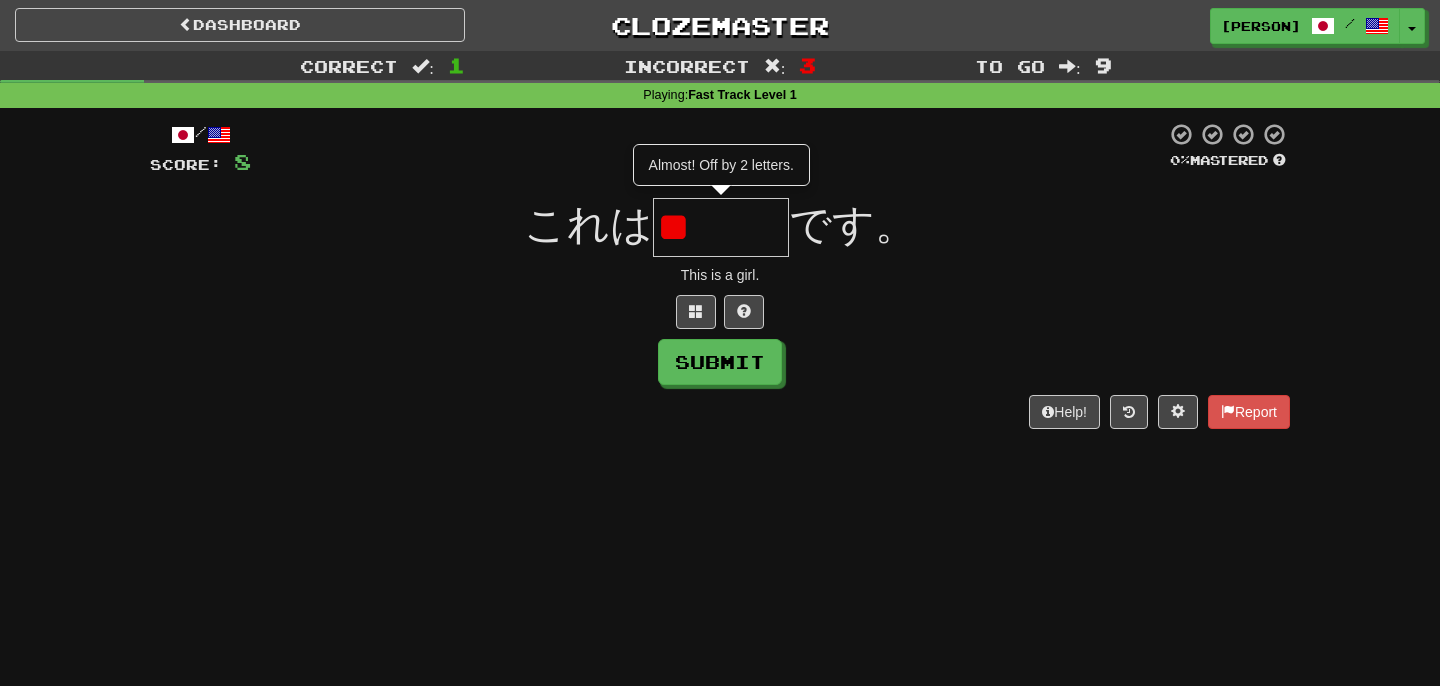 click on "**" at bounding box center (721, 227) 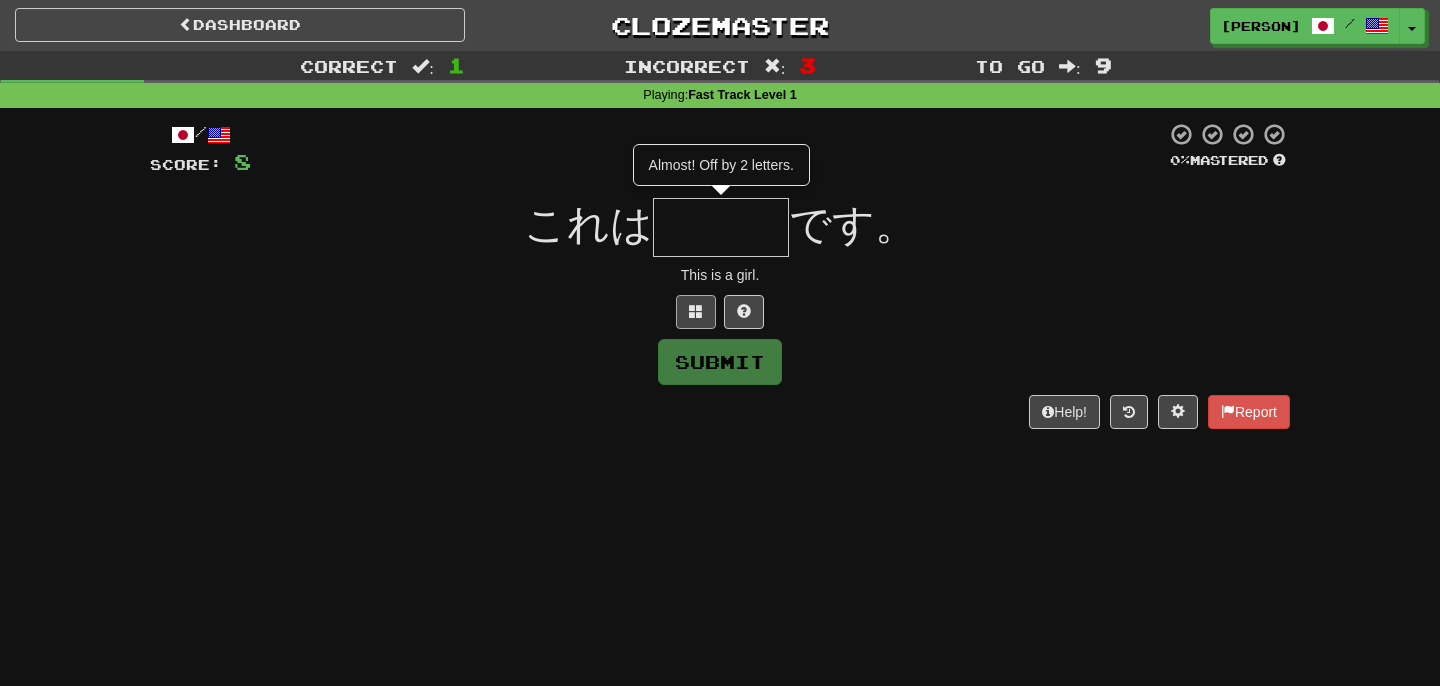 click at bounding box center [696, 312] 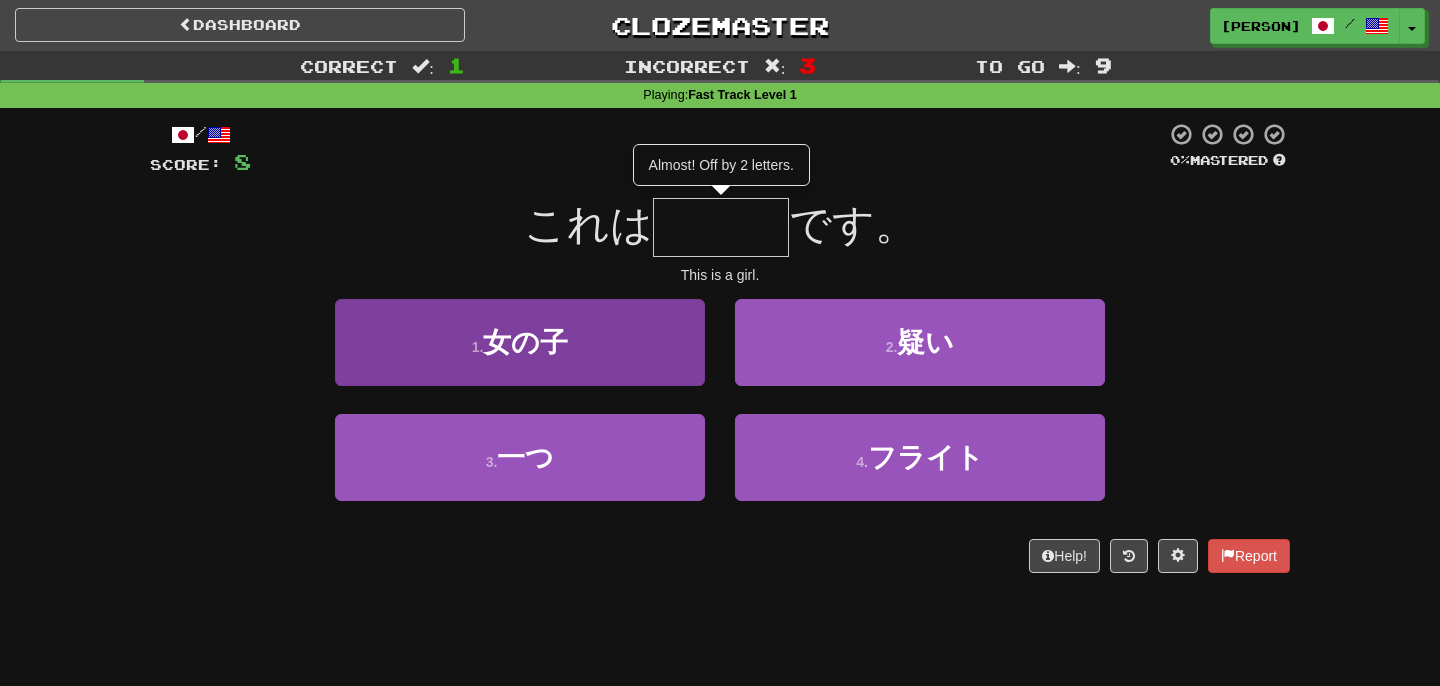 click on "1 .  女の子" at bounding box center [520, 342] 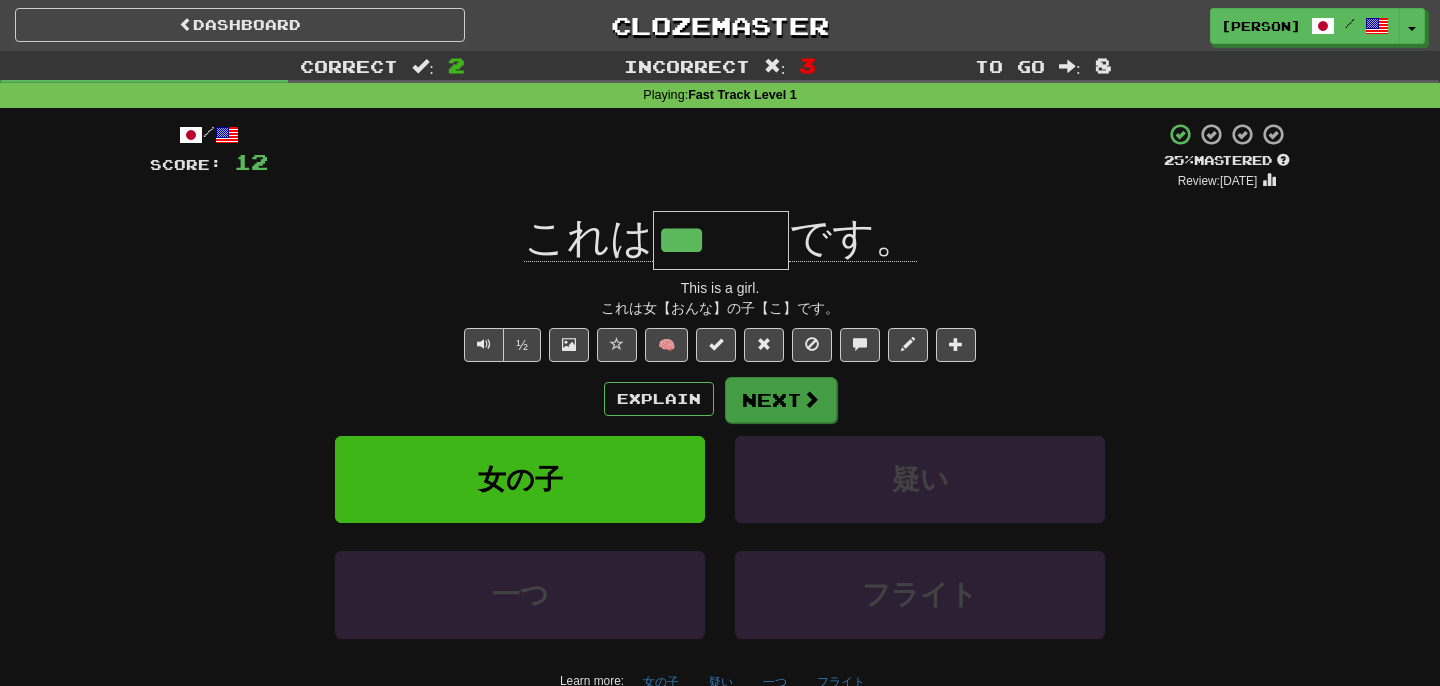 click on "Next" at bounding box center (781, 400) 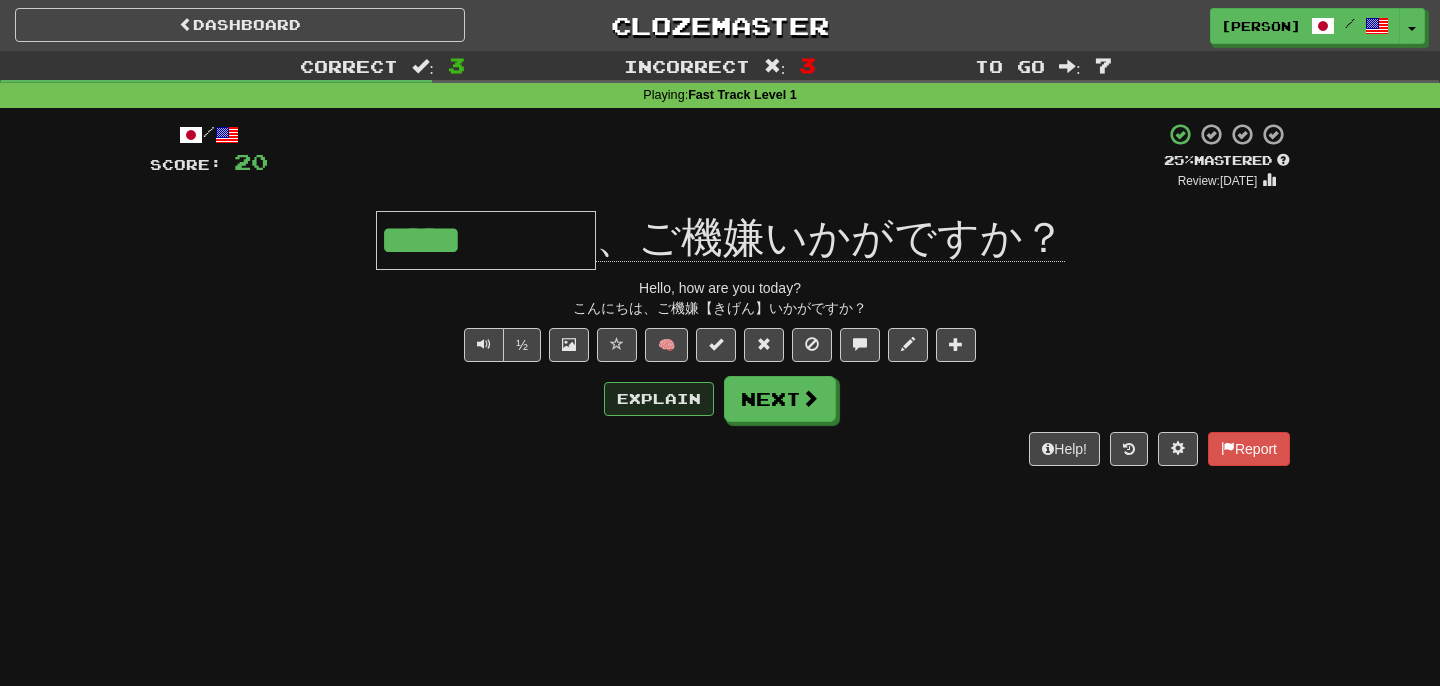 click on "Explain" at bounding box center [659, 399] 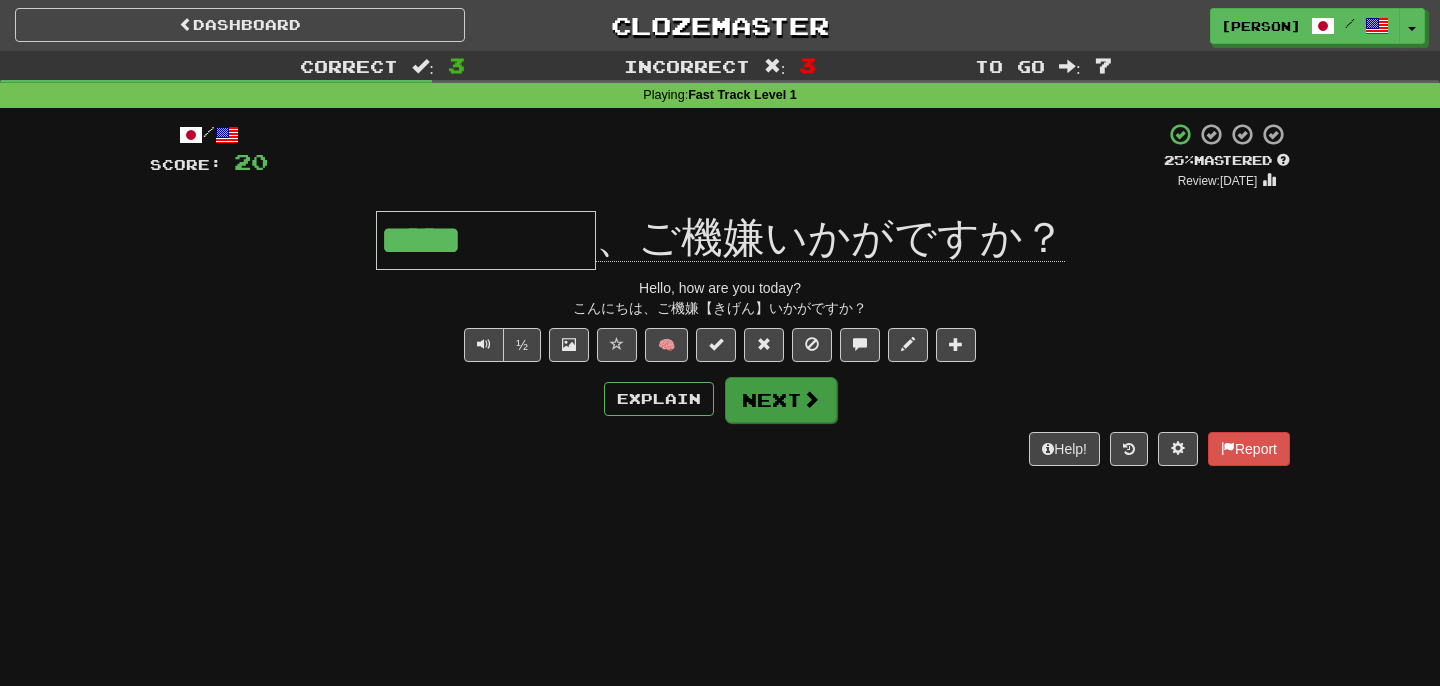 click on "Next" at bounding box center (781, 400) 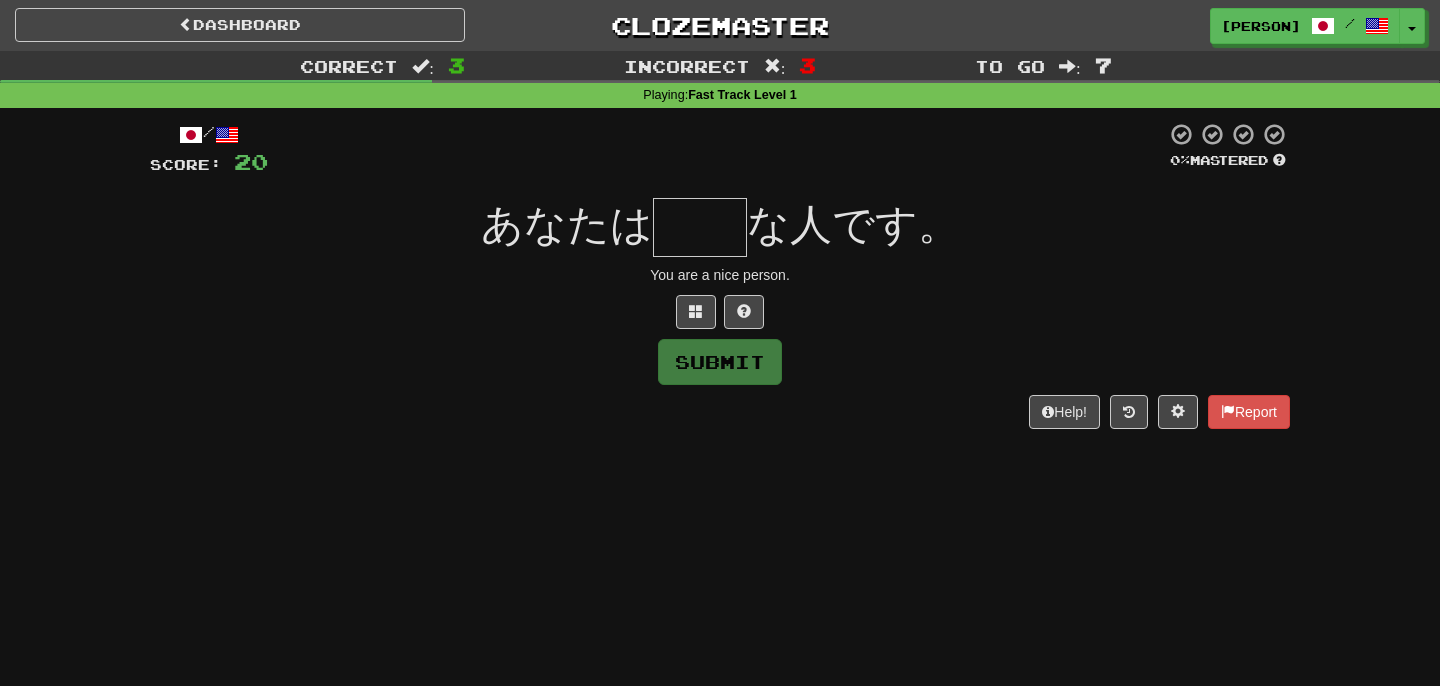 click at bounding box center [700, 227] 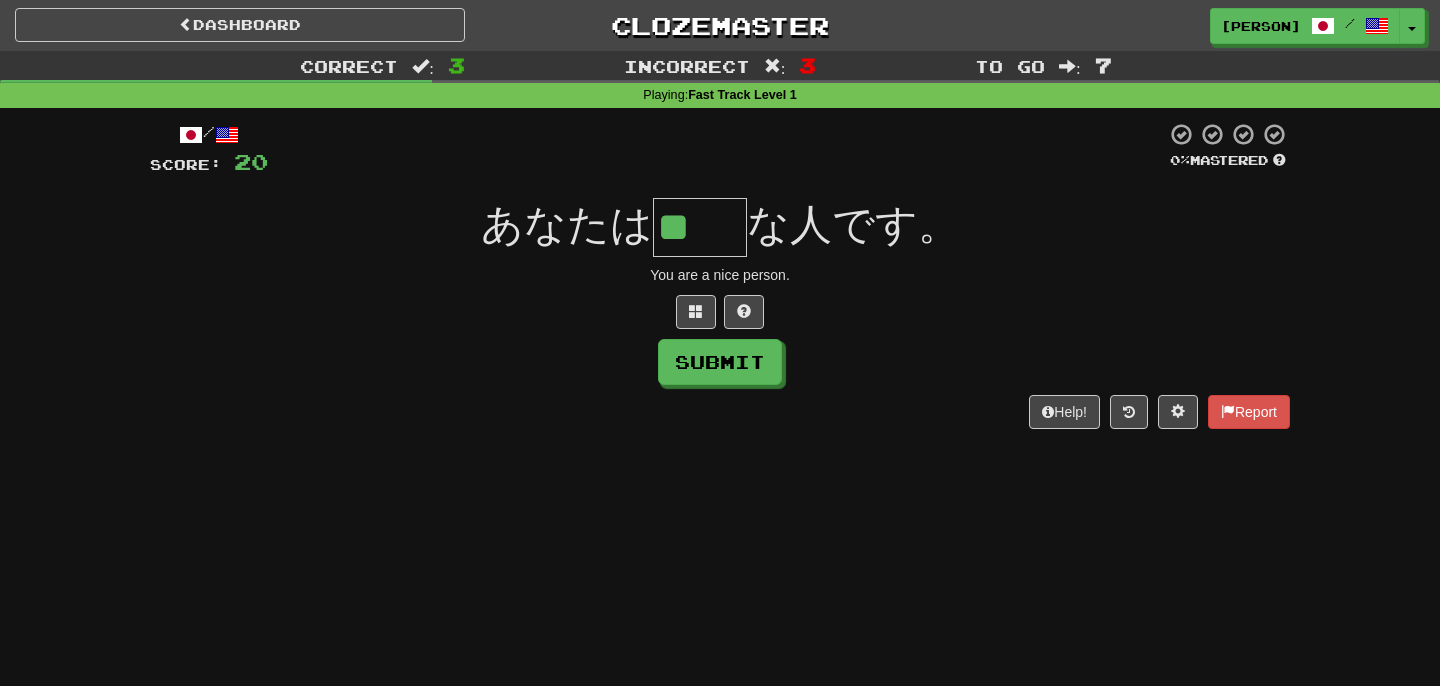 type on "**" 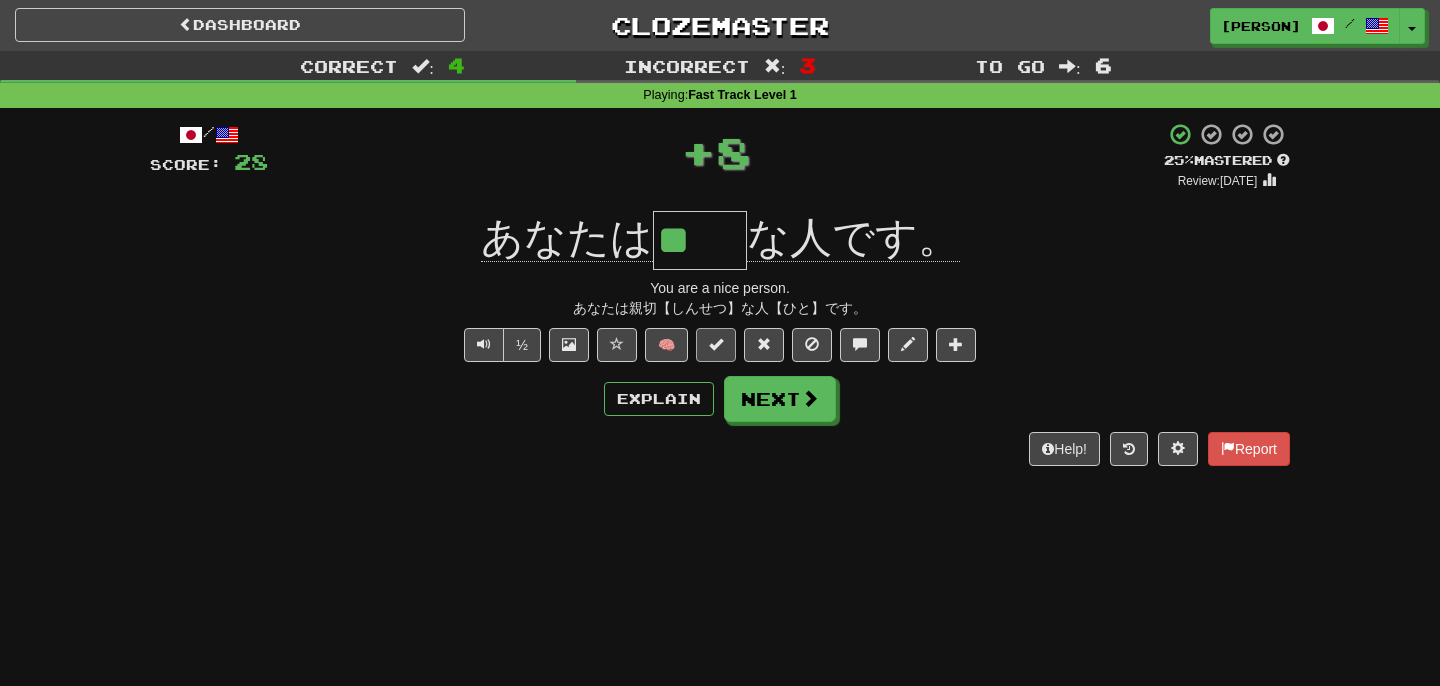 click at bounding box center (716, 345) 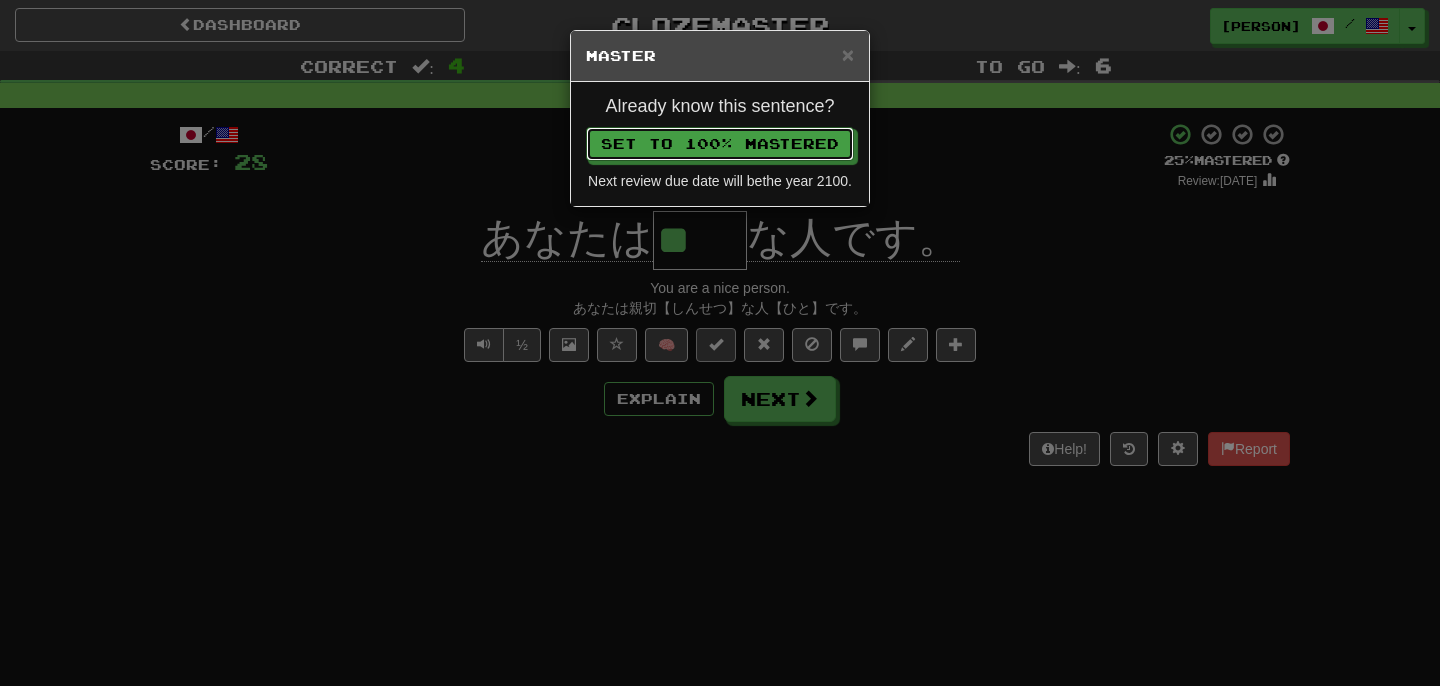 type 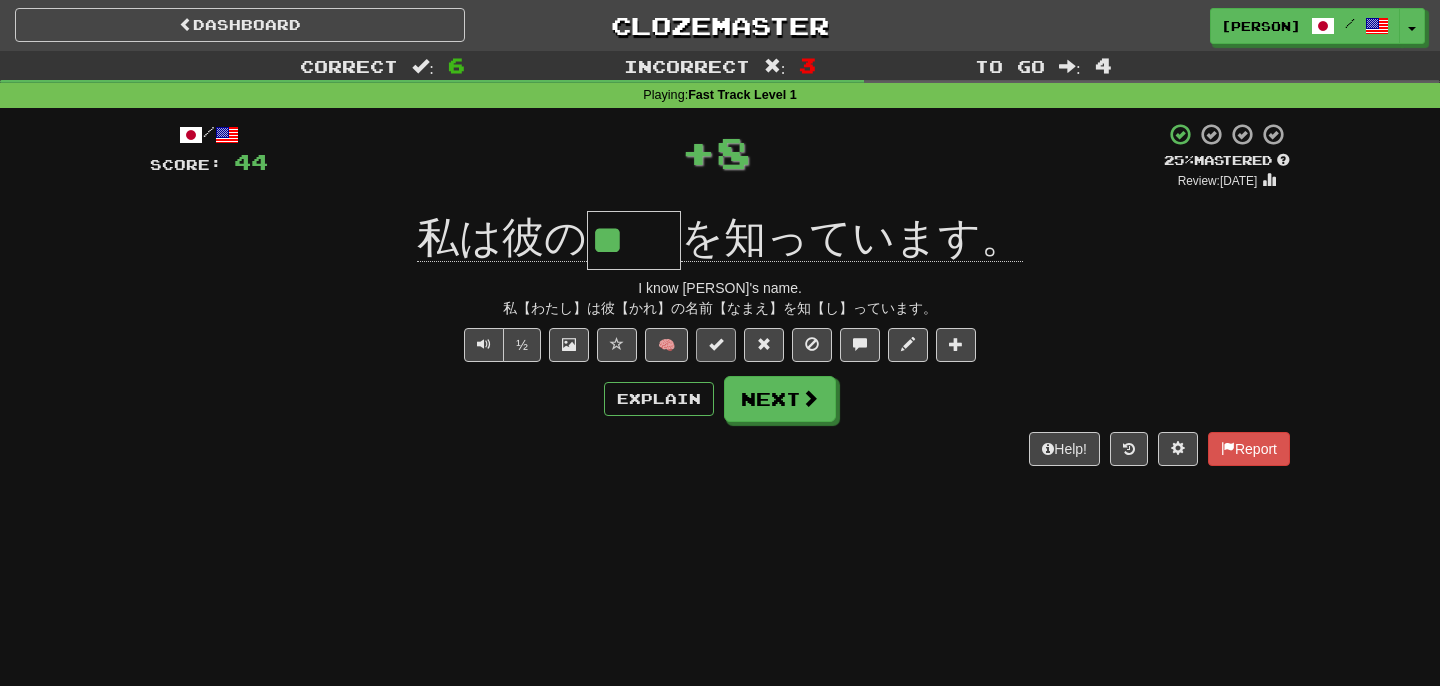 click at bounding box center [716, 345] 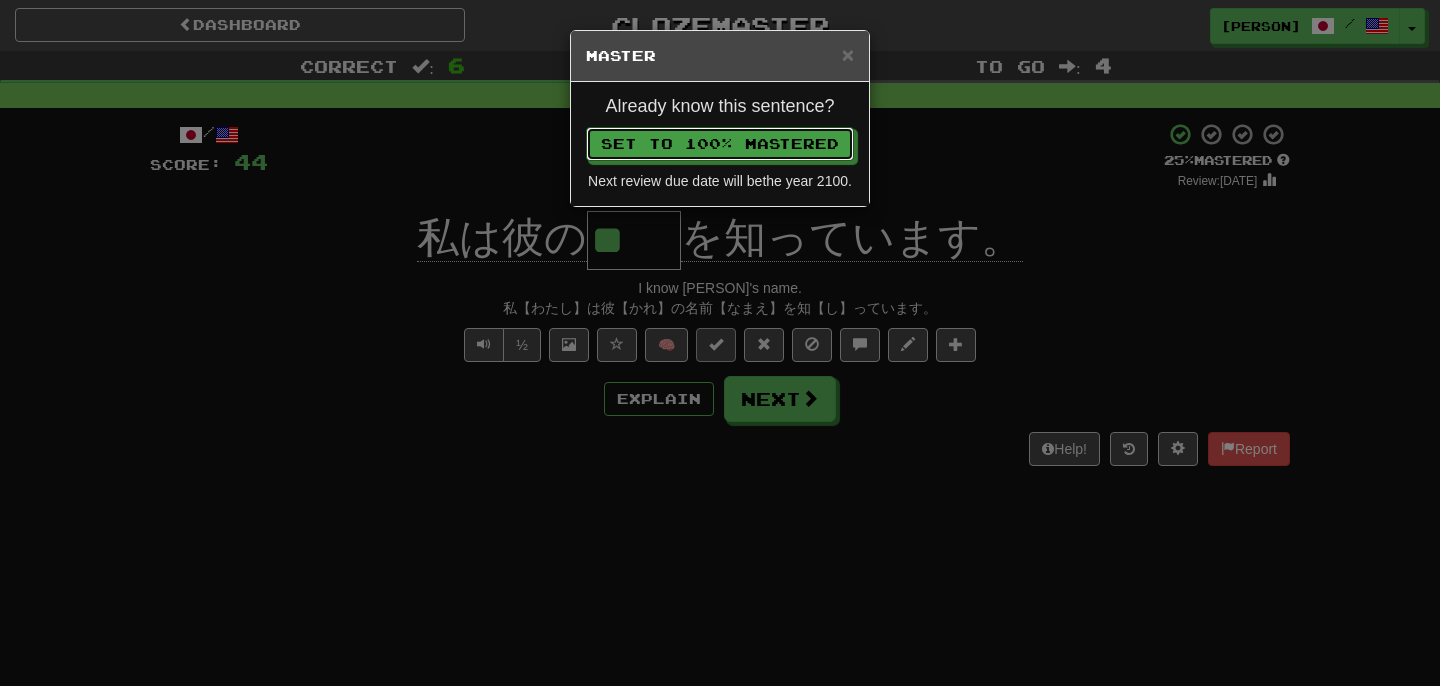 click on "Set to 100% Mastered" at bounding box center [720, 144] 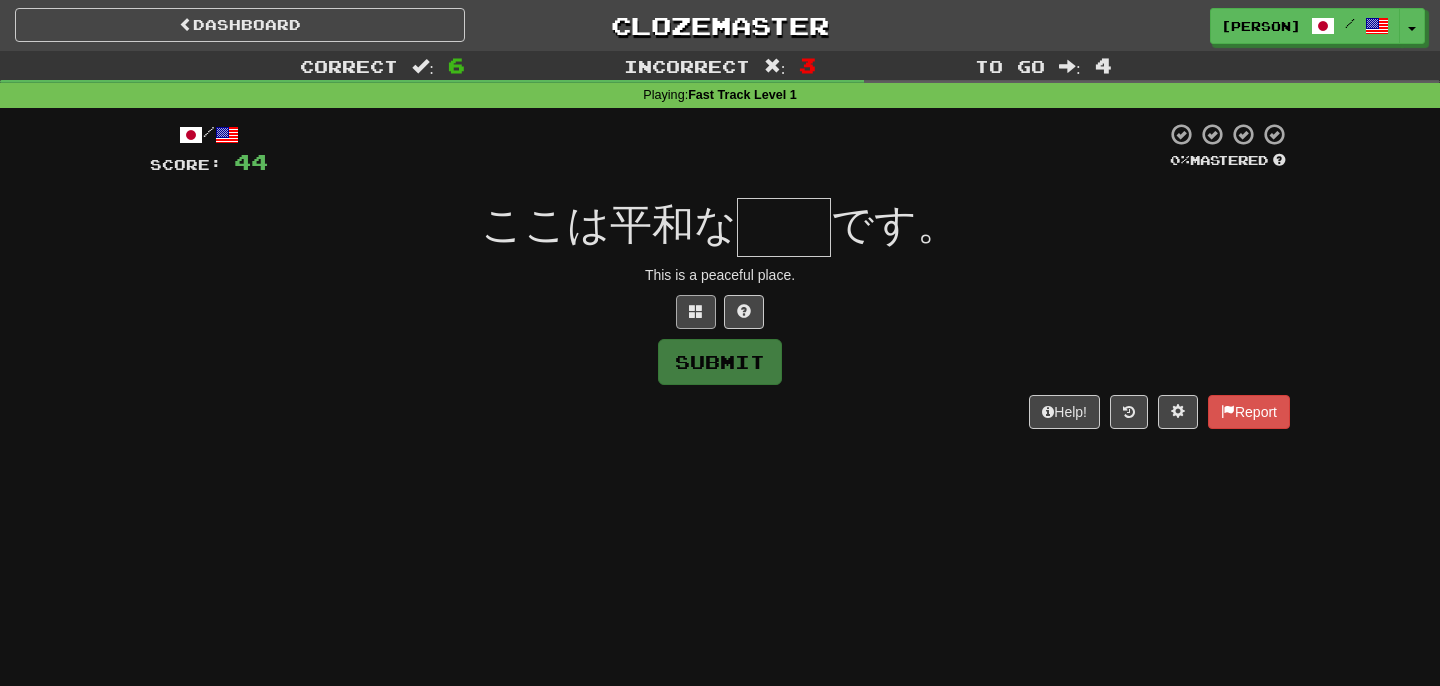 click at bounding box center (696, 312) 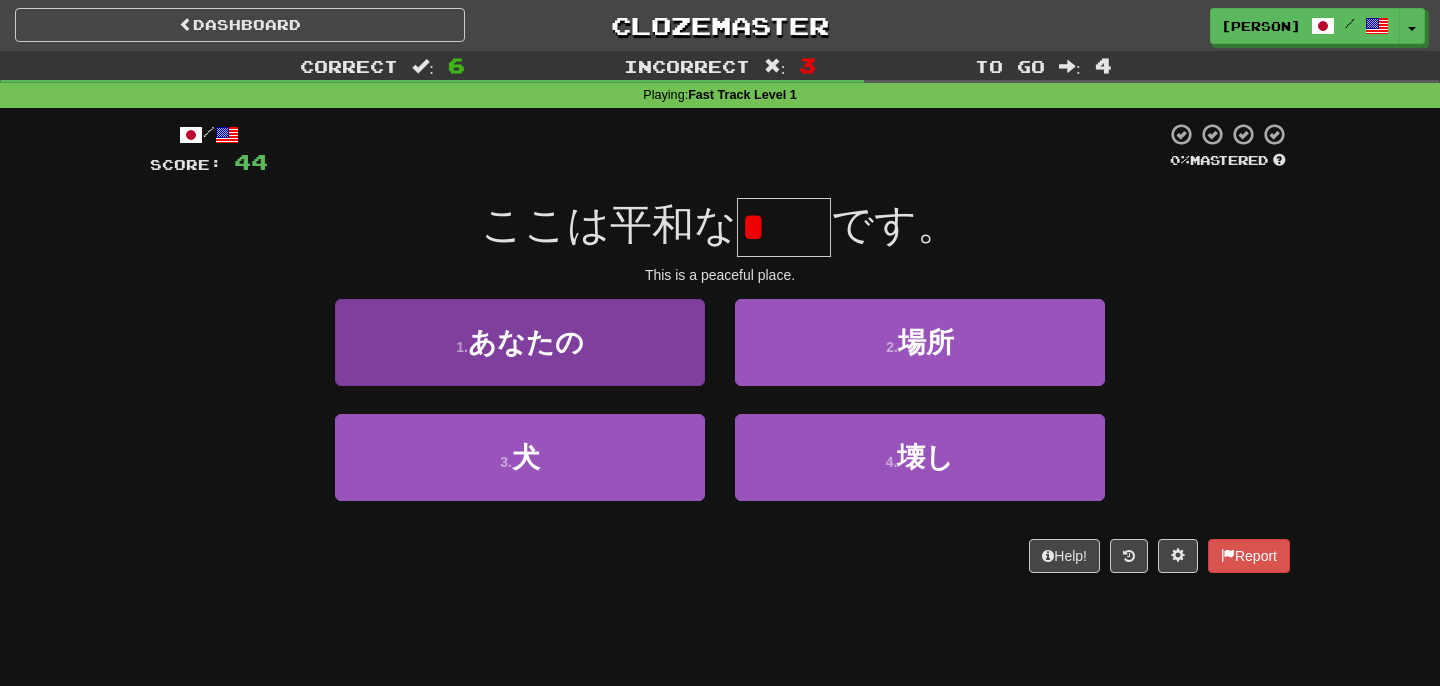 click on "1 .  あなたの" at bounding box center [520, 342] 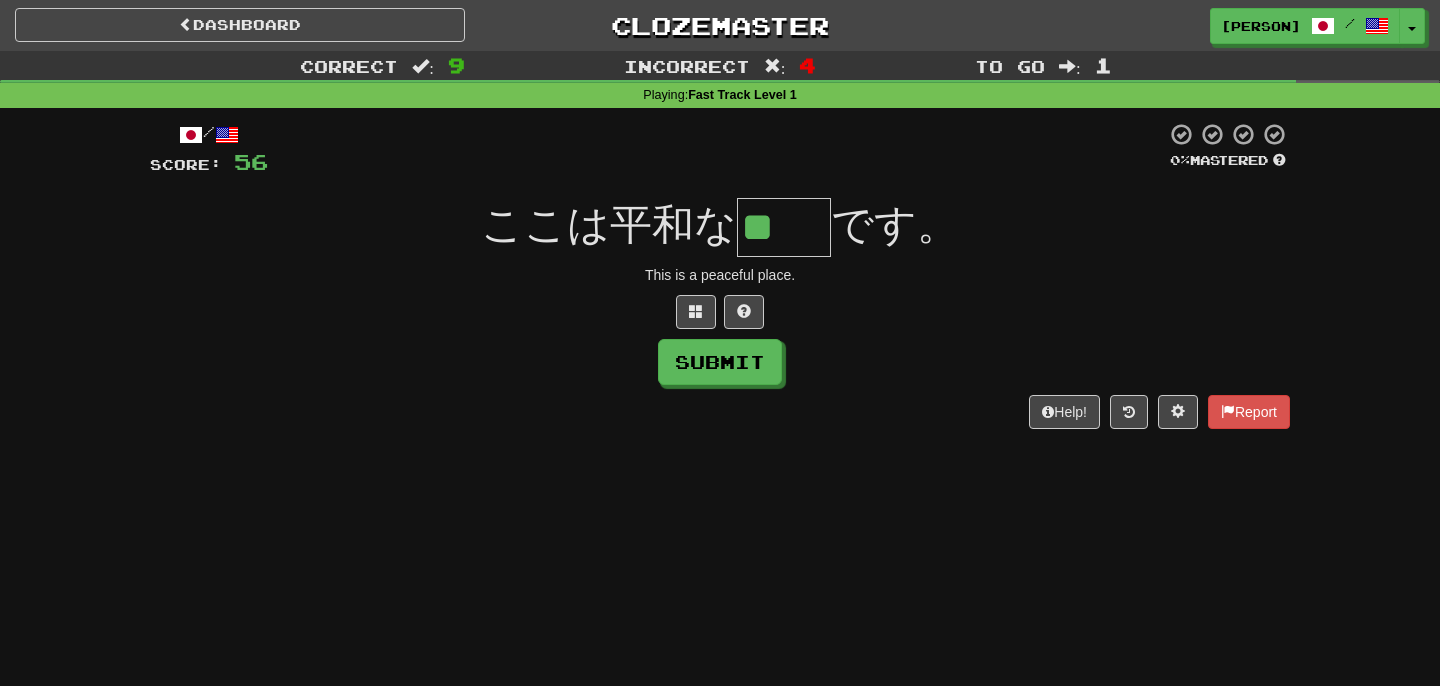 type on "**" 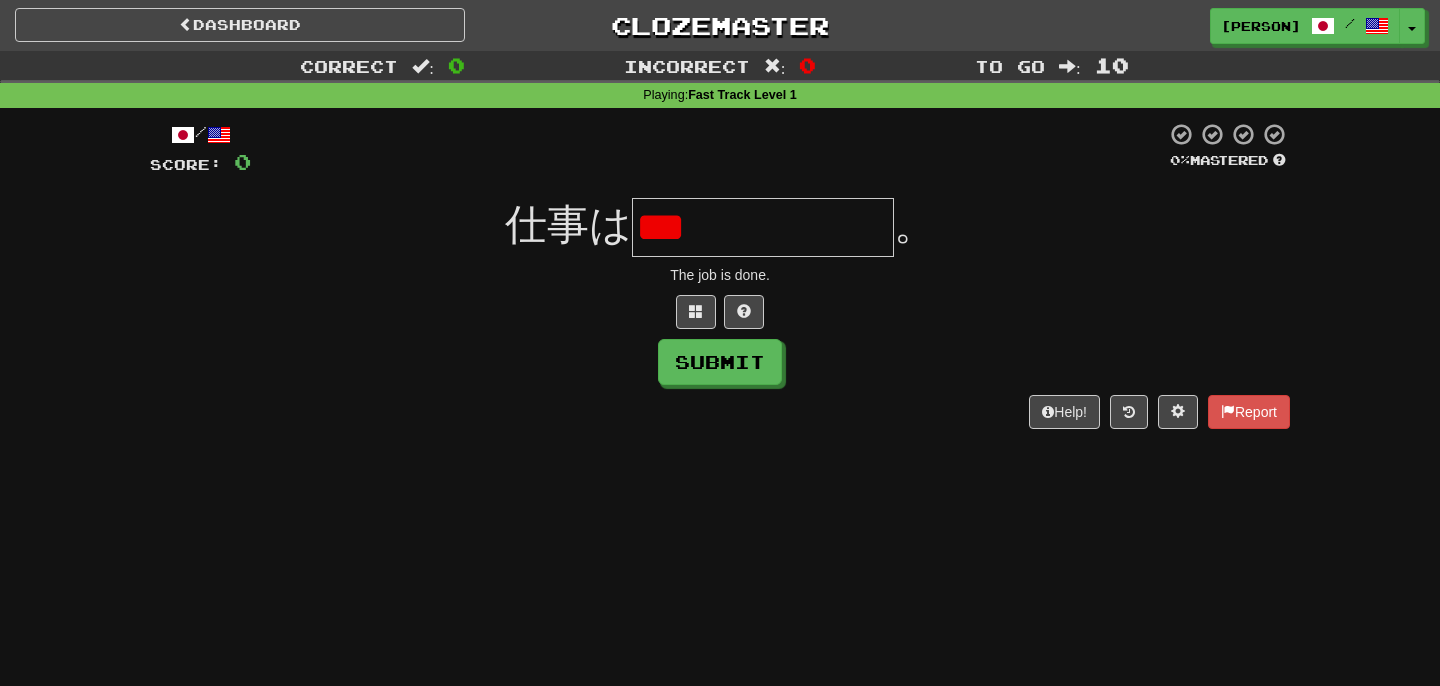 type on "***" 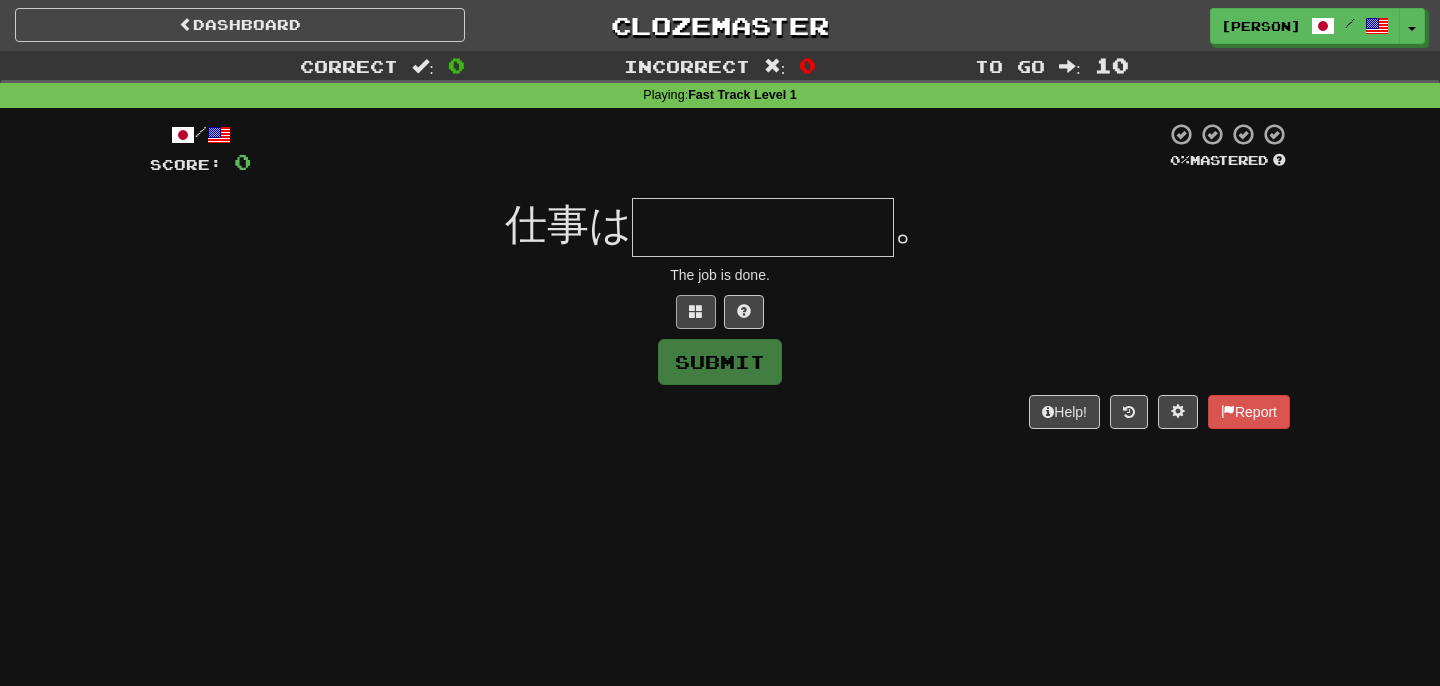 click at bounding box center [696, 312] 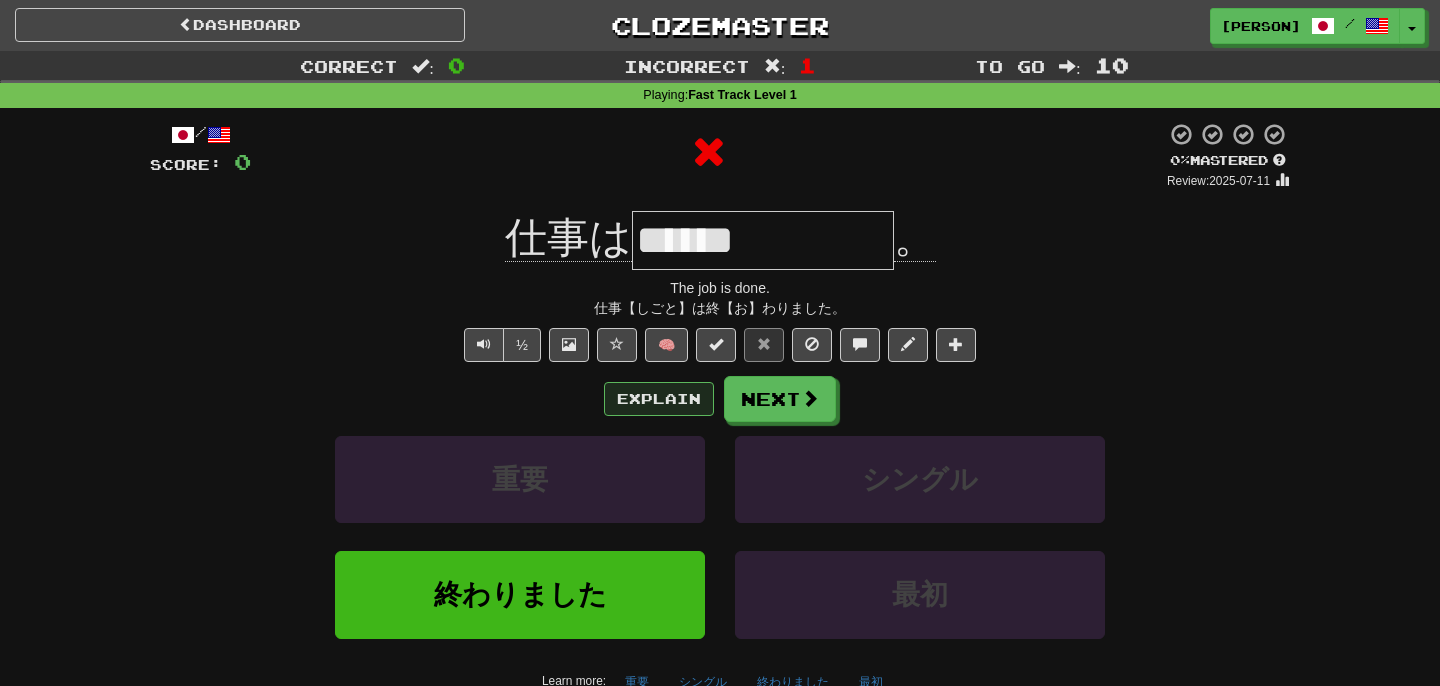 click on "Explain" at bounding box center (659, 399) 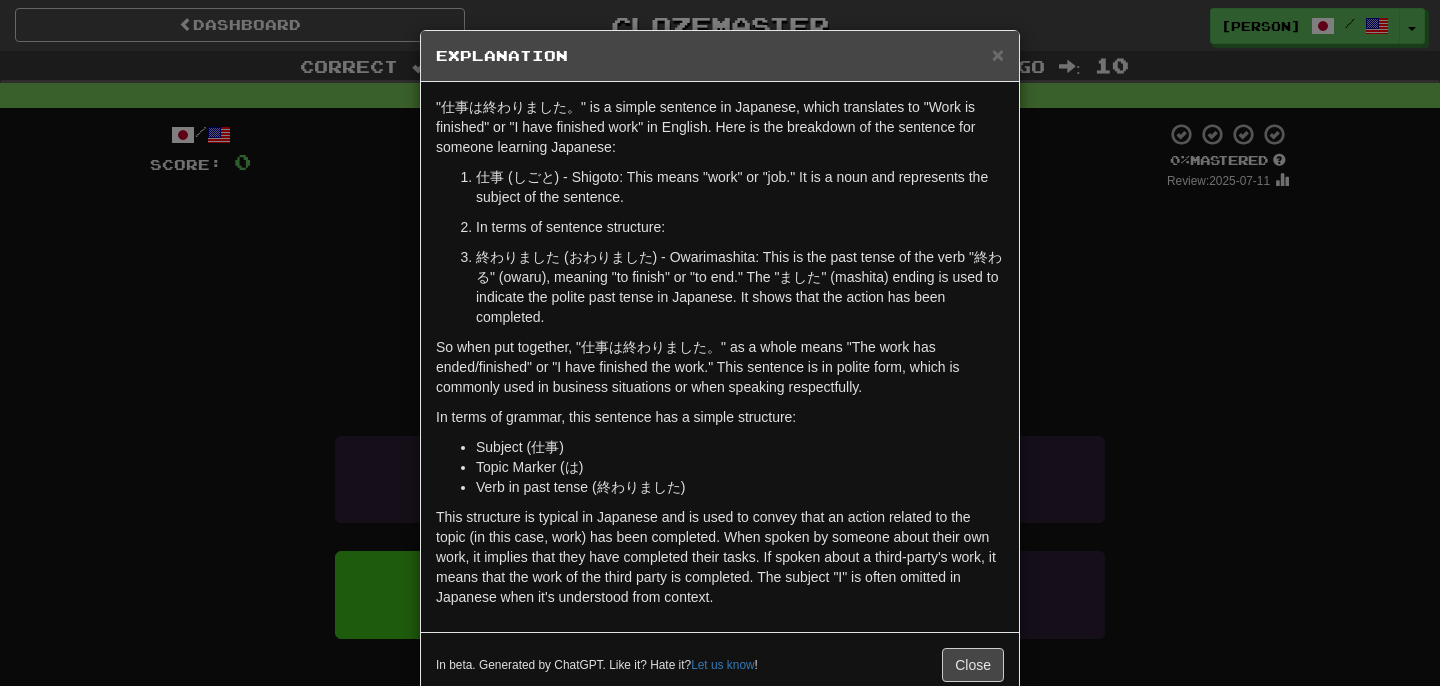 click on "Explanation" at bounding box center [720, 56] 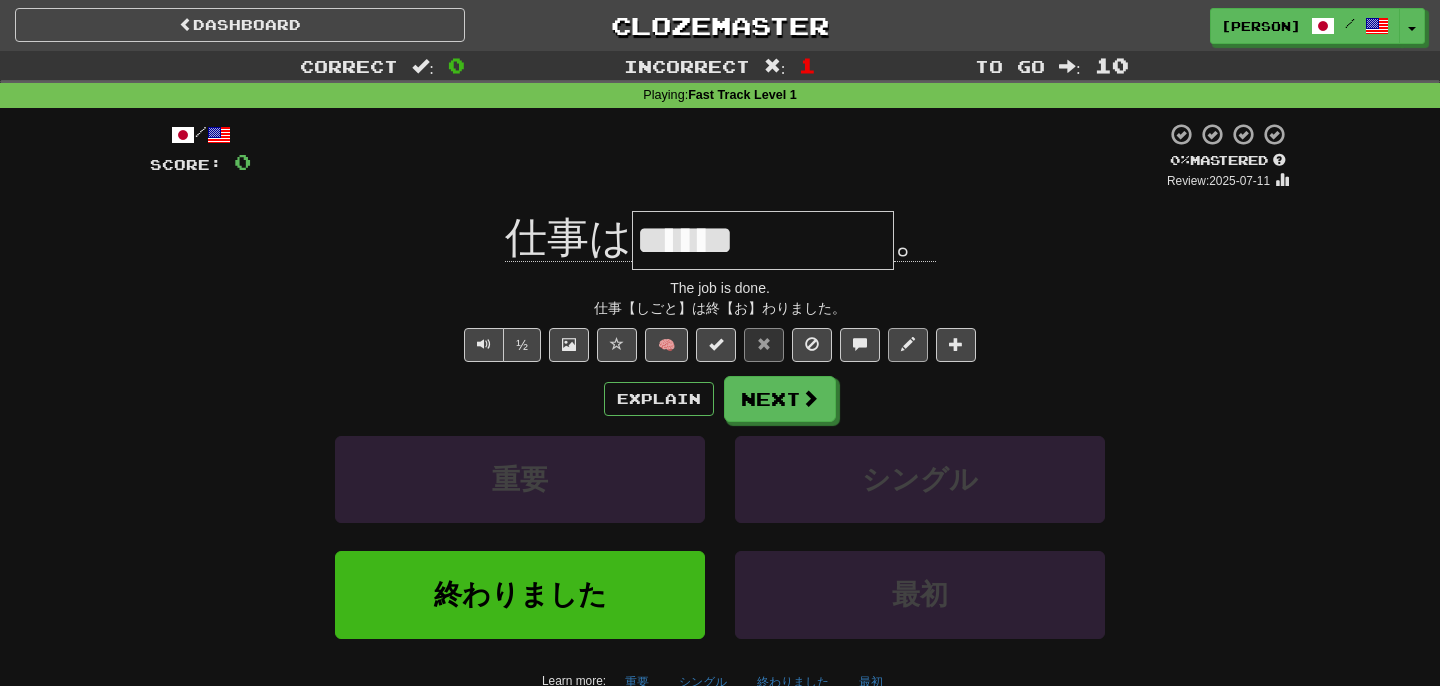 click at bounding box center [908, 345] 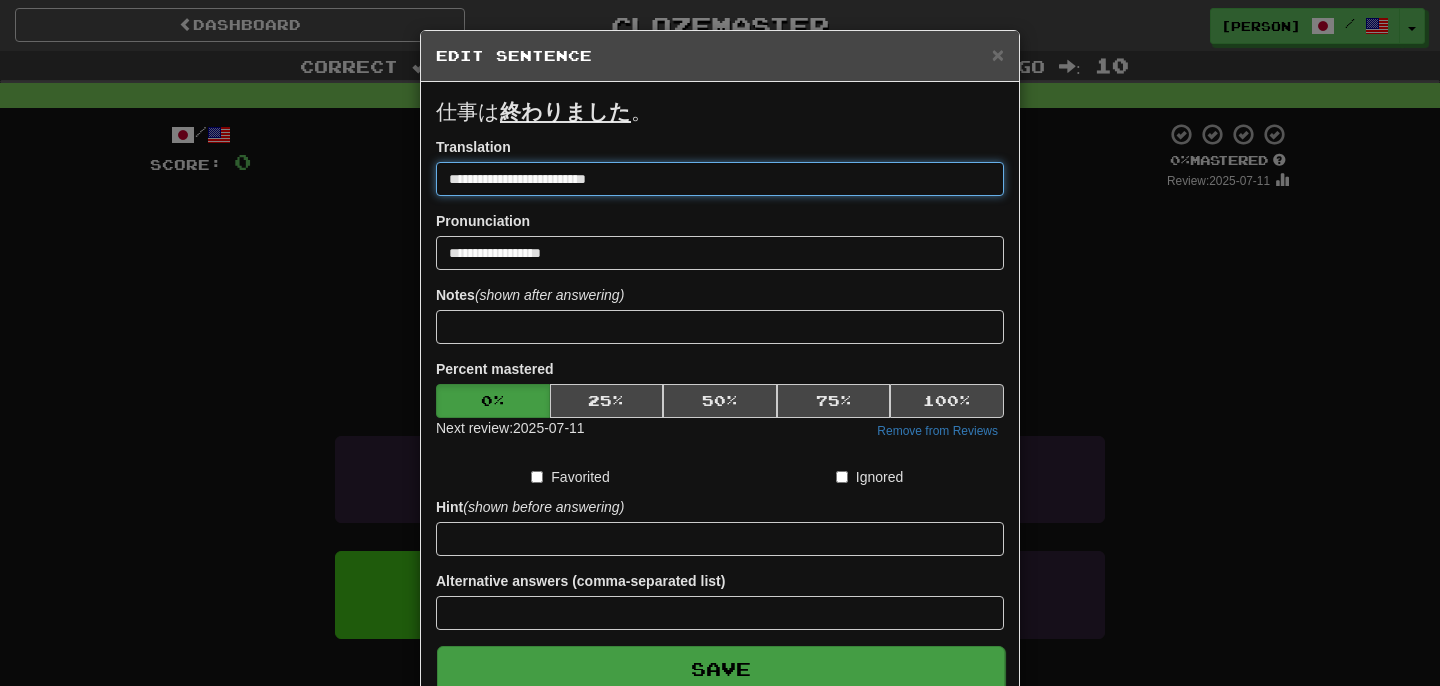 type on "**********" 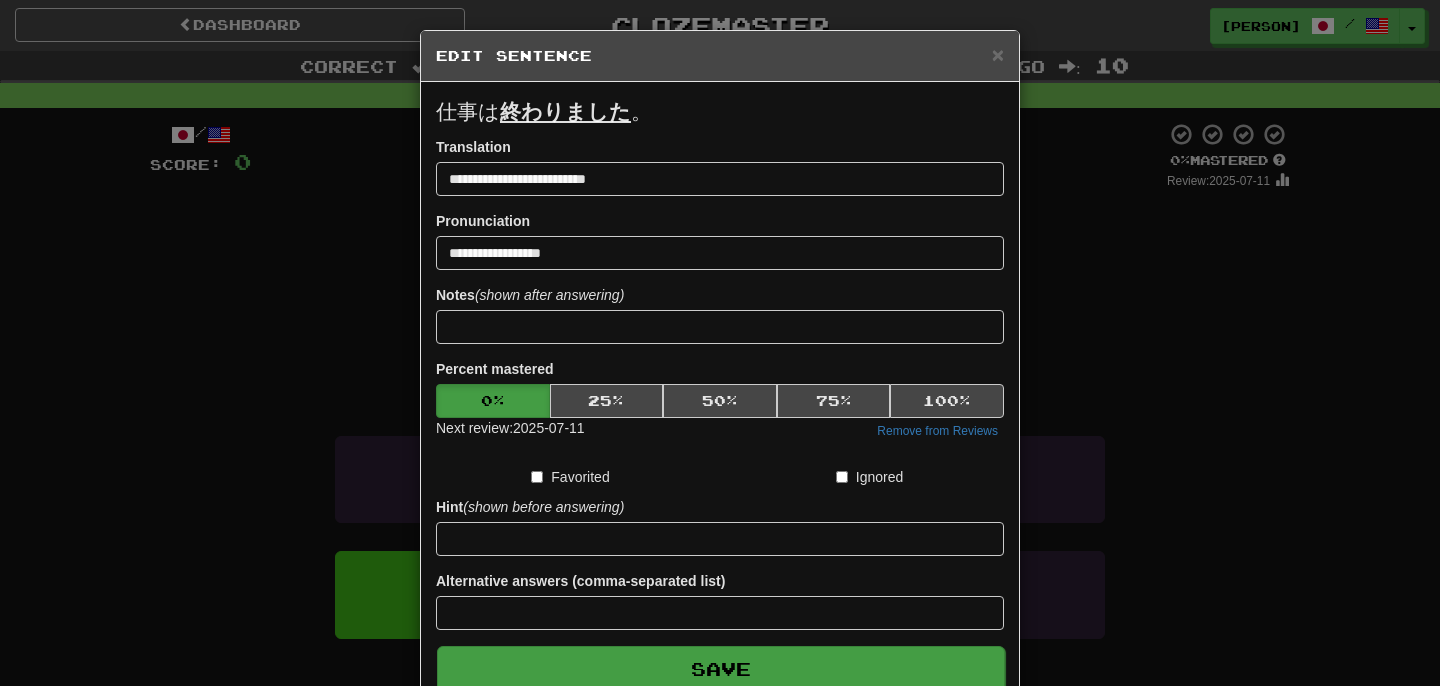 click on "Save" at bounding box center (721, 669) 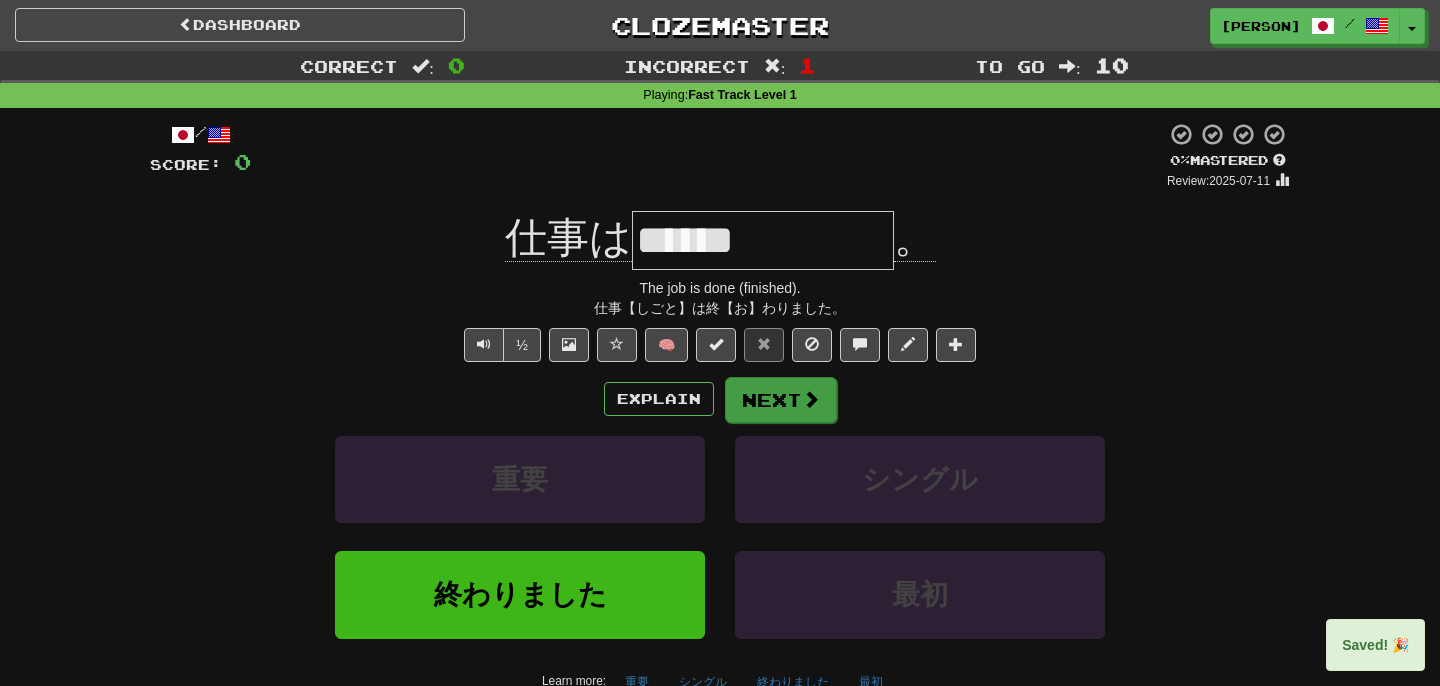 click on "Next" at bounding box center (781, 400) 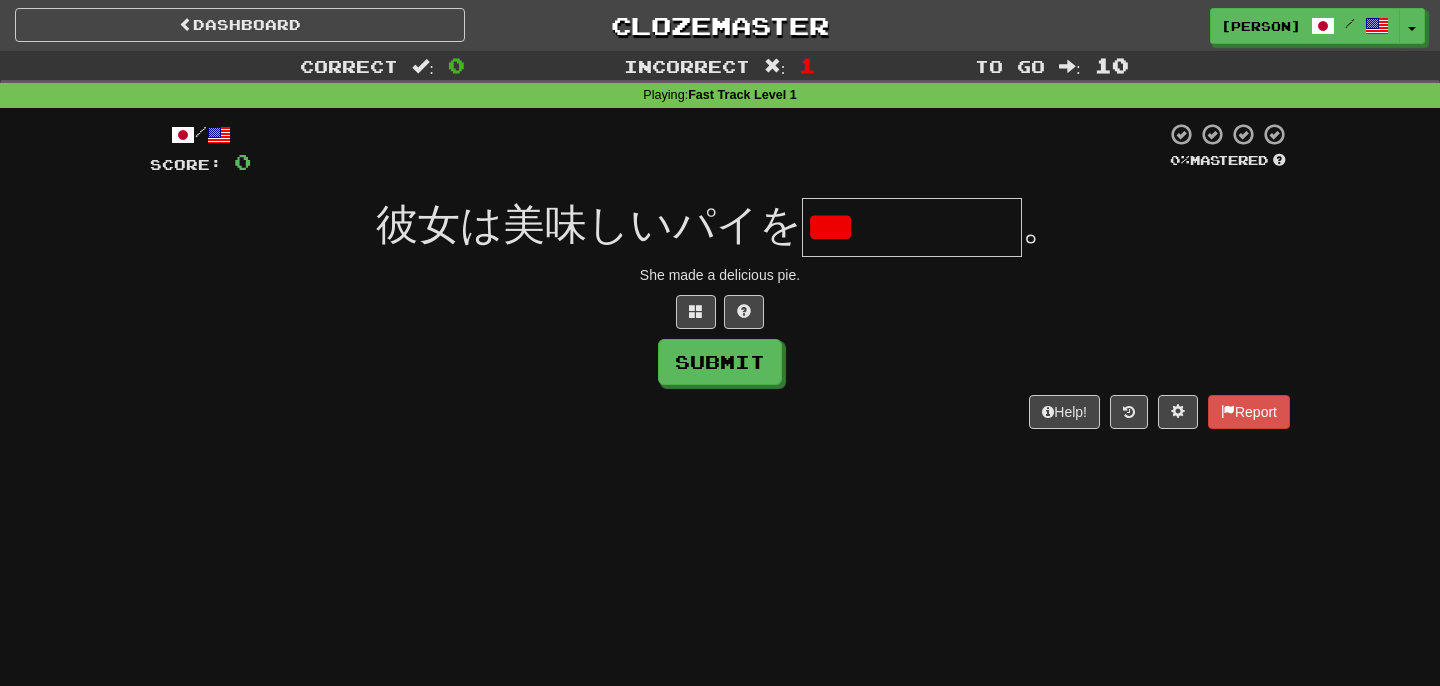 click on "***" at bounding box center [912, 227] 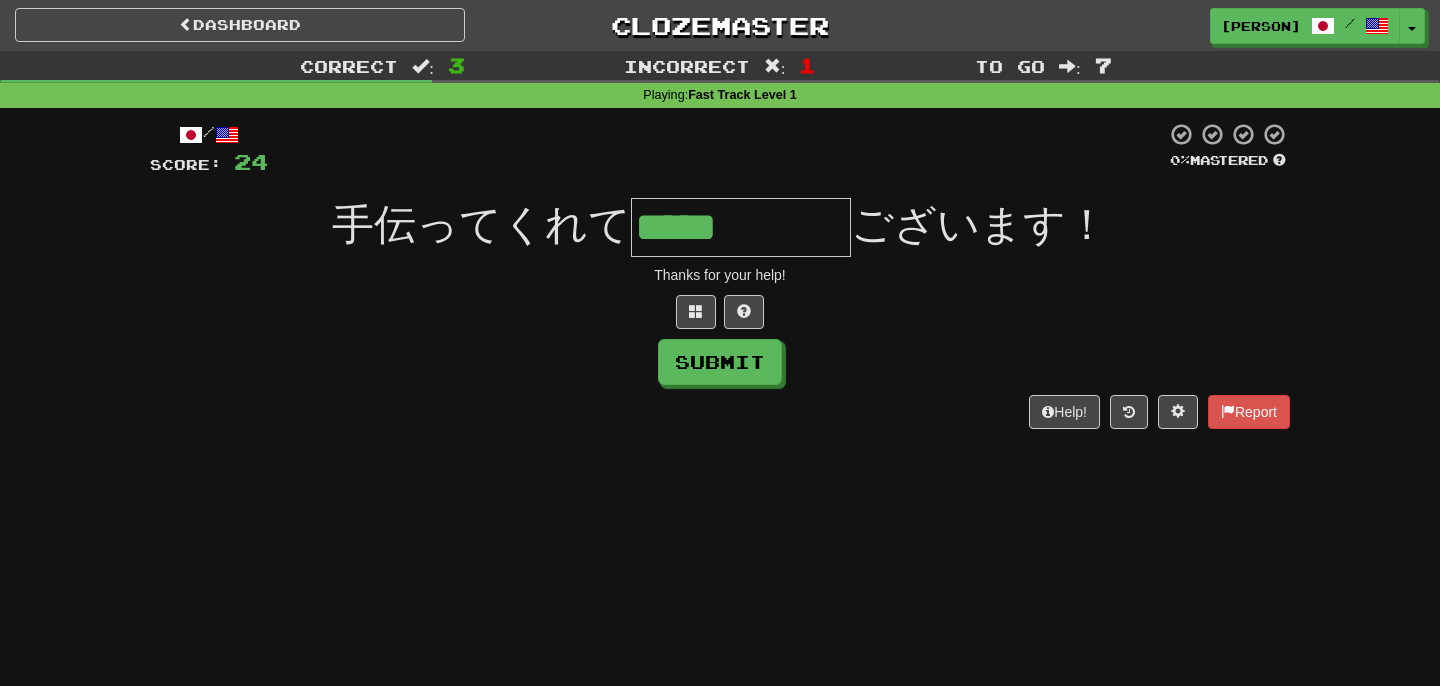 type on "*****" 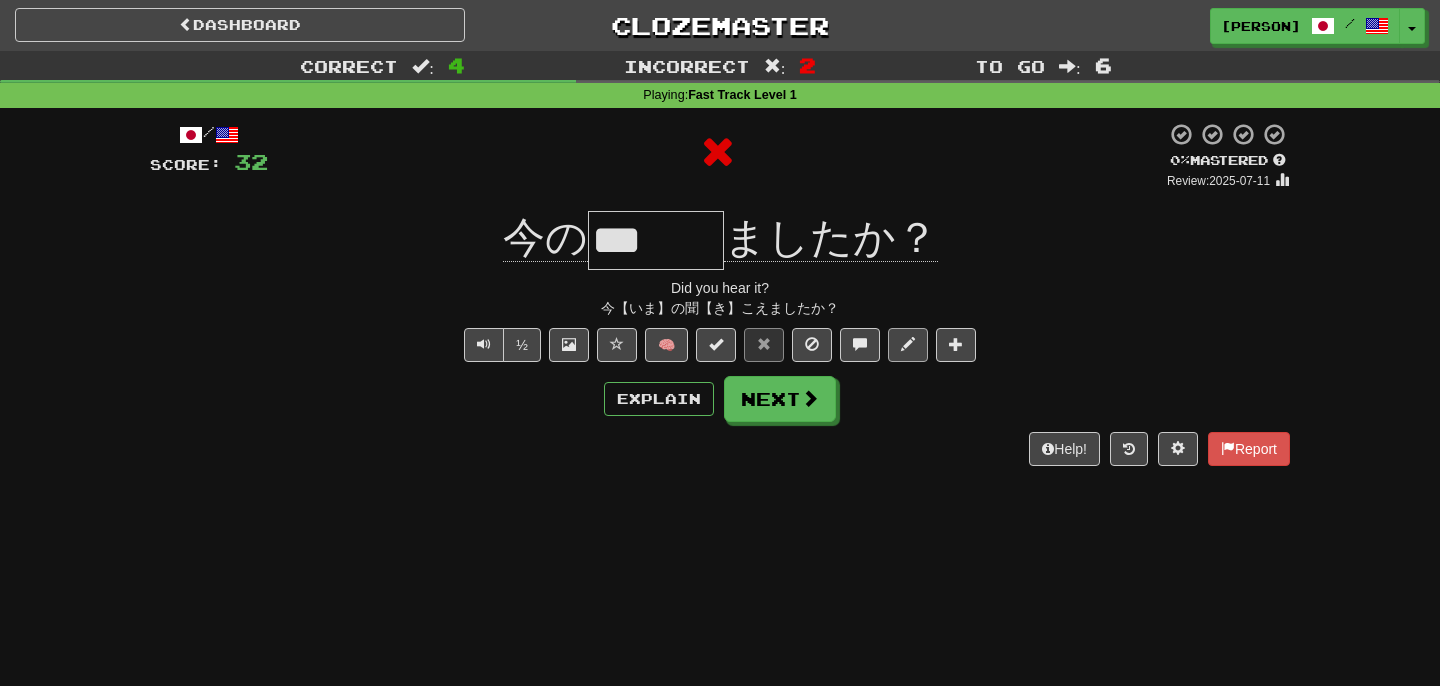 click at bounding box center (908, 344) 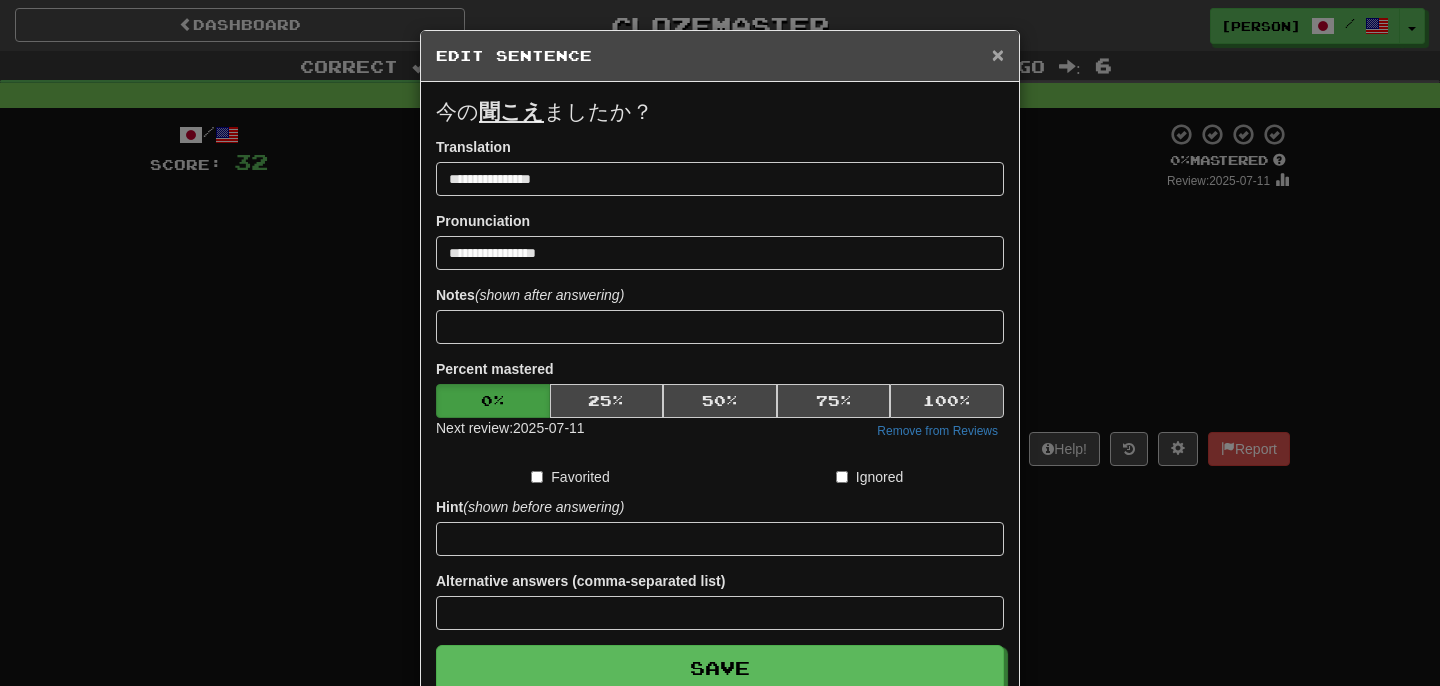 click on "×" at bounding box center [998, 54] 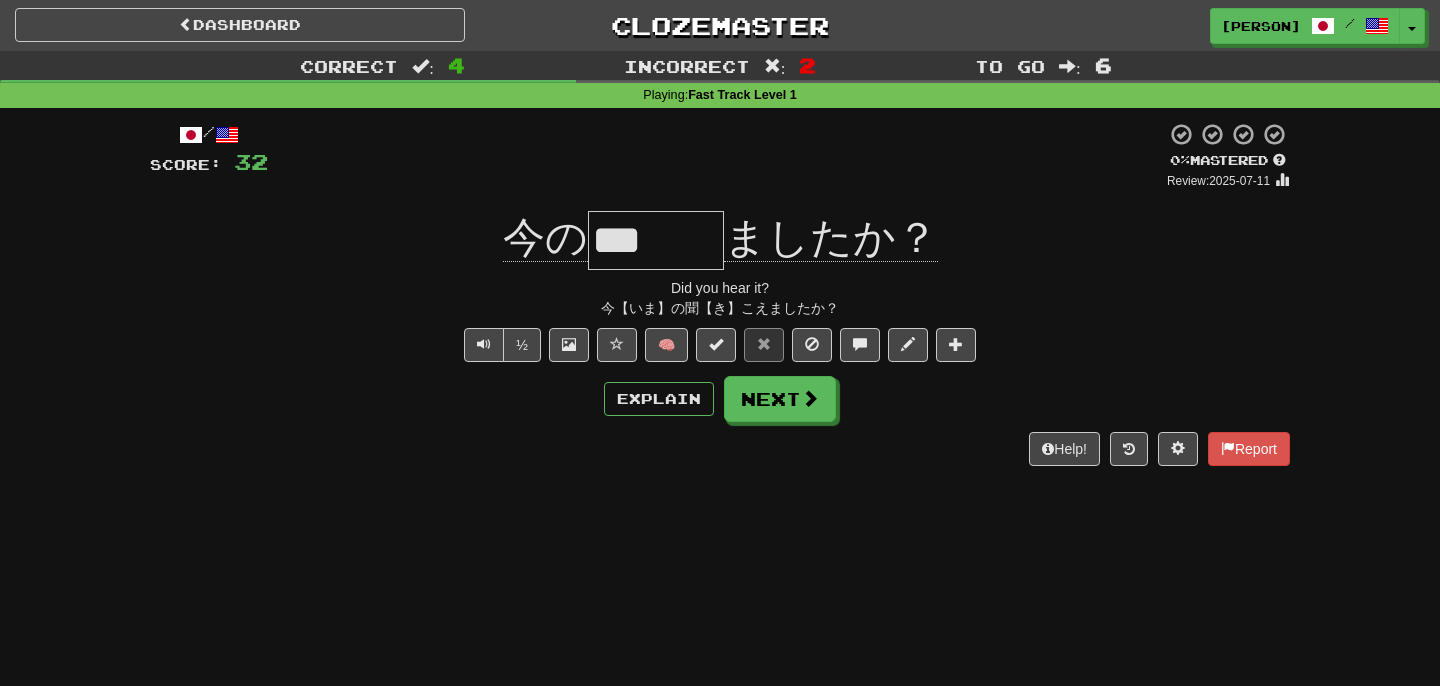 click on "Explain Next" at bounding box center (720, 399) 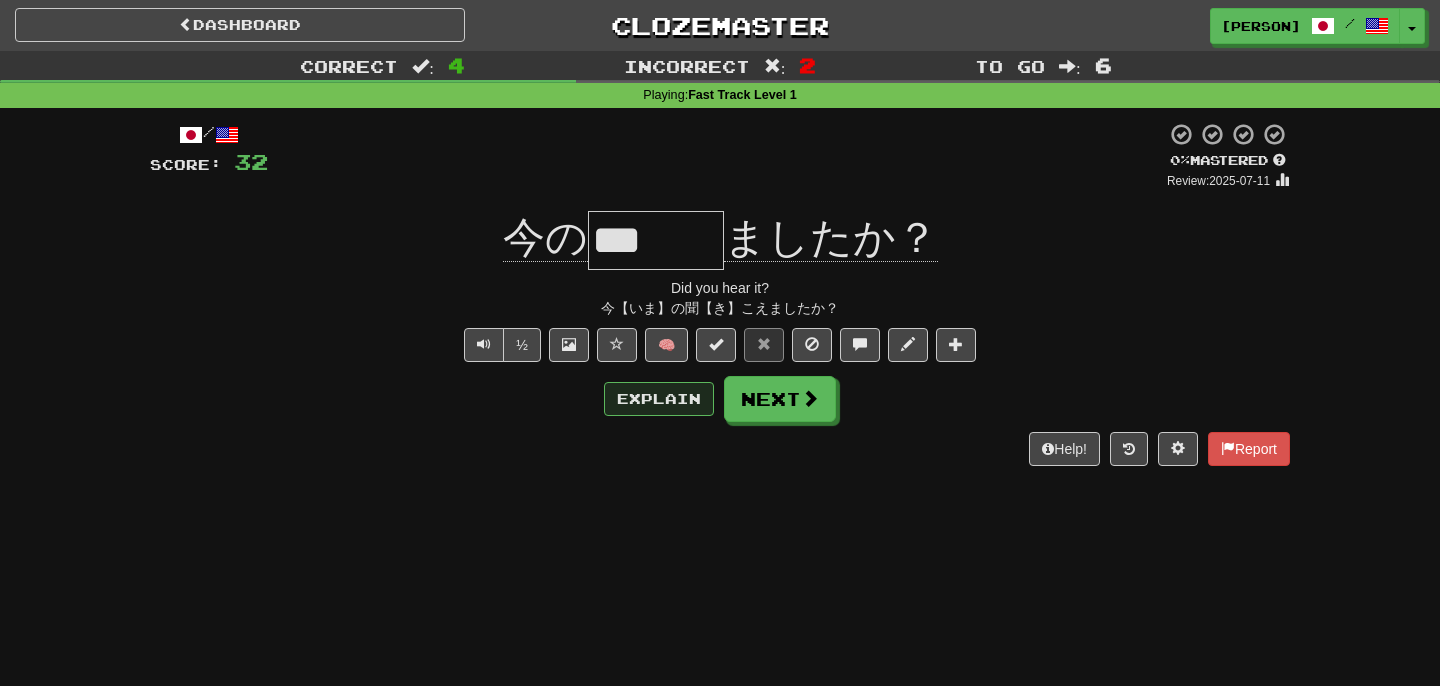 click on "Explain" at bounding box center [659, 399] 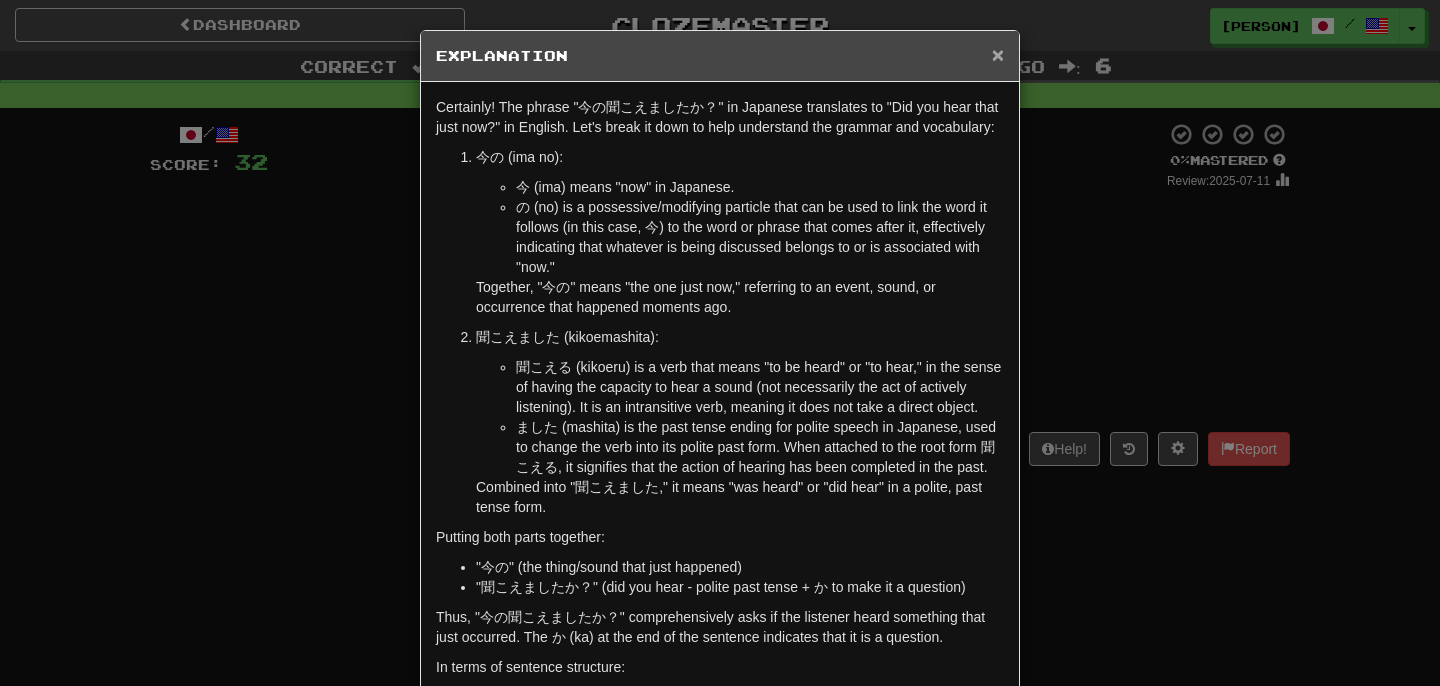 click on "×" at bounding box center [998, 54] 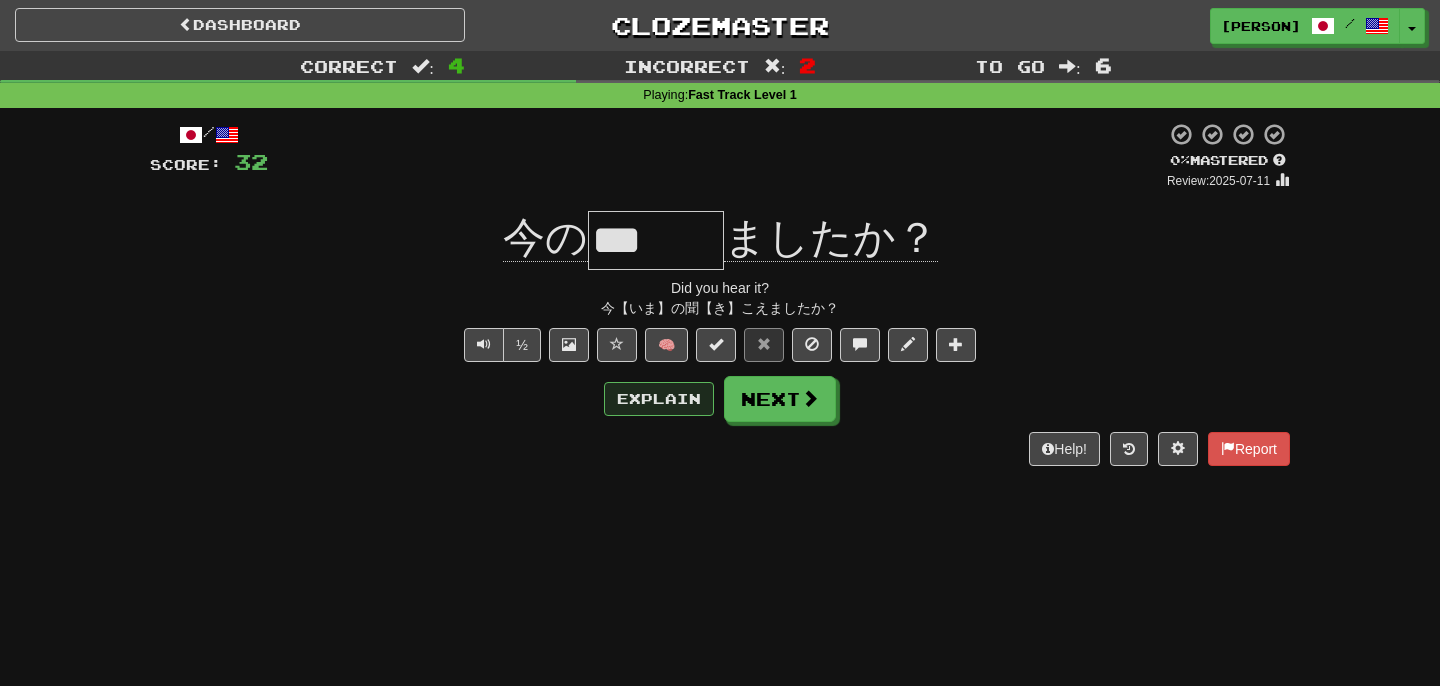 click on "Explain" at bounding box center (659, 399) 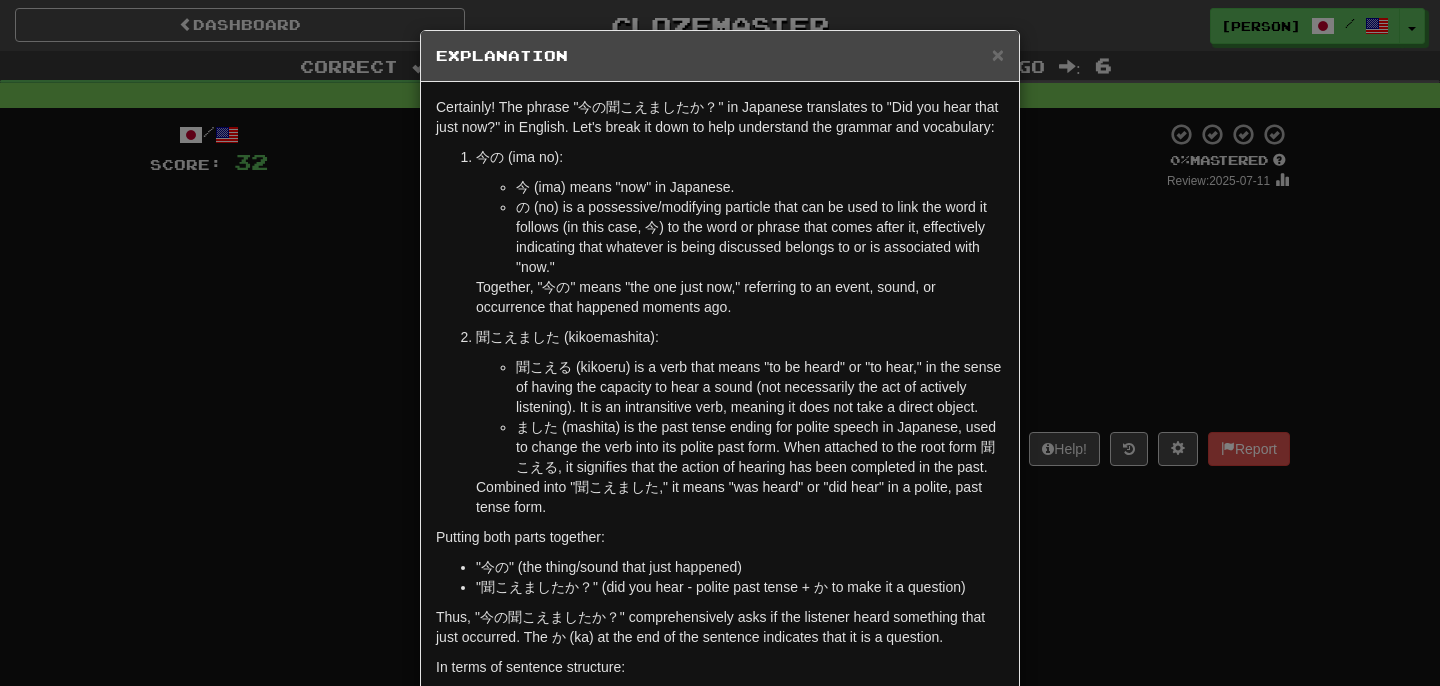 click on "× Explanation" at bounding box center (720, 56) 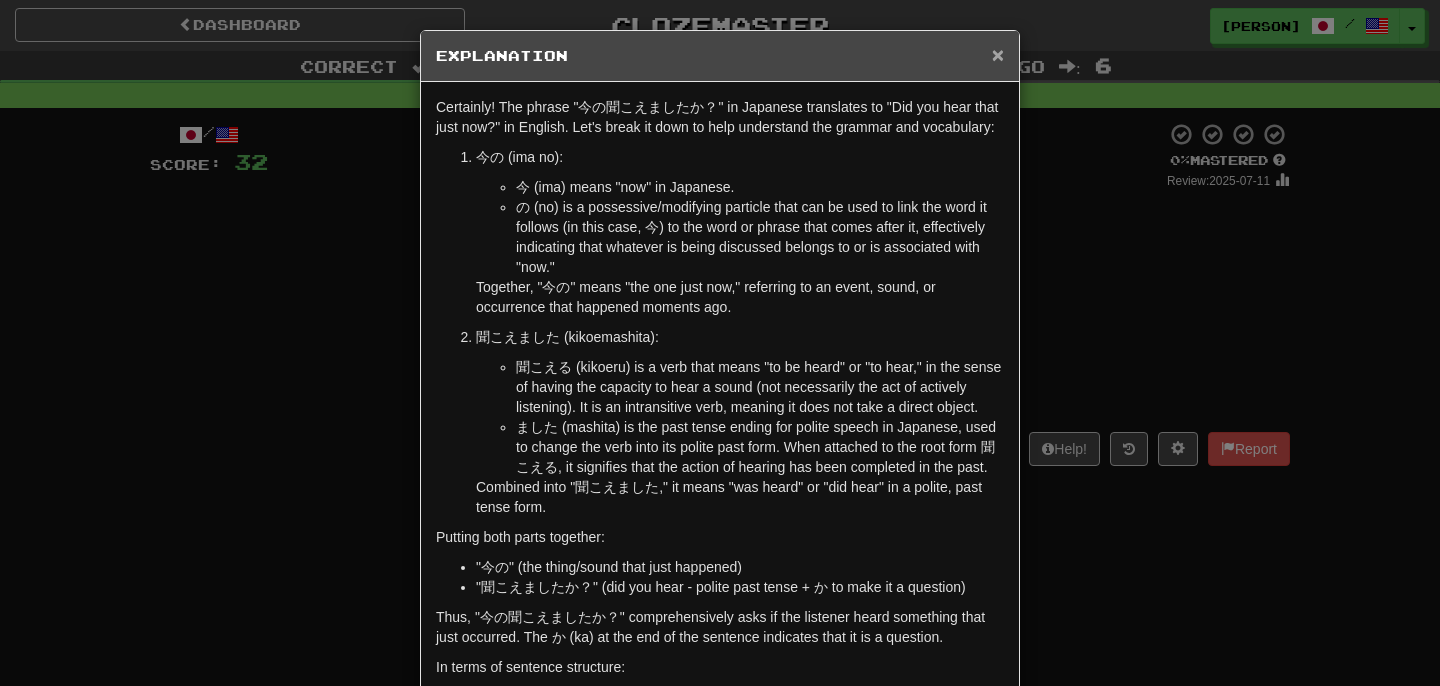 click on "×" at bounding box center [998, 54] 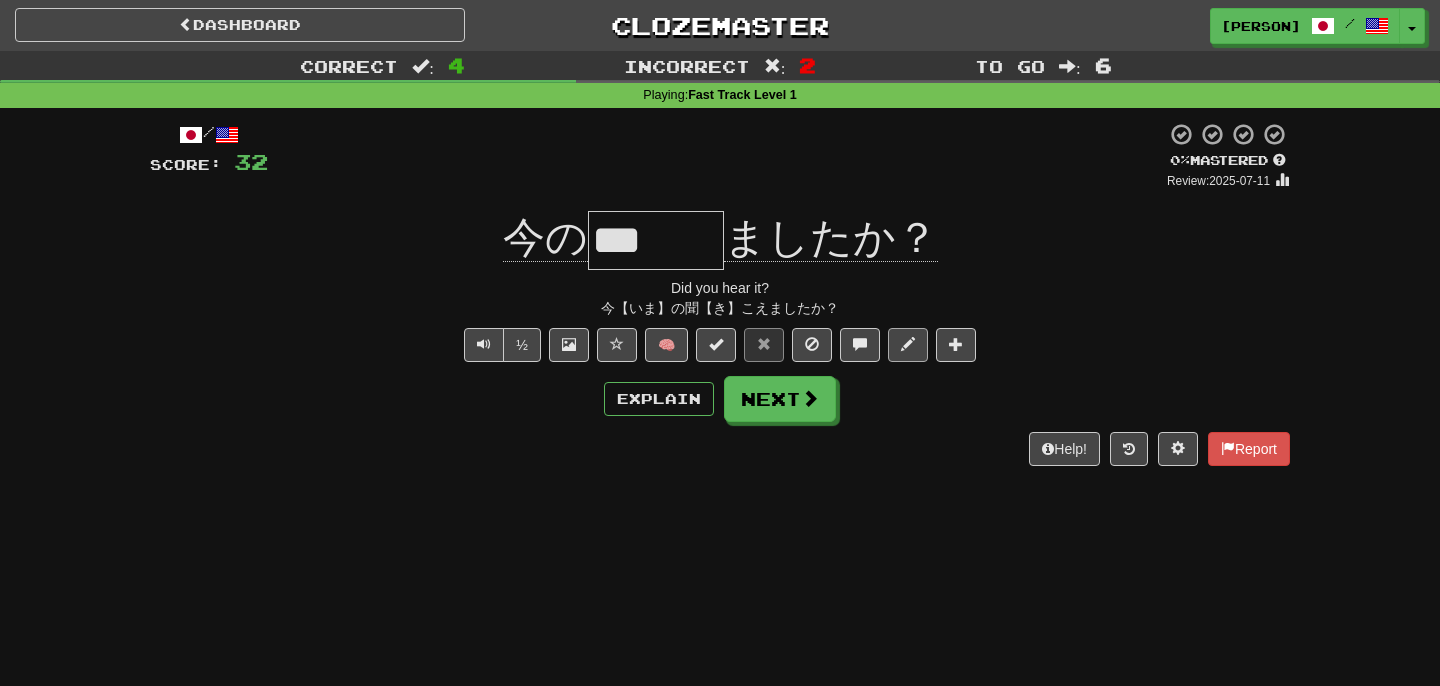 click at bounding box center (908, 345) 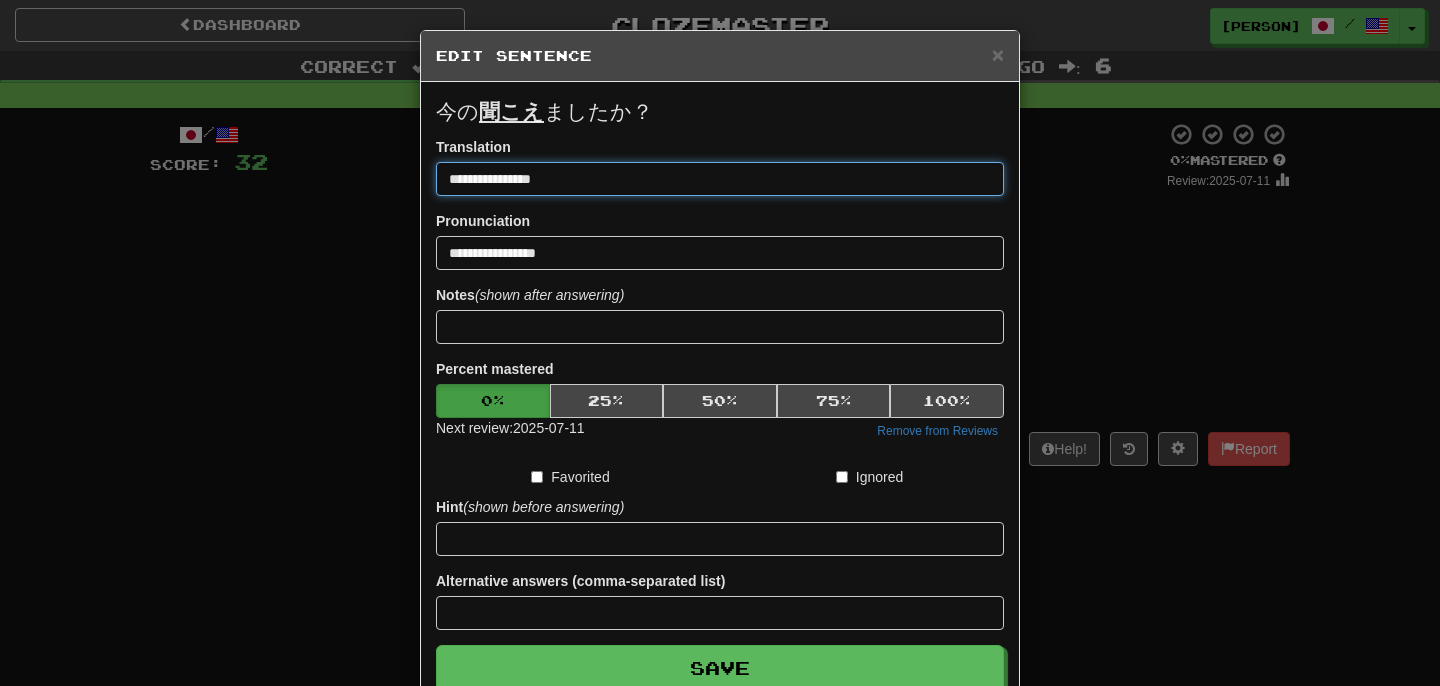 click on "**********" at bounding box center [720, 179] 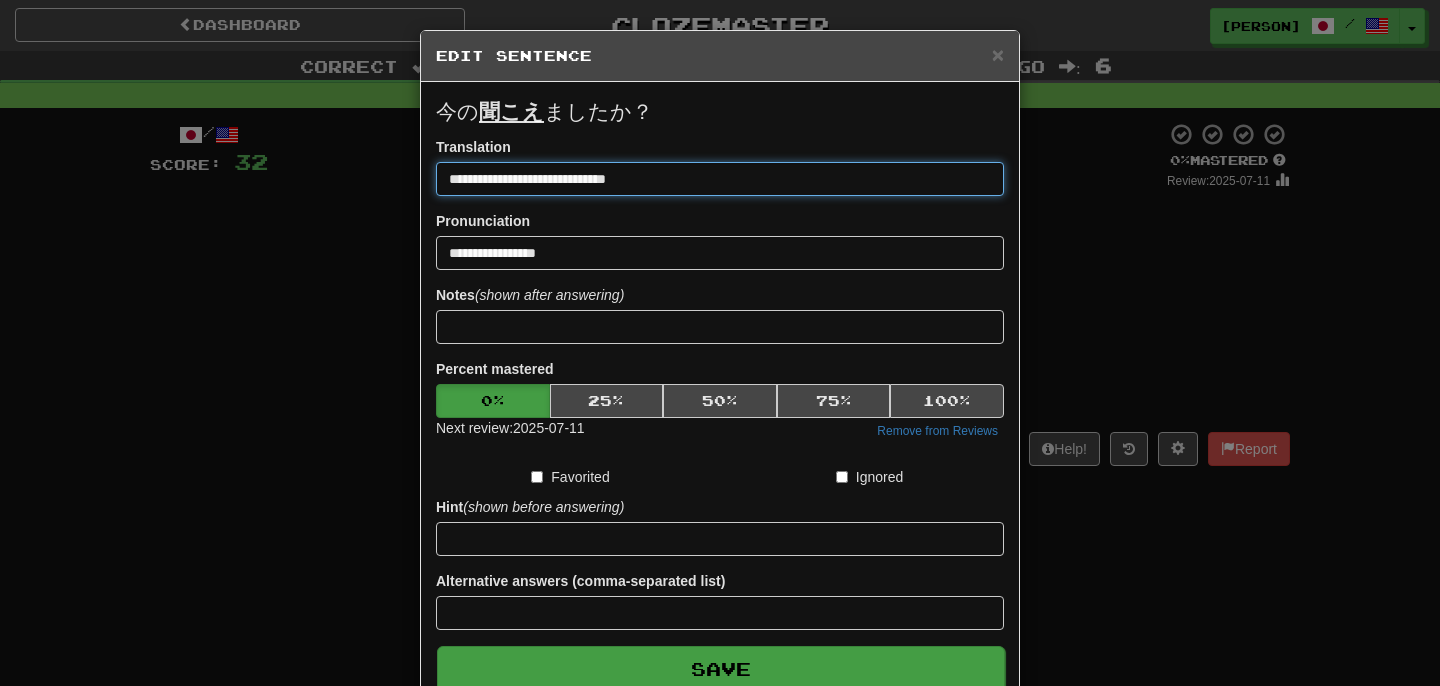 type on "**********" 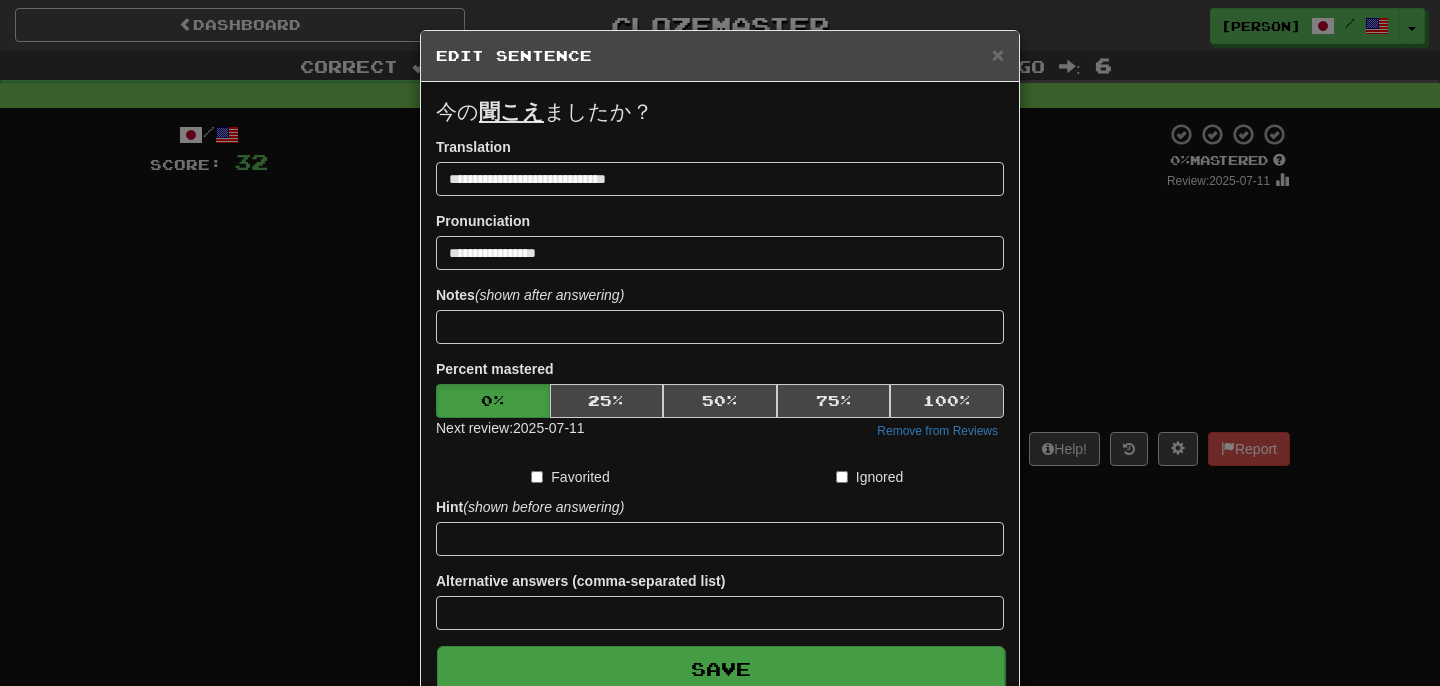 click on "Save" at bounding box center (721, 669) 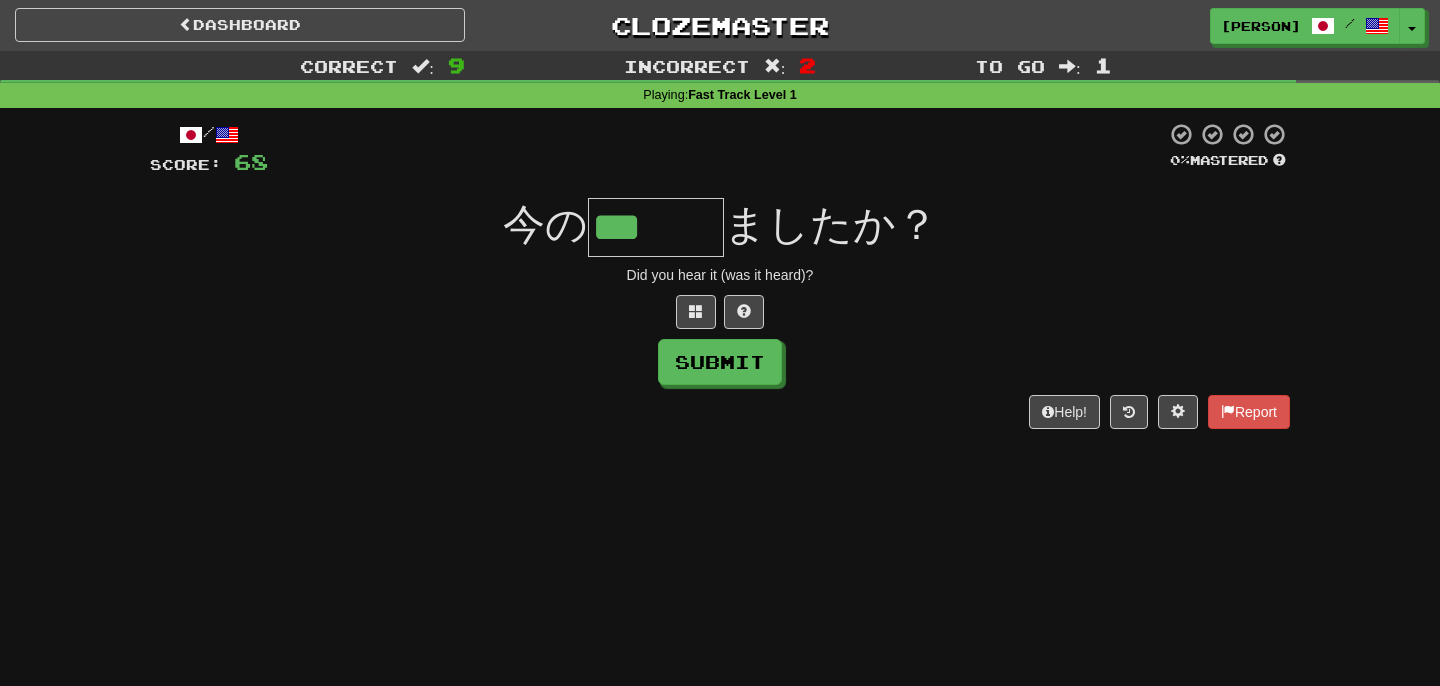type on "***" 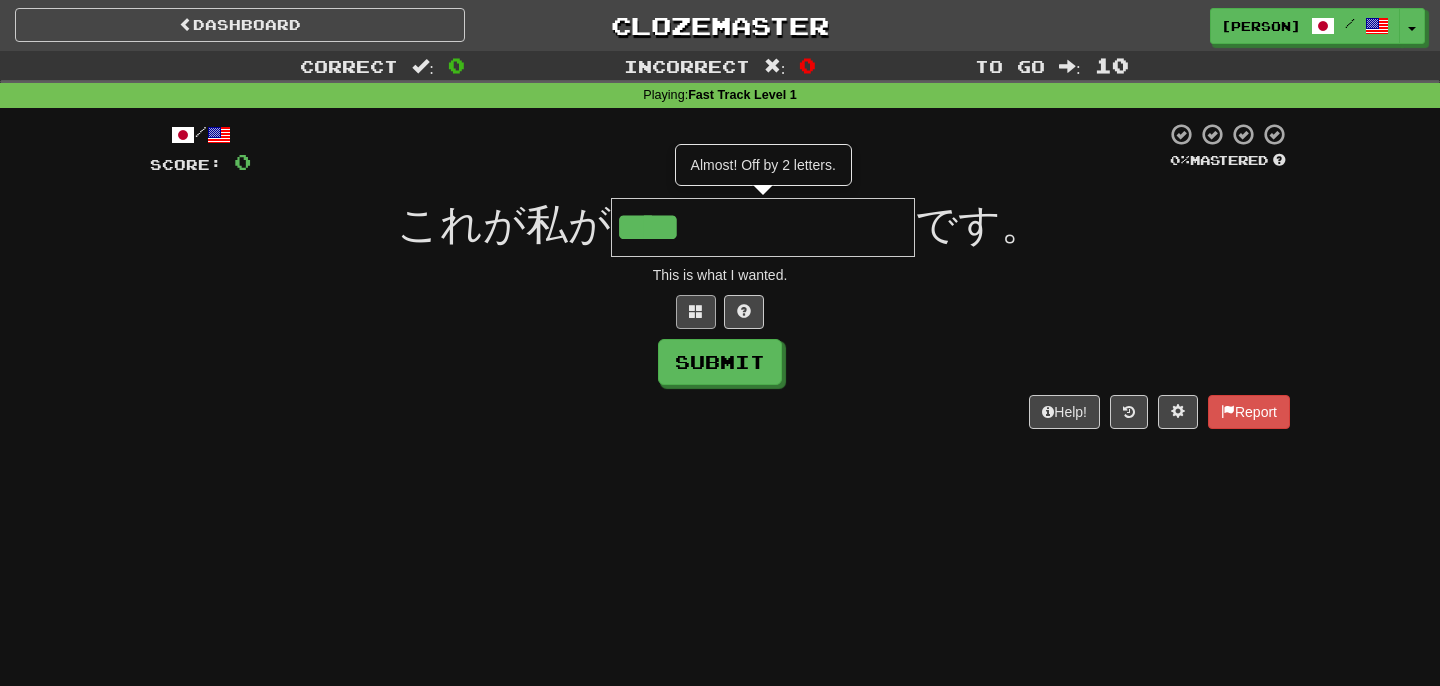 type on "****" 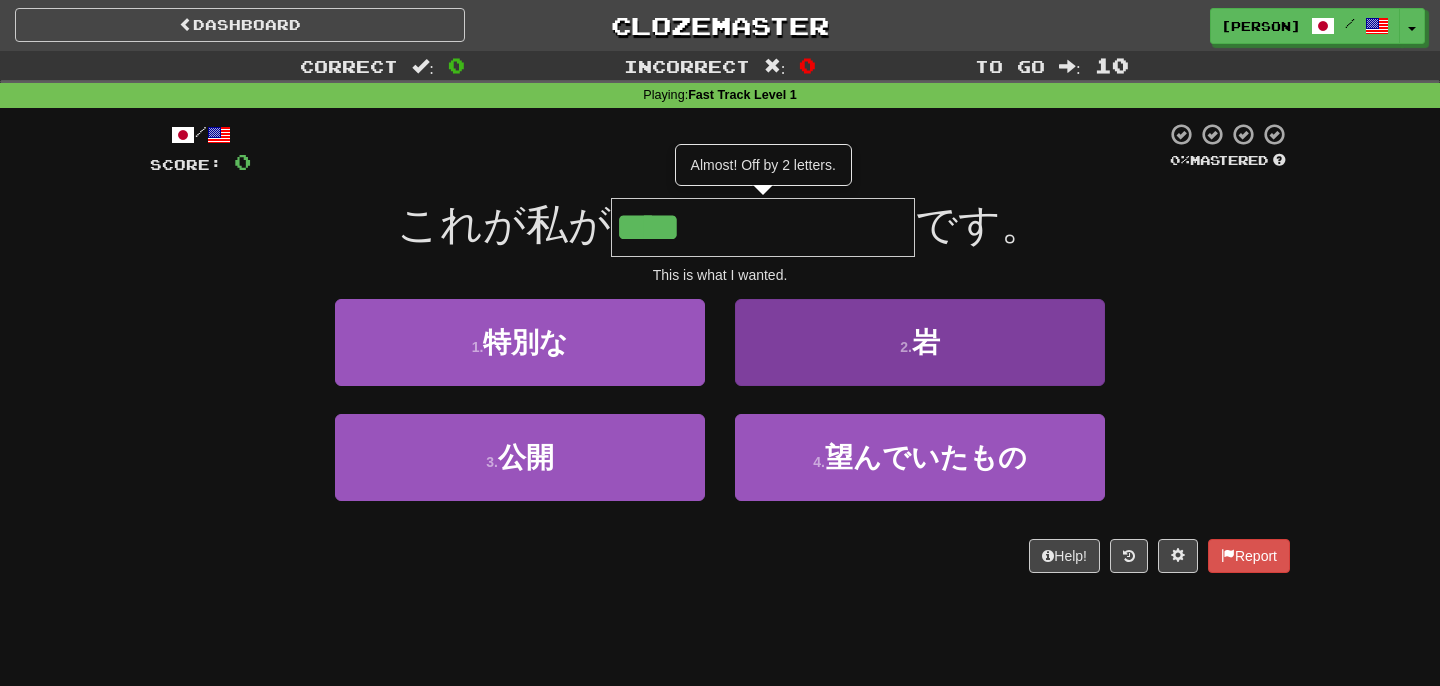 click on "2 .  岩" at bounding box center [520, 342] 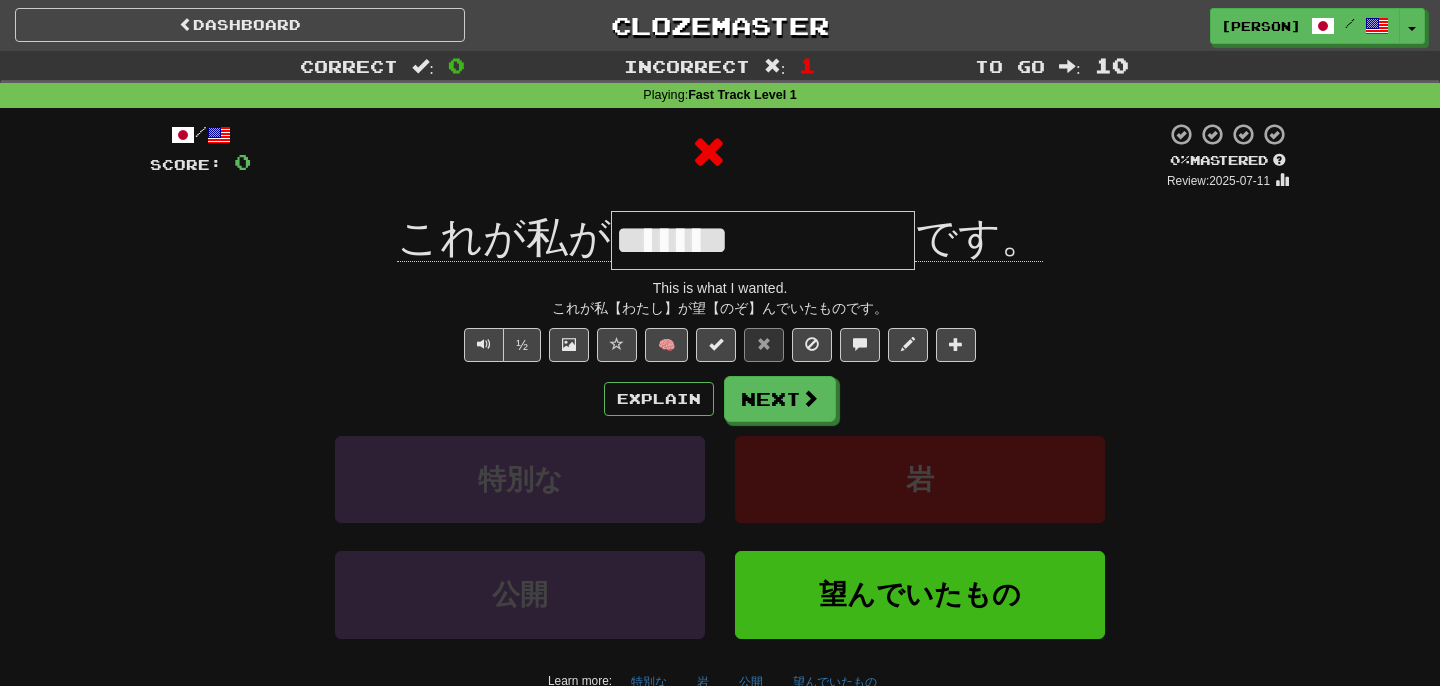 click on "/  Score:   0 0 %  Mastered Review:  2025-07-11 これが私が ******* です。 This is what I wanted. これが私【わたし】が望【のぞ】んでいたものです。 ½ 🧠 Explain Next 特別な 岩 公開 望んでいたもの Learn more: 特別な 岩 公開 望んでいたもの  Help!  Report" at bounding box center [720, 431] 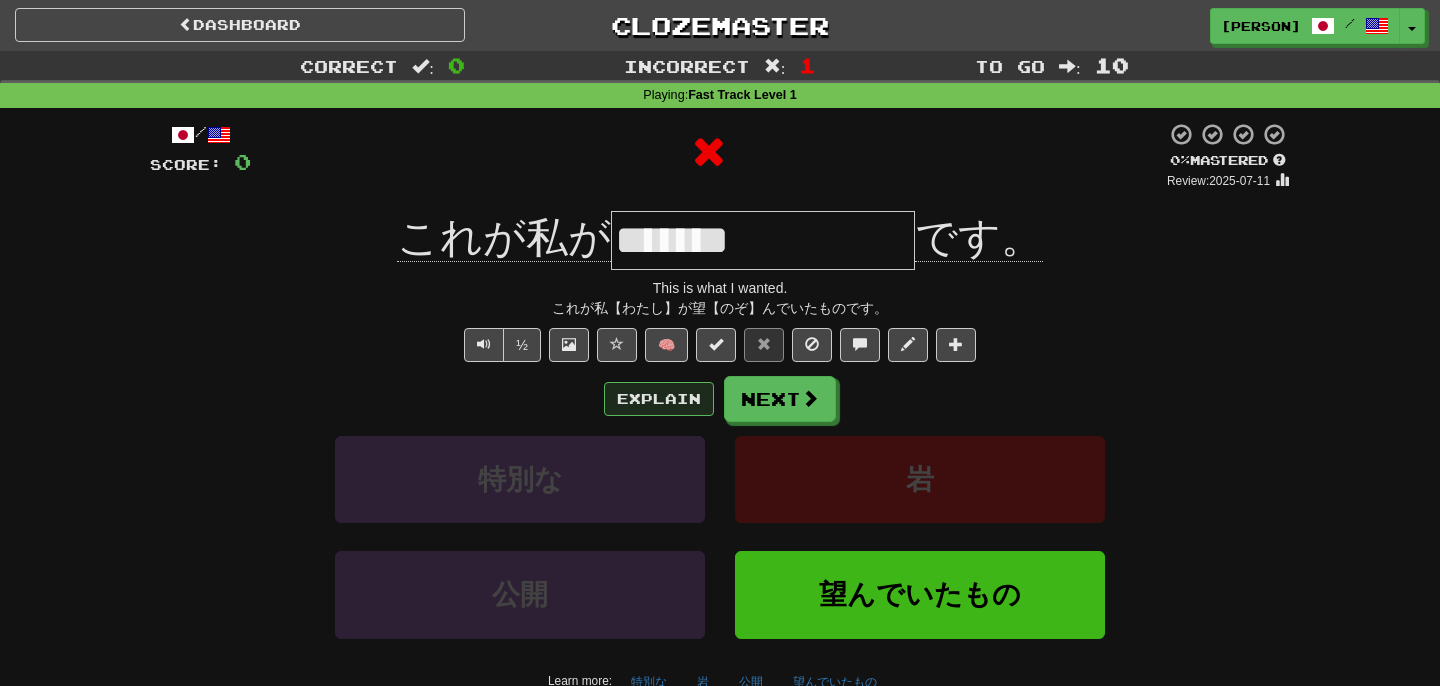 click on "Explain" at bounding box center (659, 399) 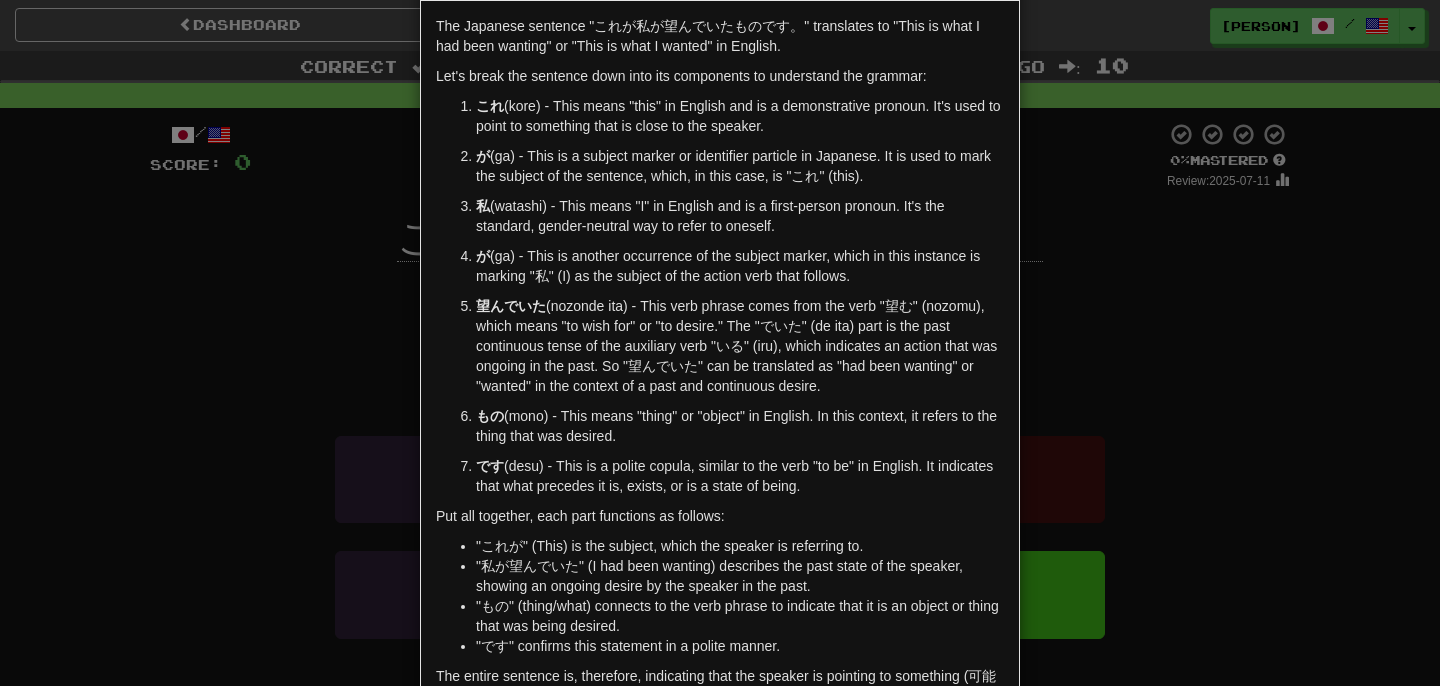 scroll, scrollTop: 96, scrollLeft: 0, axis: vertical 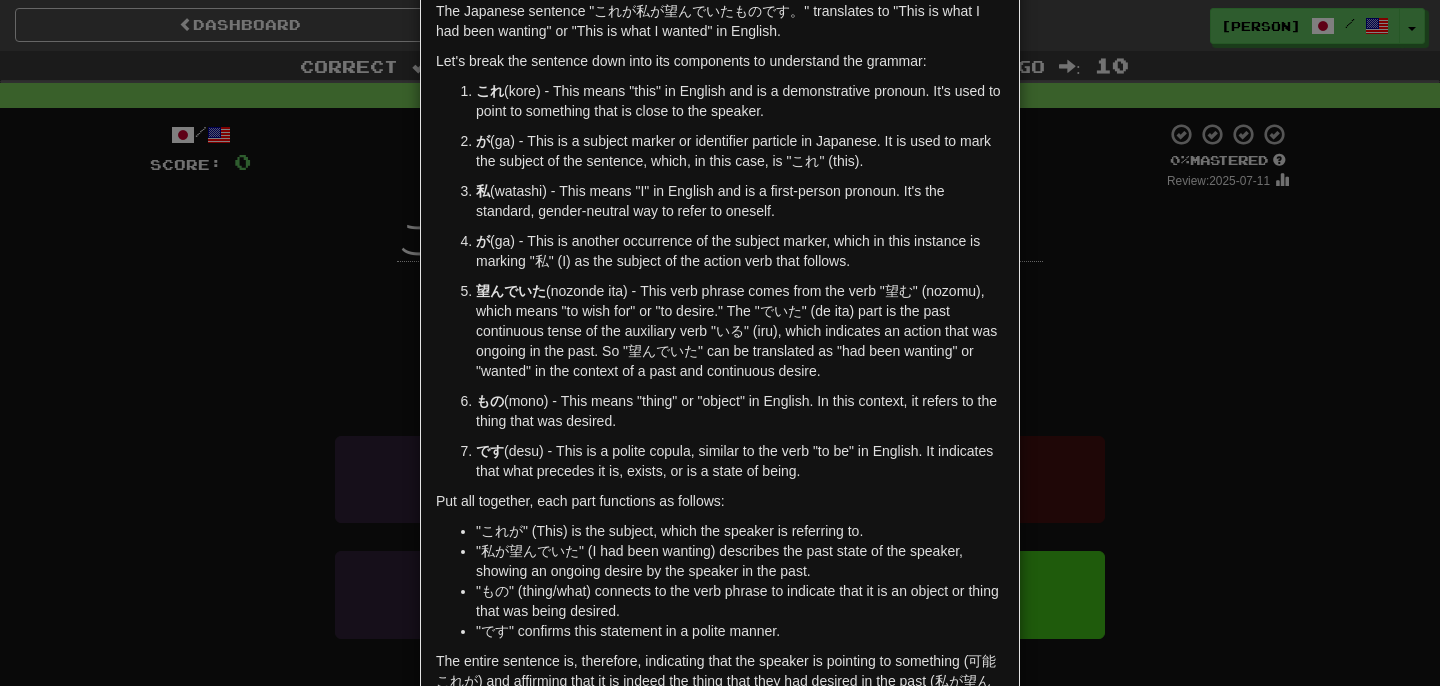 click on "× Explanation The Japanese sentence "これが私が望んでいたものです。" translates to "This is what I had been wanting" or "This is what I wanted" in English.
Let's break the sentence down into its components to understand the grammar:
これ  (kore) - This means "this" in English and is a demonstrative pronoun. It's used to point to something that is close to the speaker.
が  (ga) - This is a subject marker or identifier particle in Japanese. It is used to mark the subject of the sentence, which, in this case, is "これ" (this).
私  (watashi) - This means "I" in English and is a first-person pronoun. It's the standard, gender-neutral way to refer to oneself.
が  (ga) - This is another occurrence of the subject marker, which in this instance is marking "私" (I) as the subject of the action verb that follows.
望んでいた
もの  (mono) - This means "thing" or "object" in English. In this context, it refers to the thing that was desired.
です" at bounding box center (720, 343) 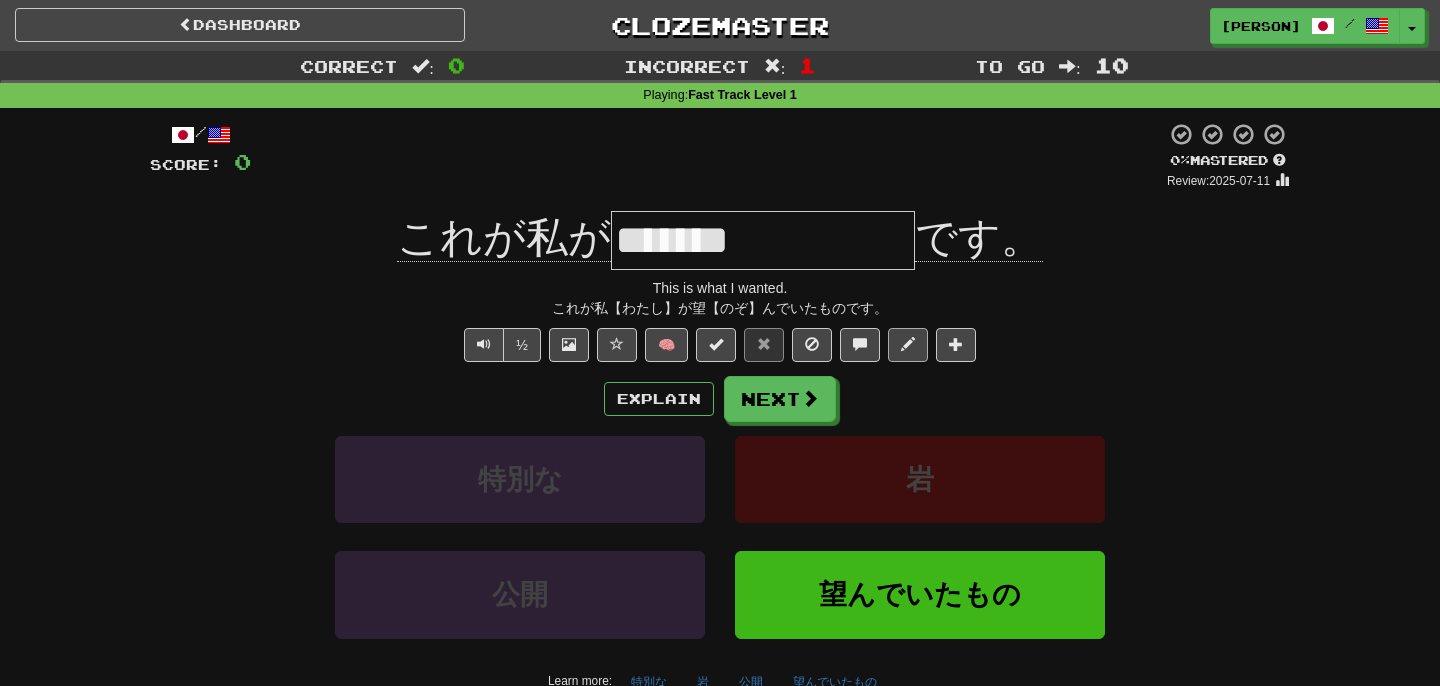 click at bounding box center (908, 344) 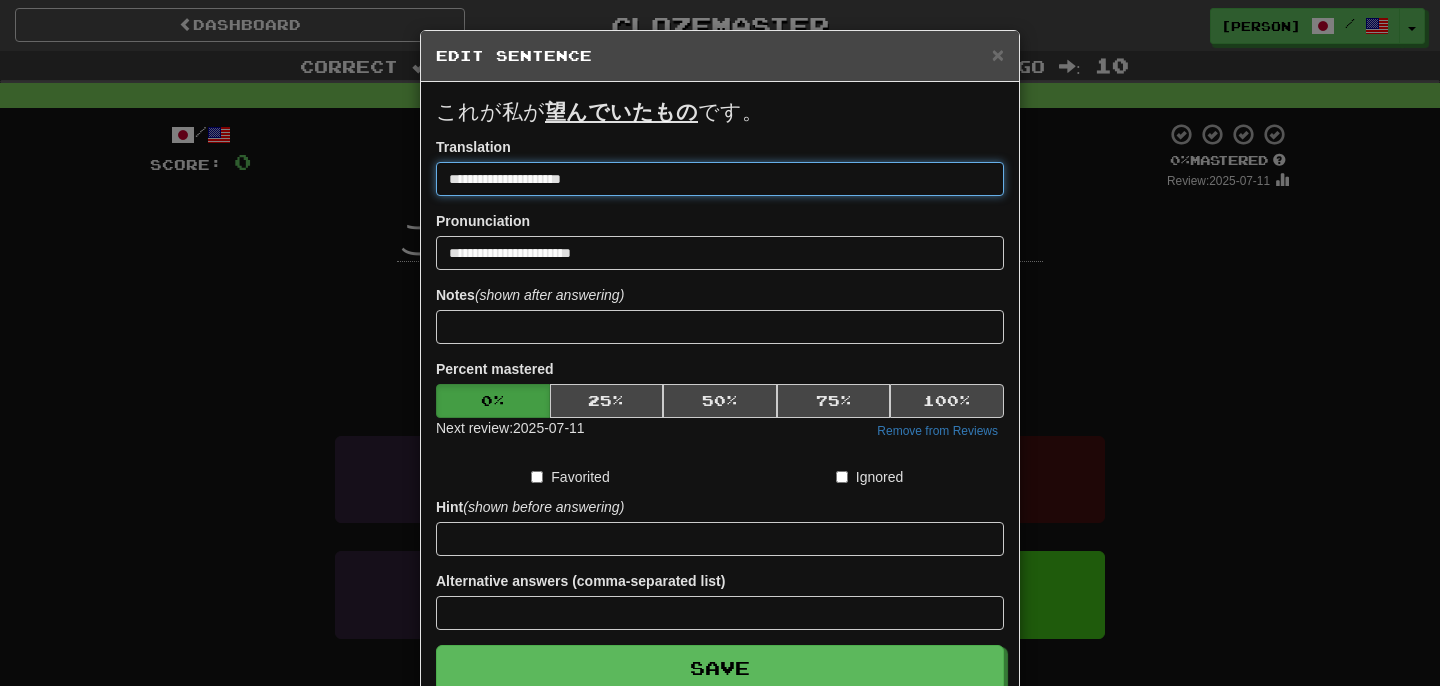 click on "**********" at bounding box center (720, 179) 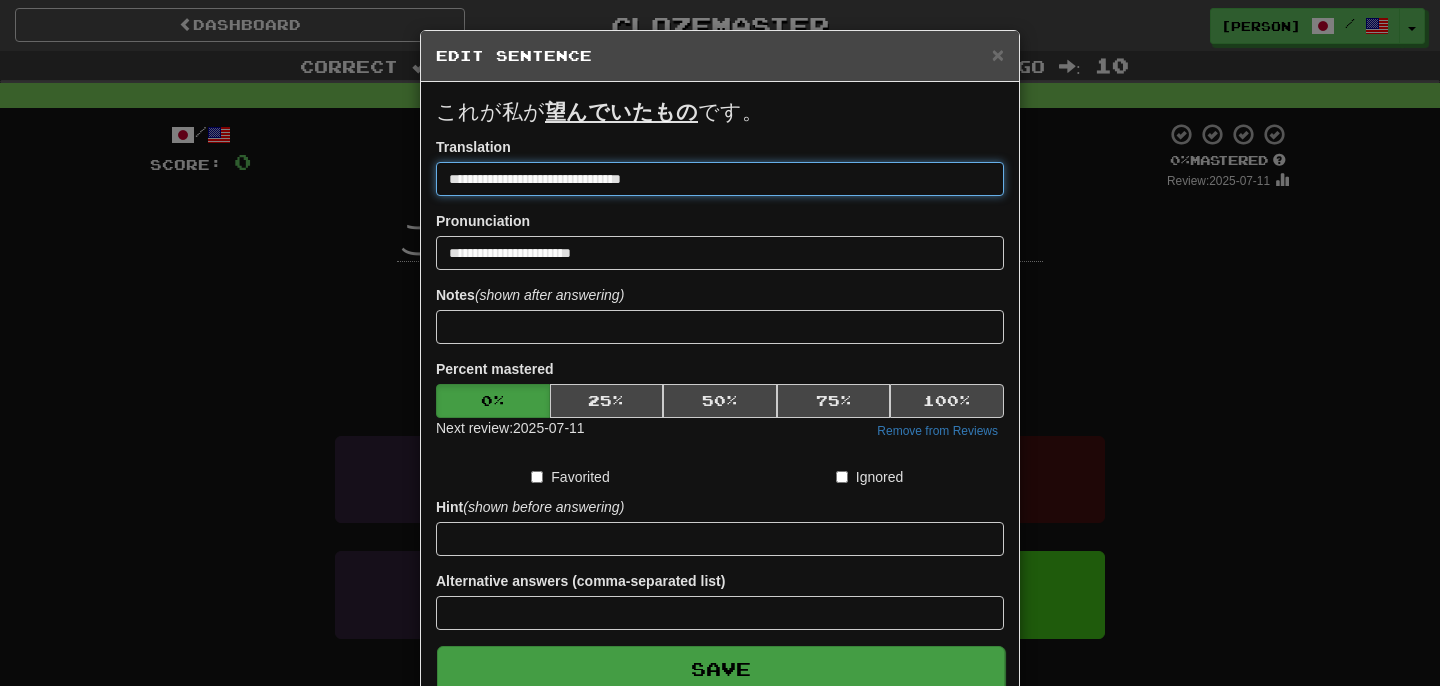 type on "**********" 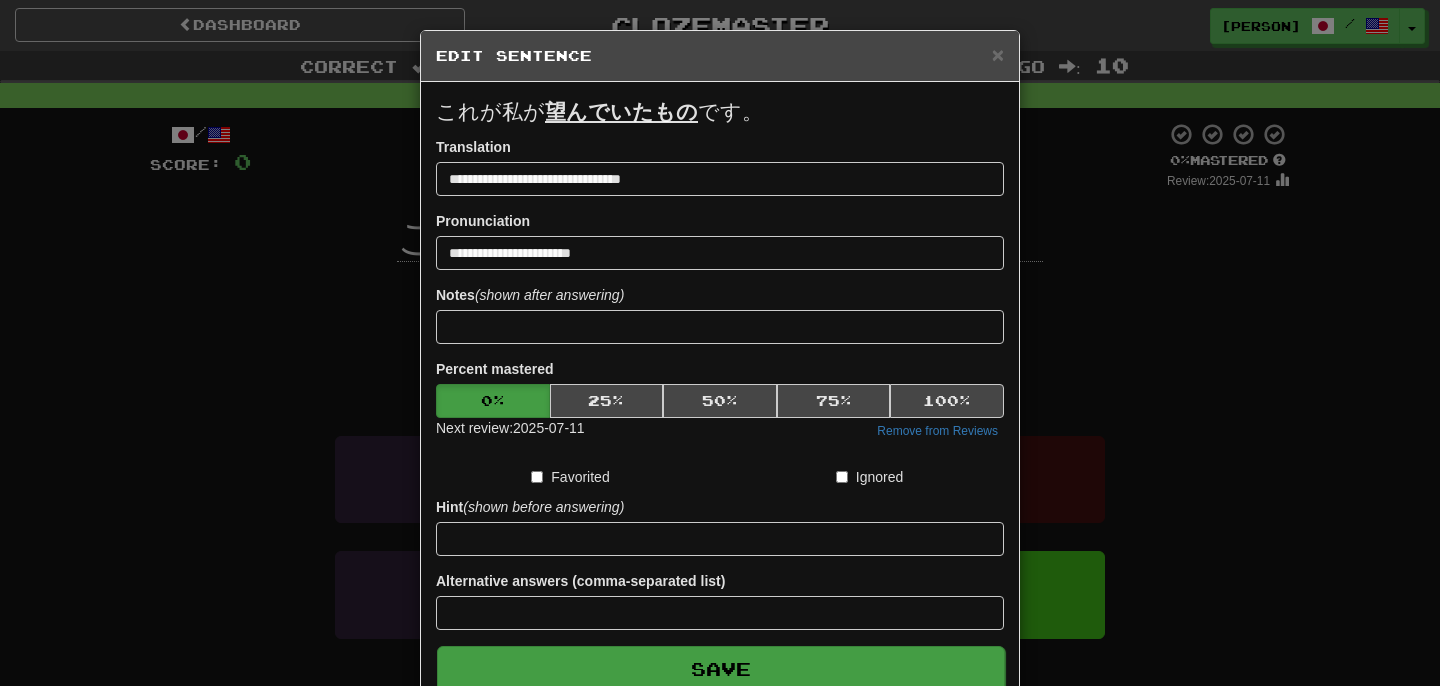 click on "Save" at bounding box center [721, 669] 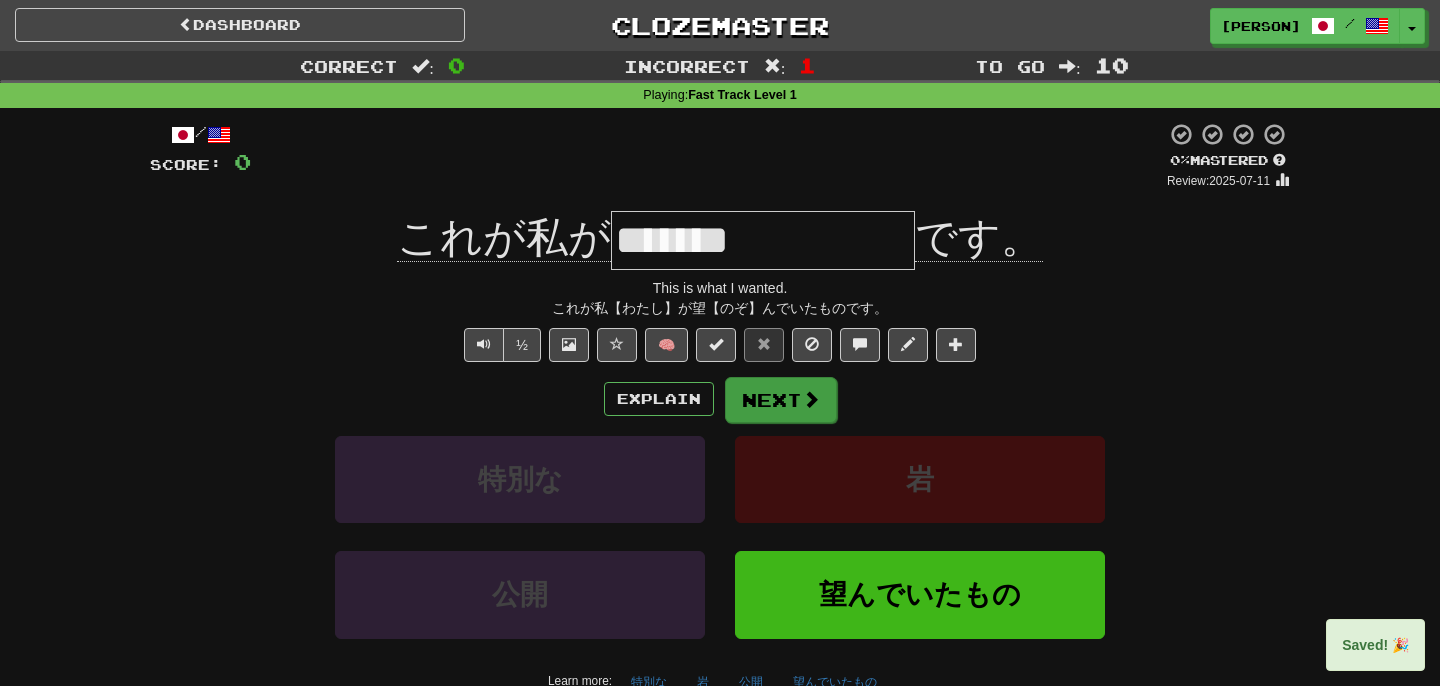 click at bounding box center [811, 399] 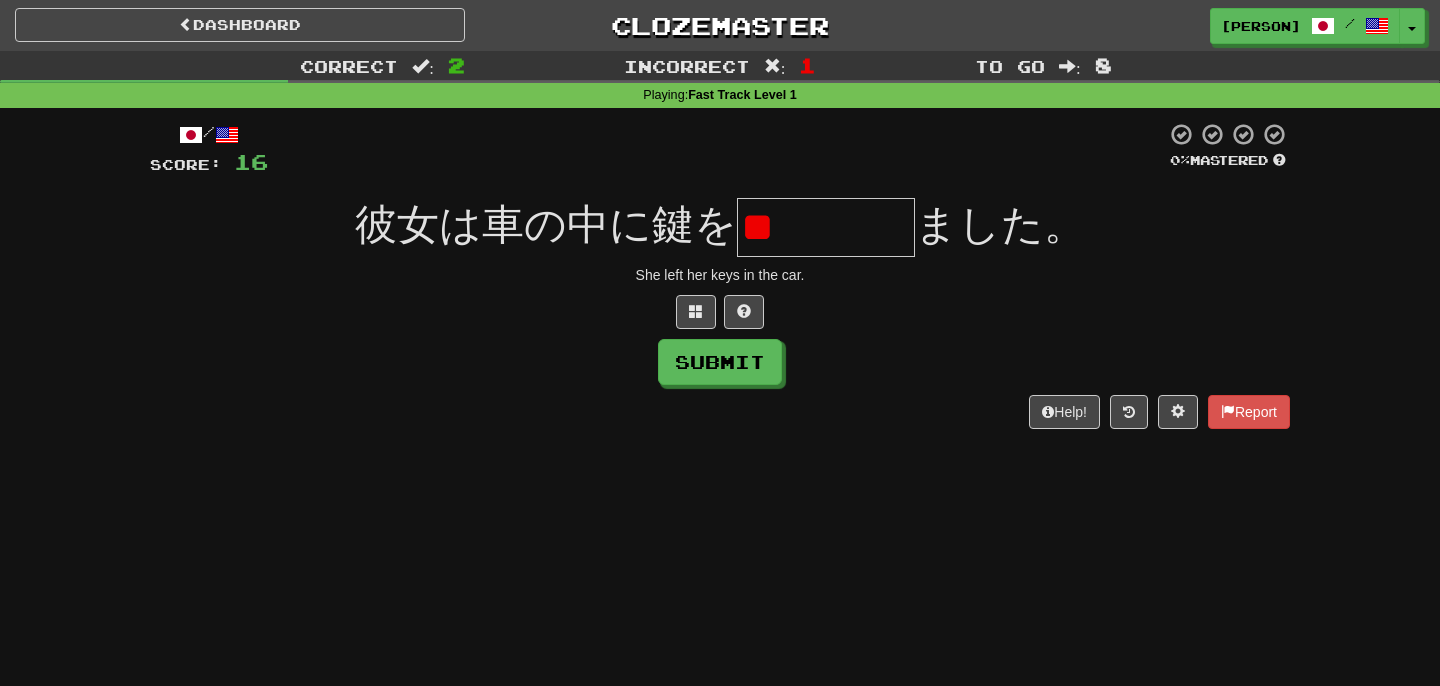 type on "**" 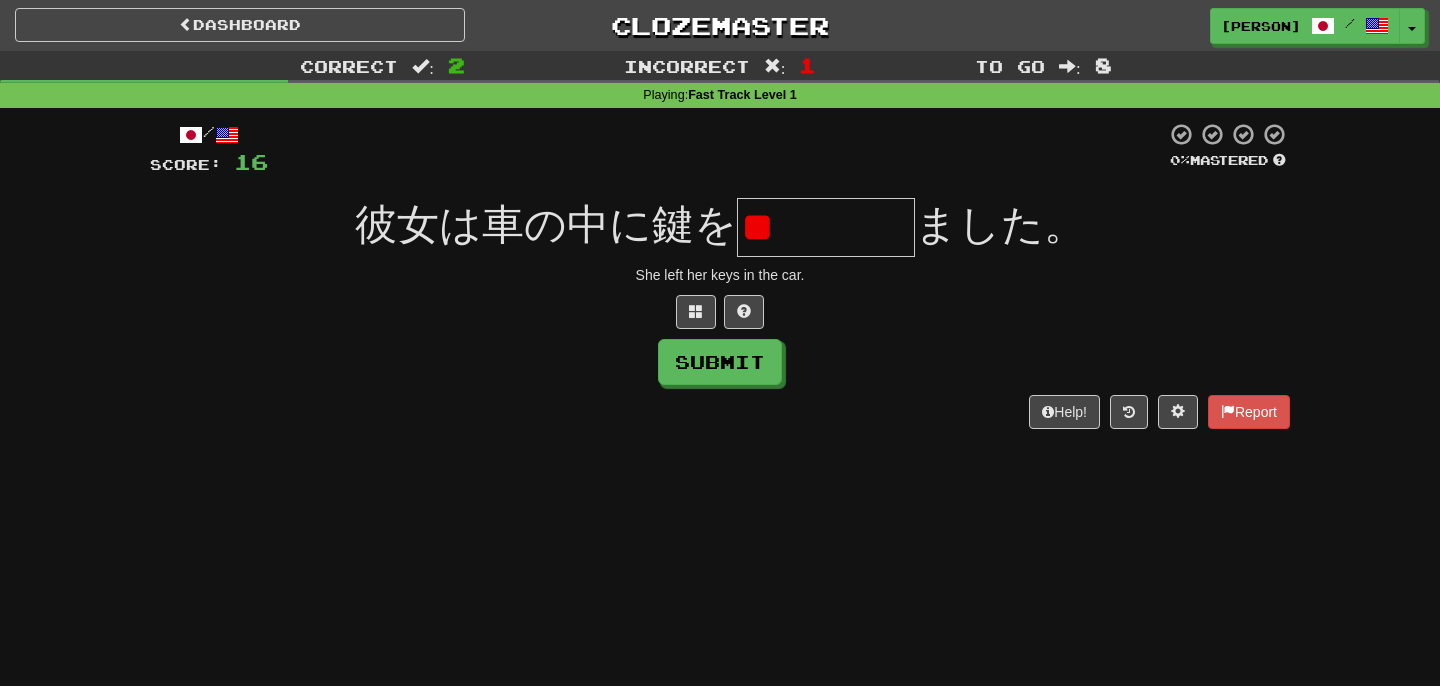click on "**" at bounding box center (826, 227) 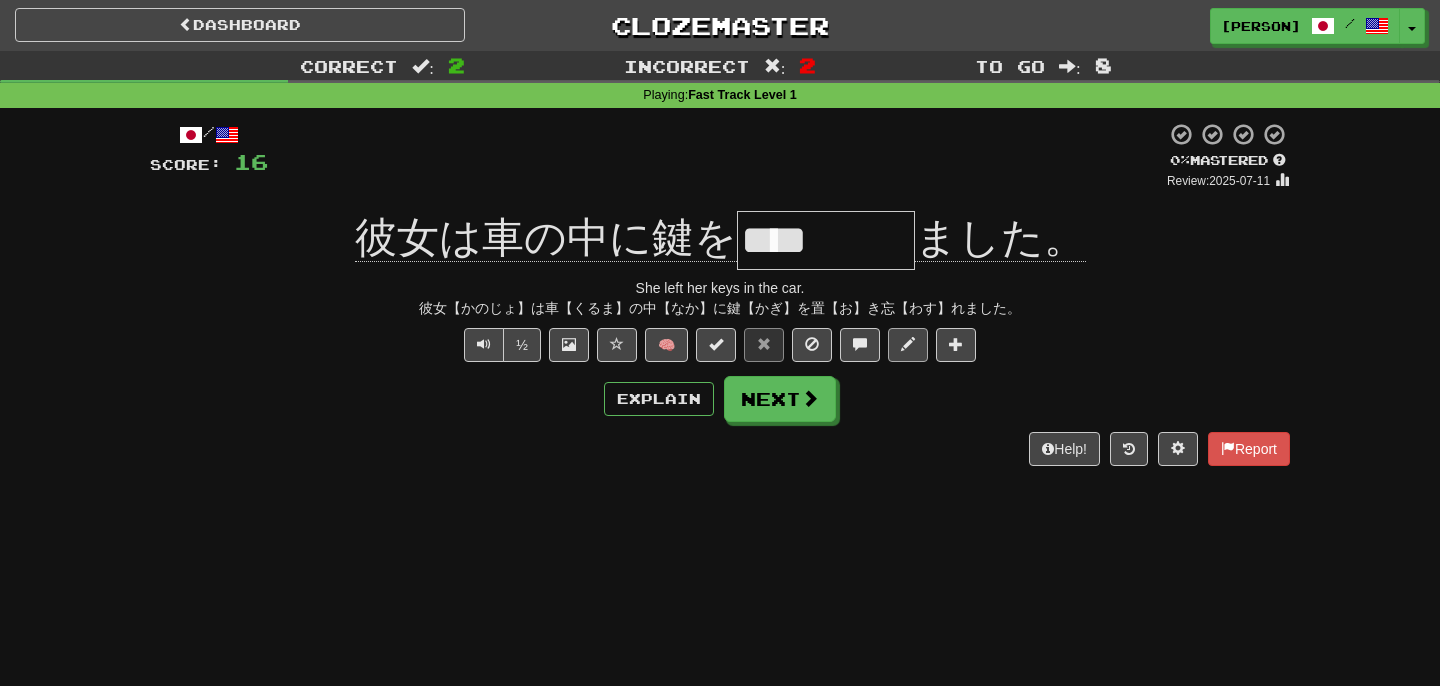click at bounding box center (908, 344) 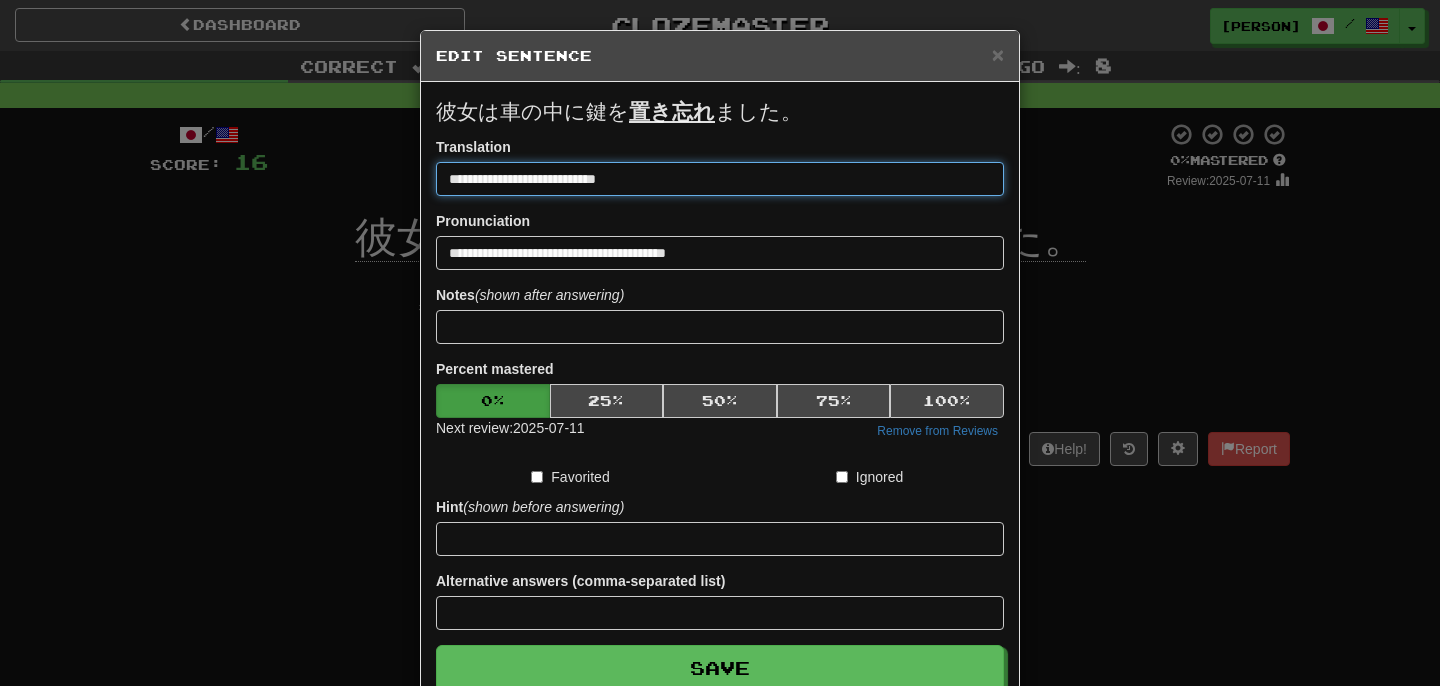 click on "**********" at bounding box center (720, 179) 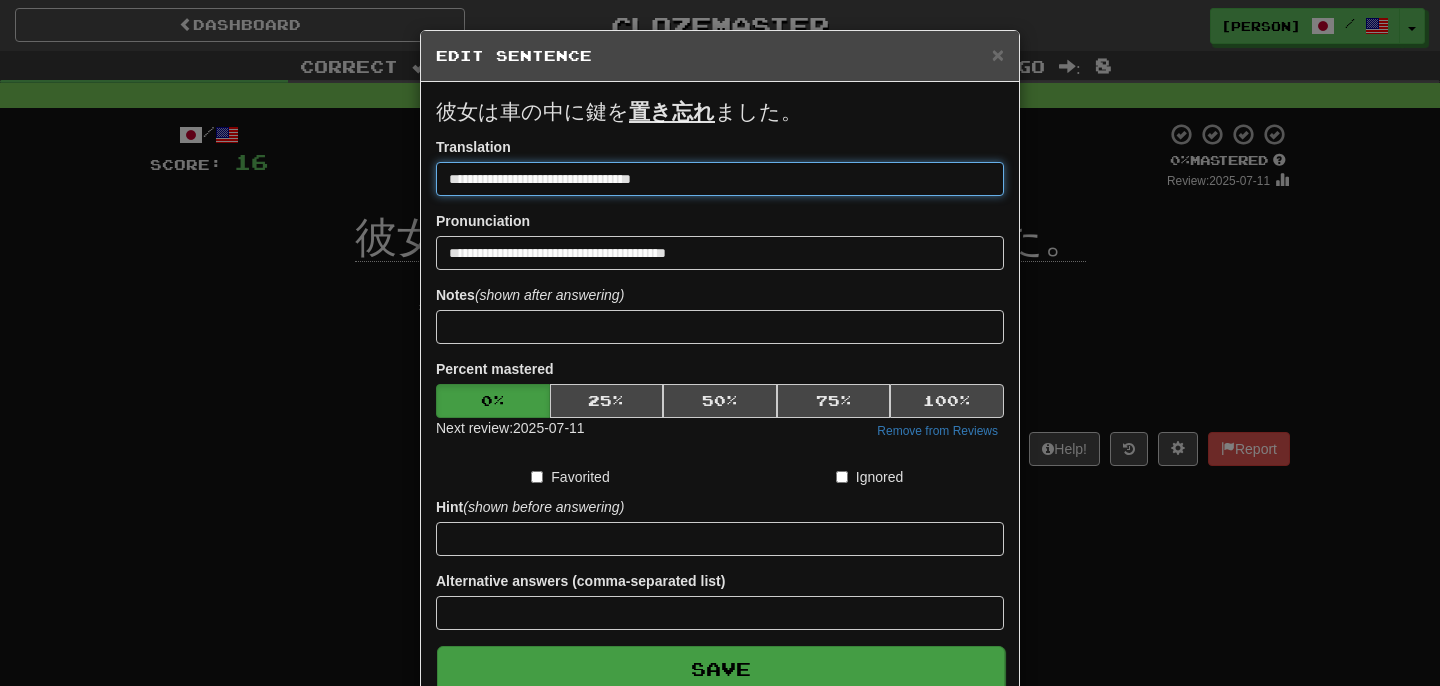type on "**********" 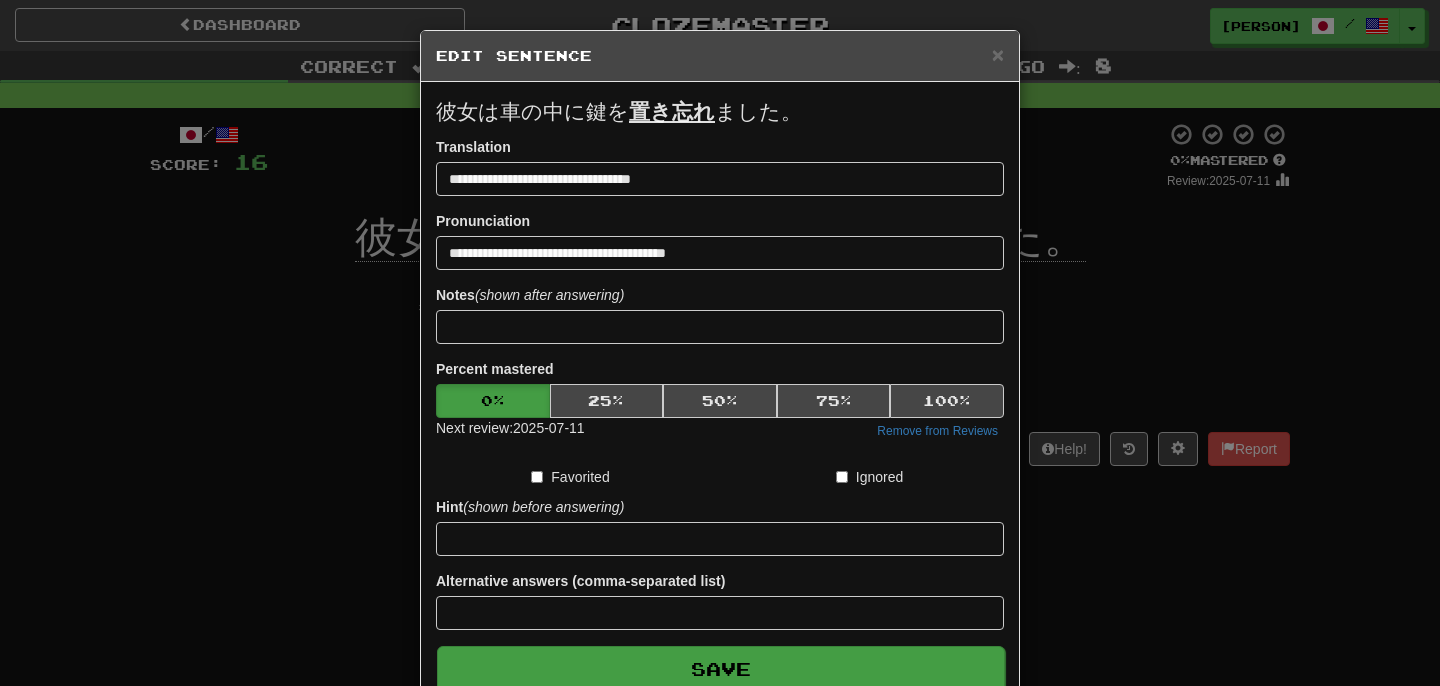 click on "Save" at bounding box center [721, 669] 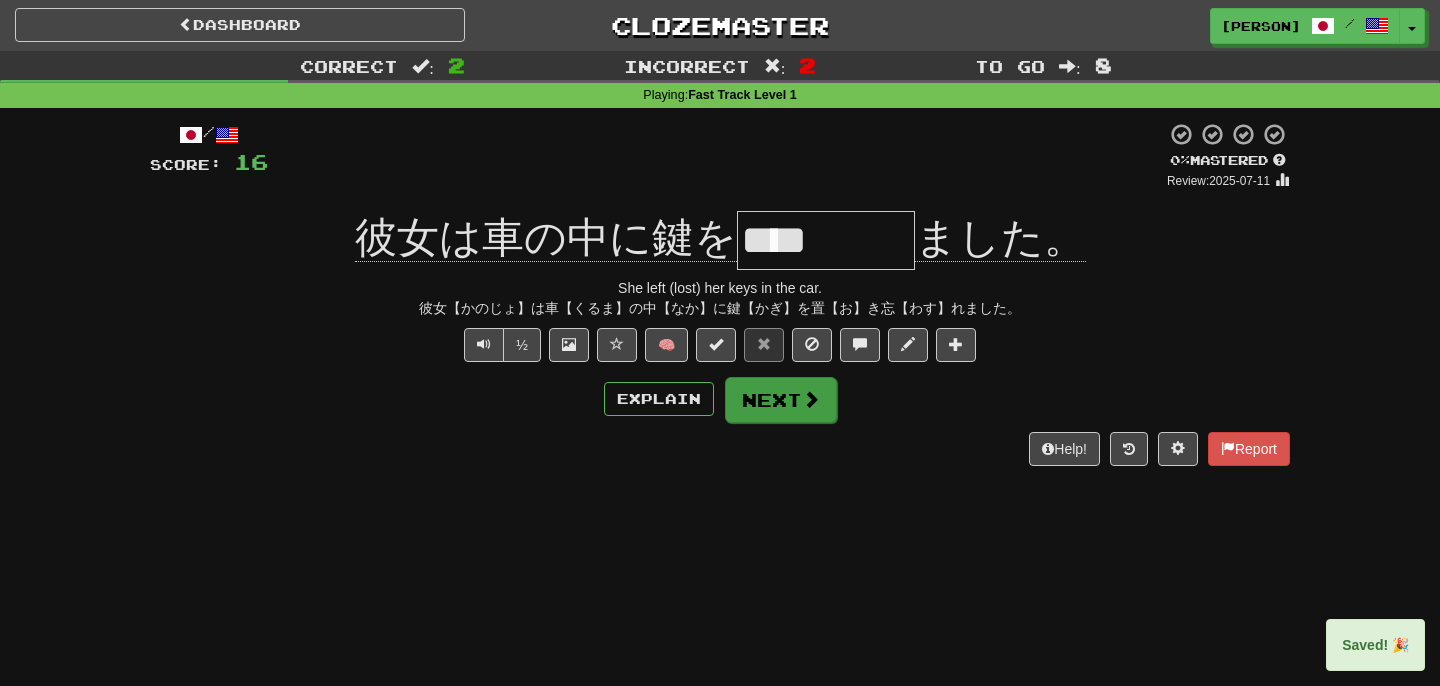 click at bounding box center (811, 399) 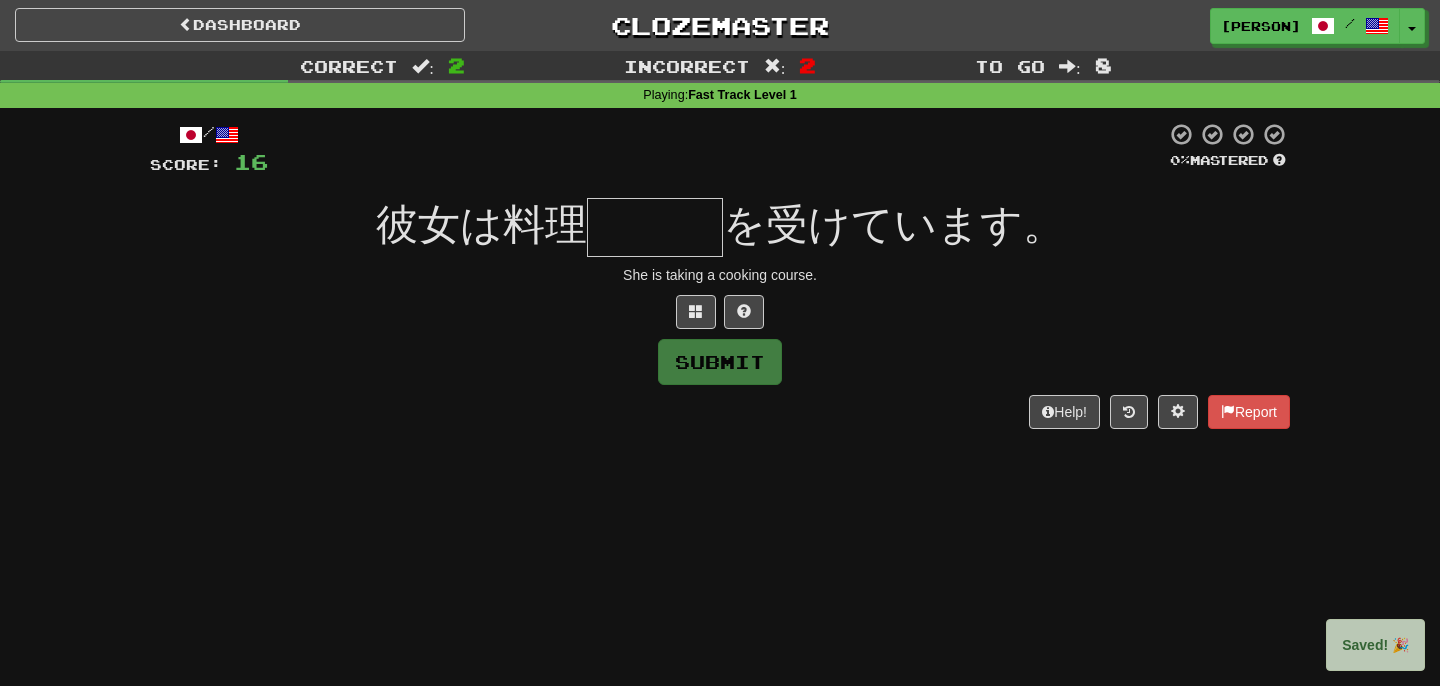 click at bounding box center (655, 227) 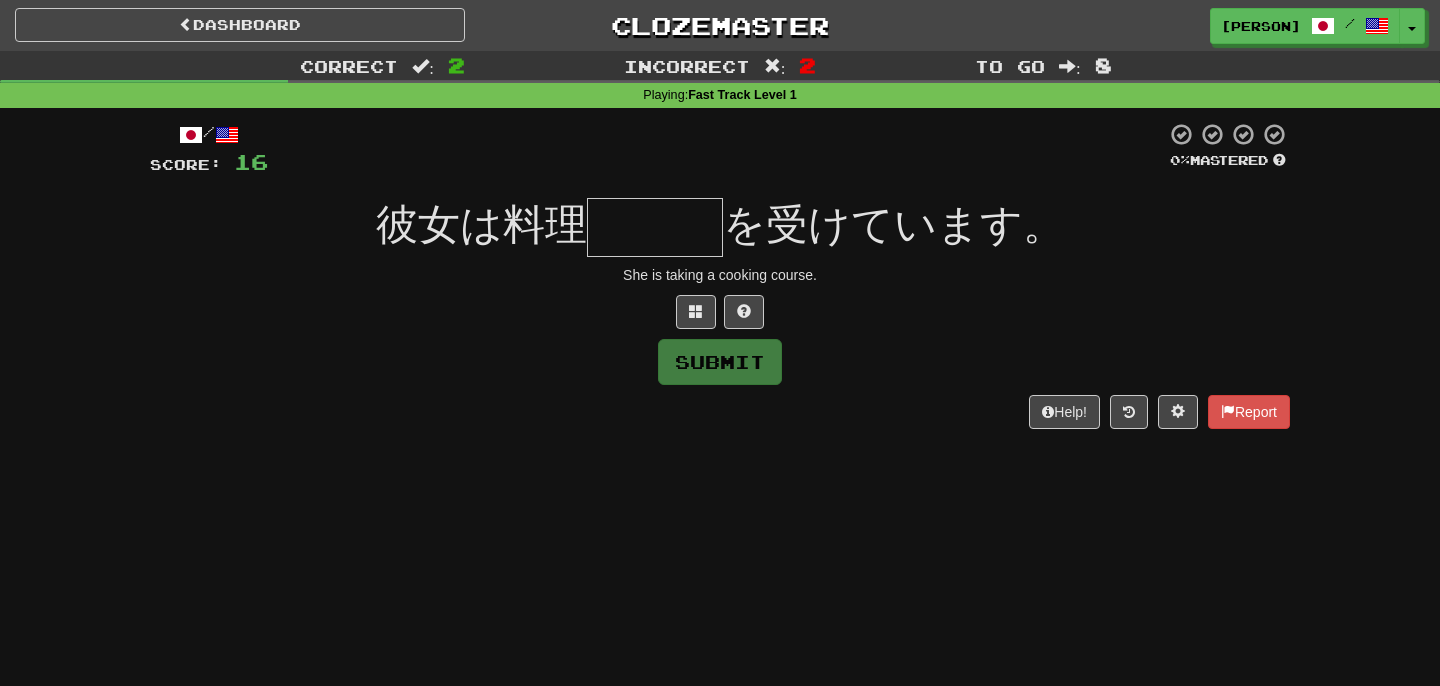 click at bounding box center [655, 227] 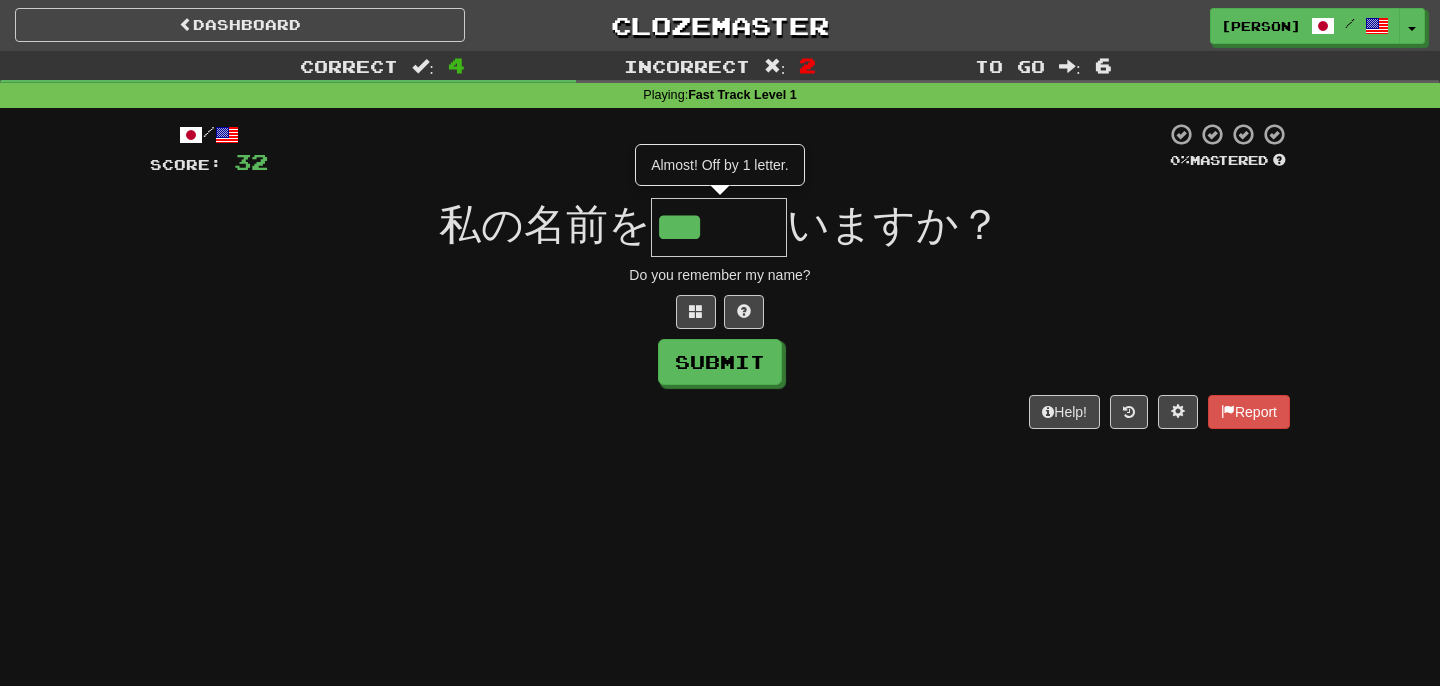type on "***" 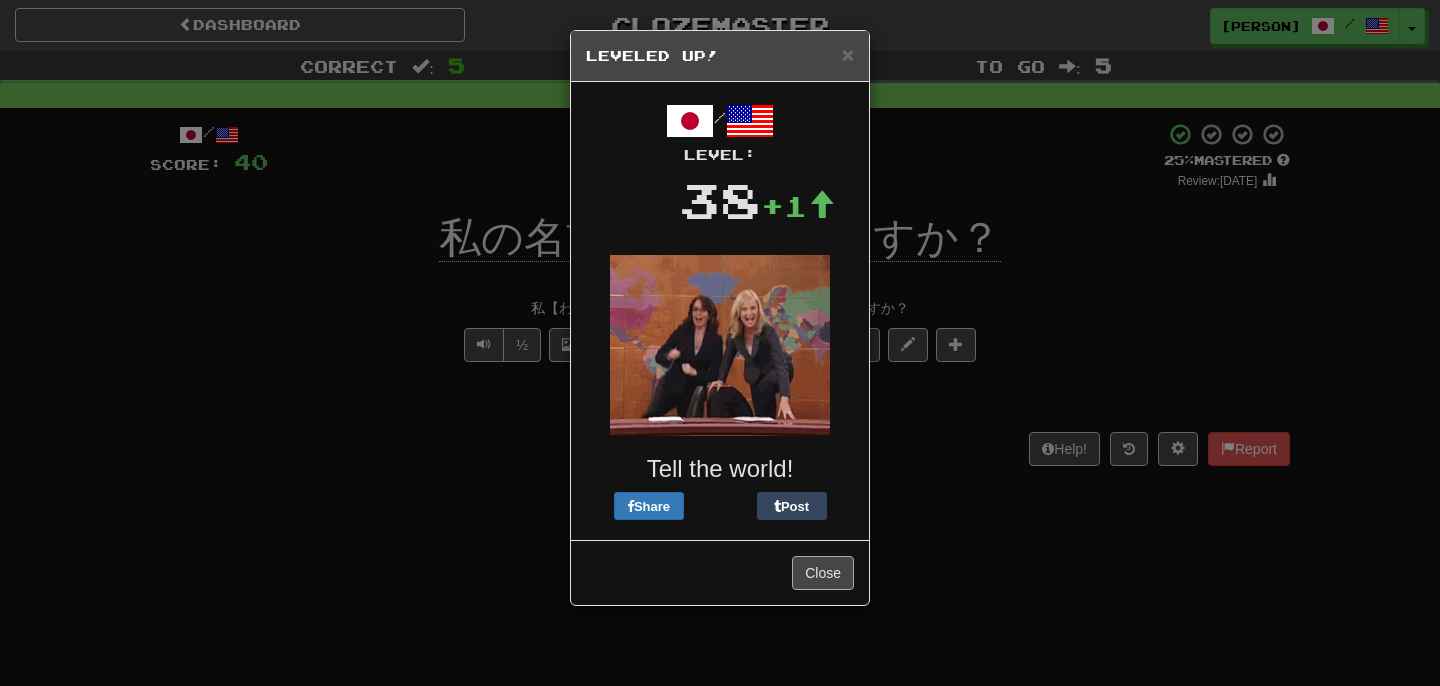click on "Close" at bounding box center [823, 573] 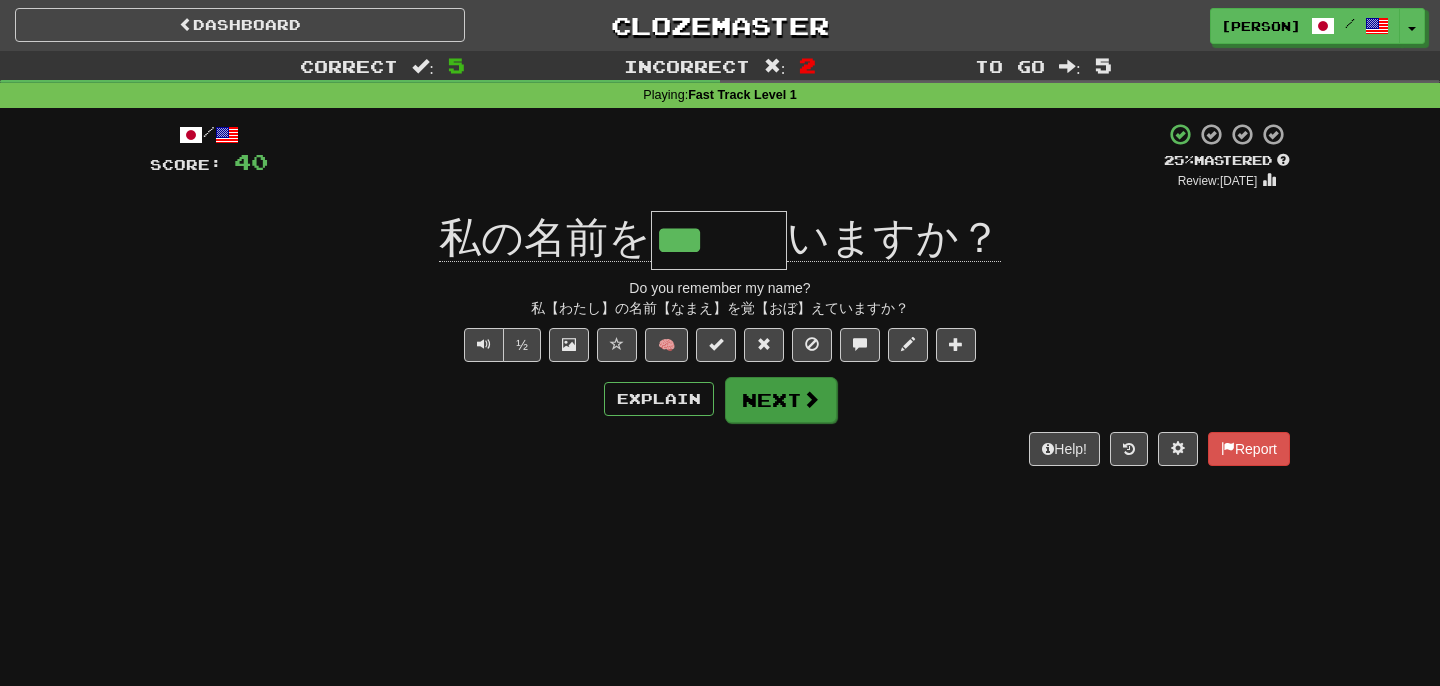 click on "Next" at bounding box center (781, 400) 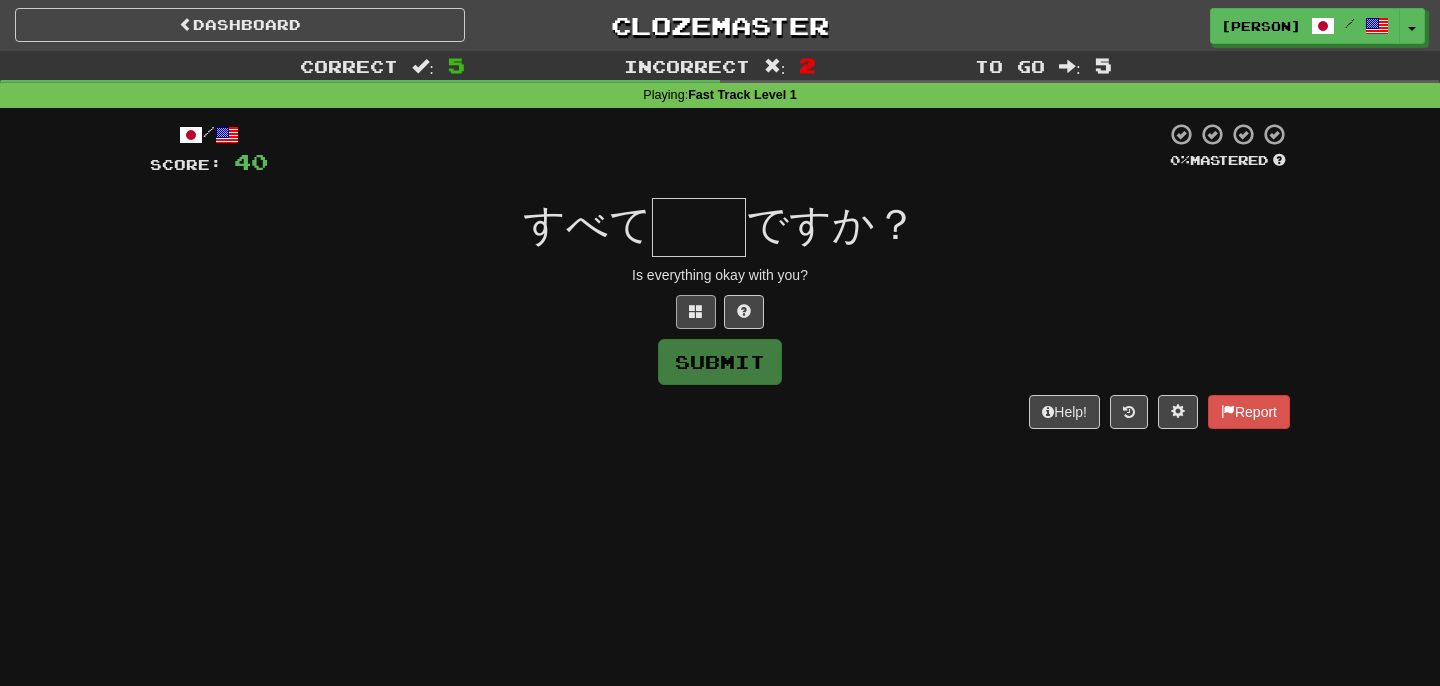 click at bounding box center (696, 312) 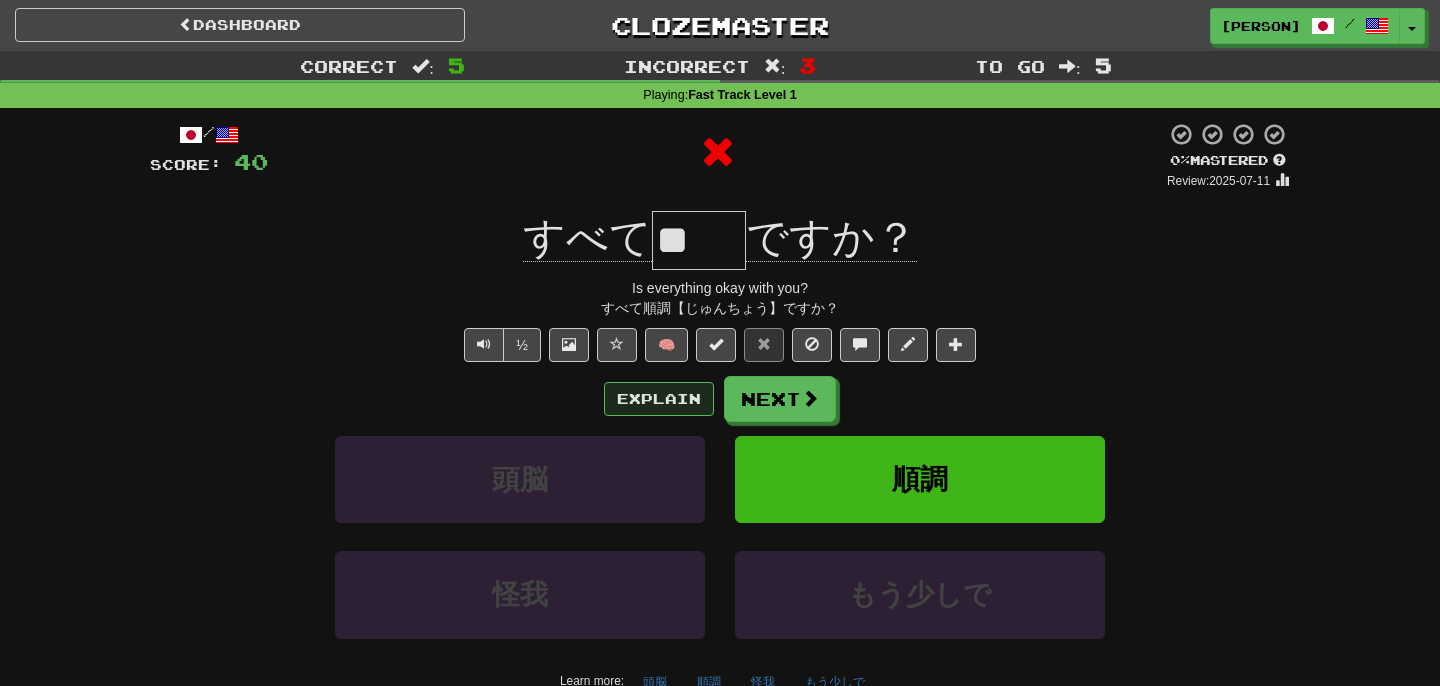 click on "Explain" at bounding box center (659, 399) 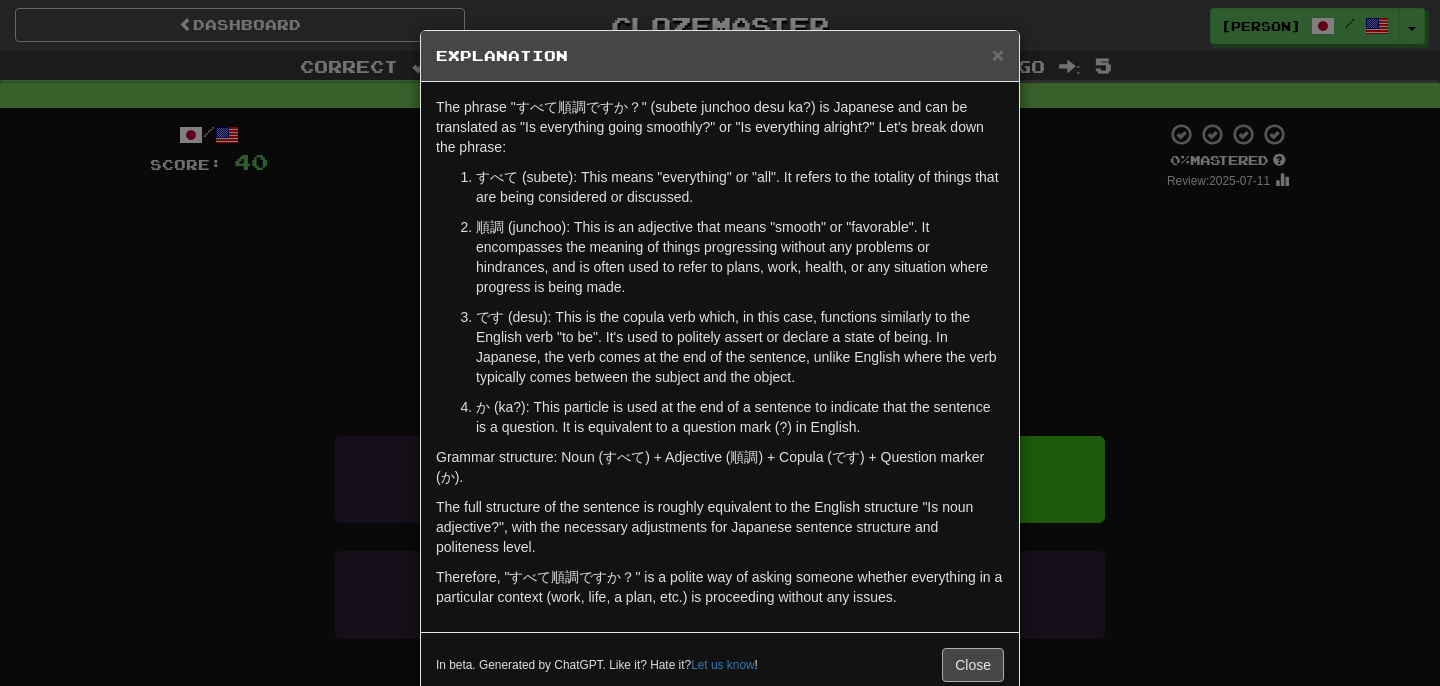 click on "Close" at bounding box center (973, 665) 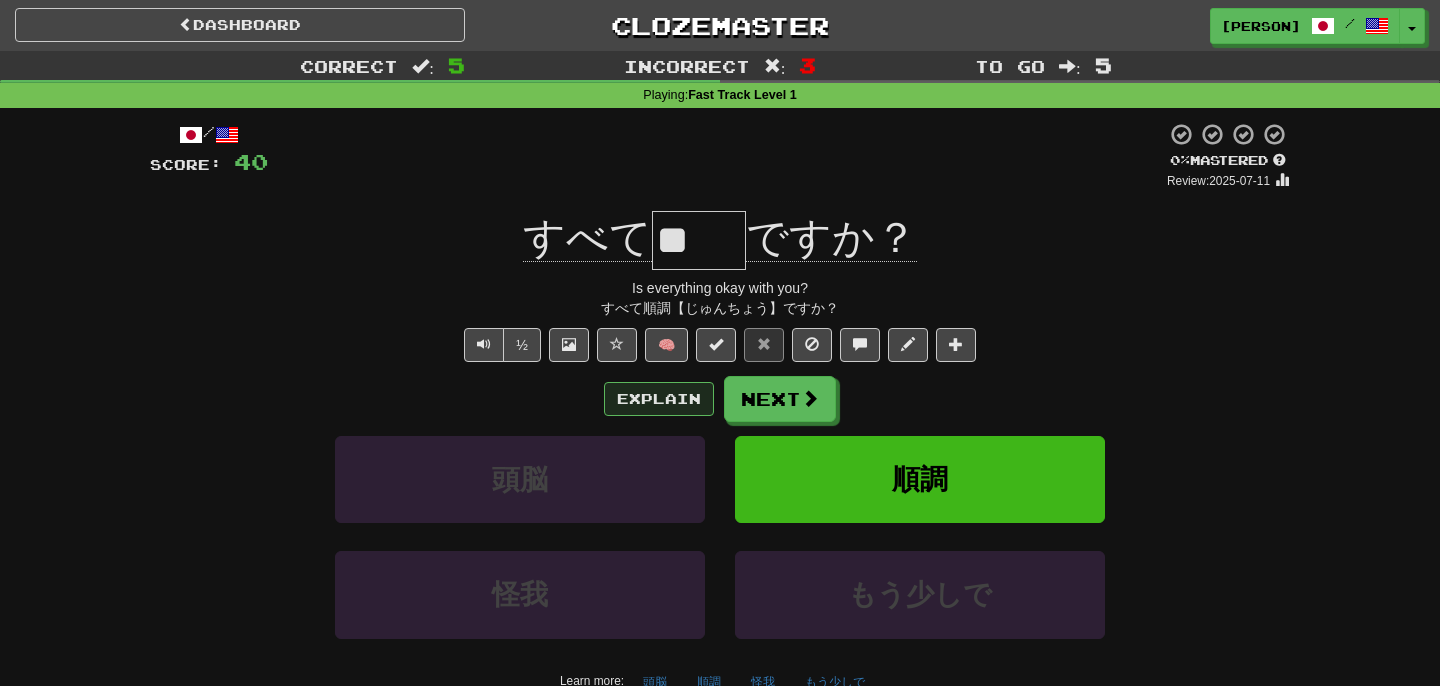 click on "Explain" at bounding box center (659, 399) 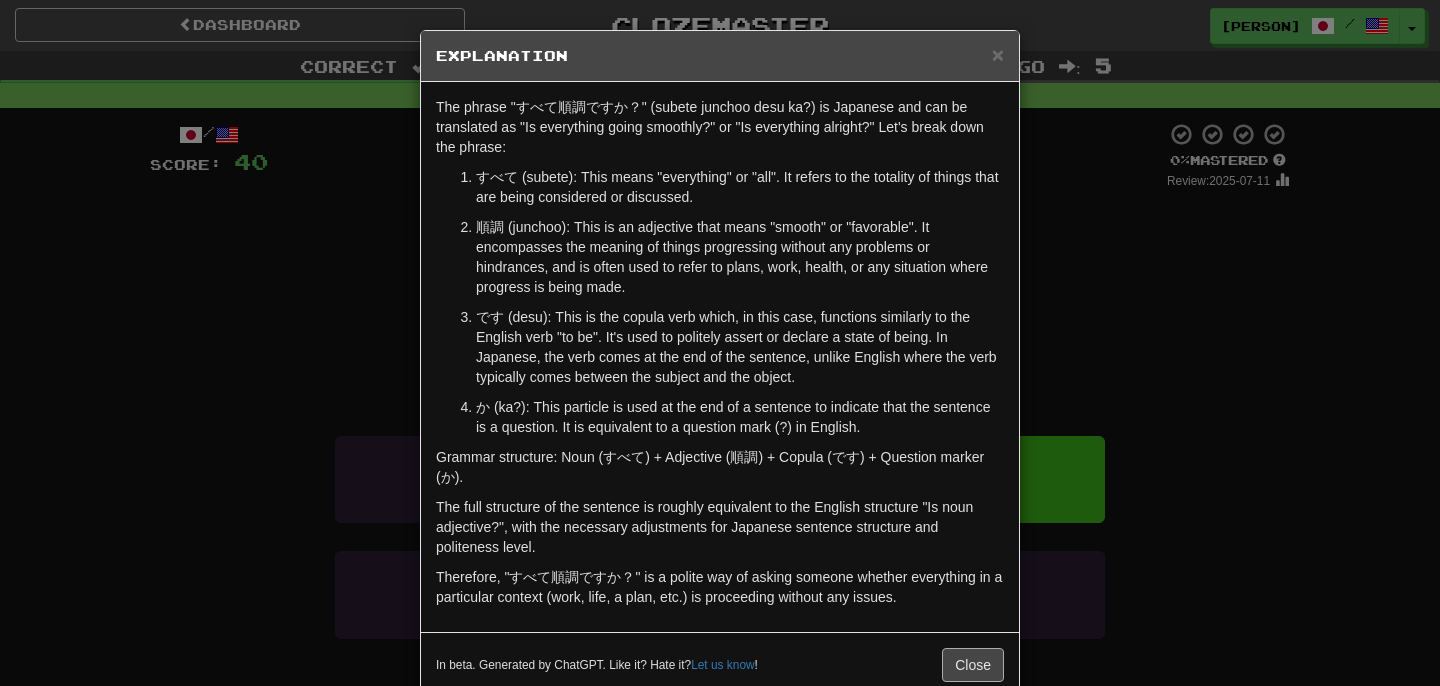 click on "Close" at bounding box center [973, 665] 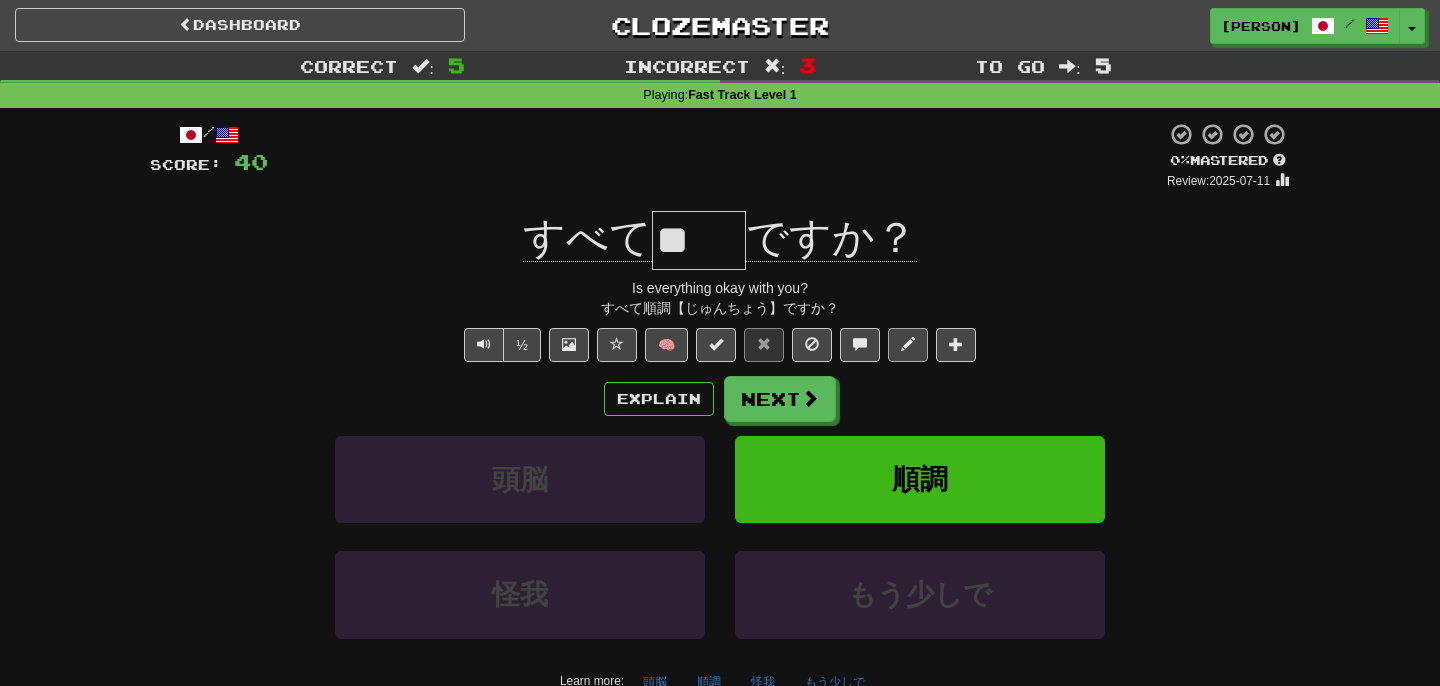 click at bounding box center (908, 344) 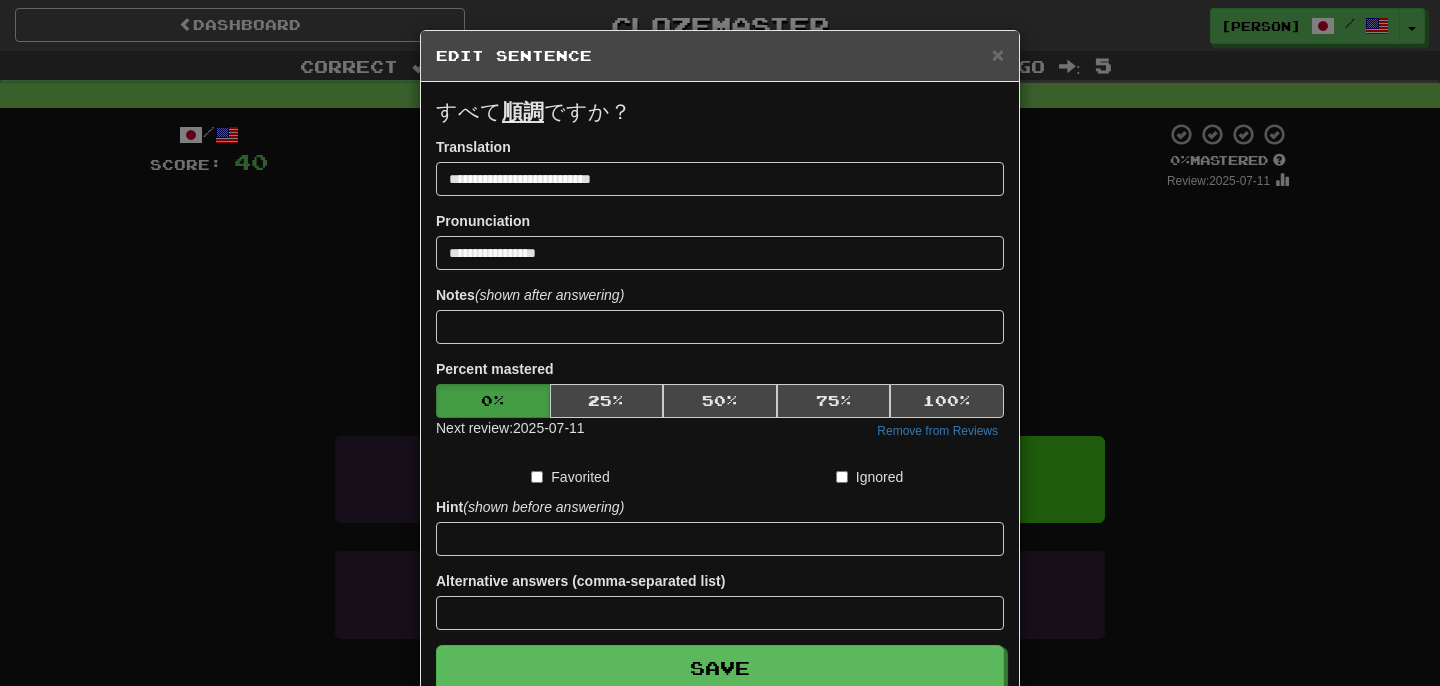 click on "**********" at bounding box center [720, 394] 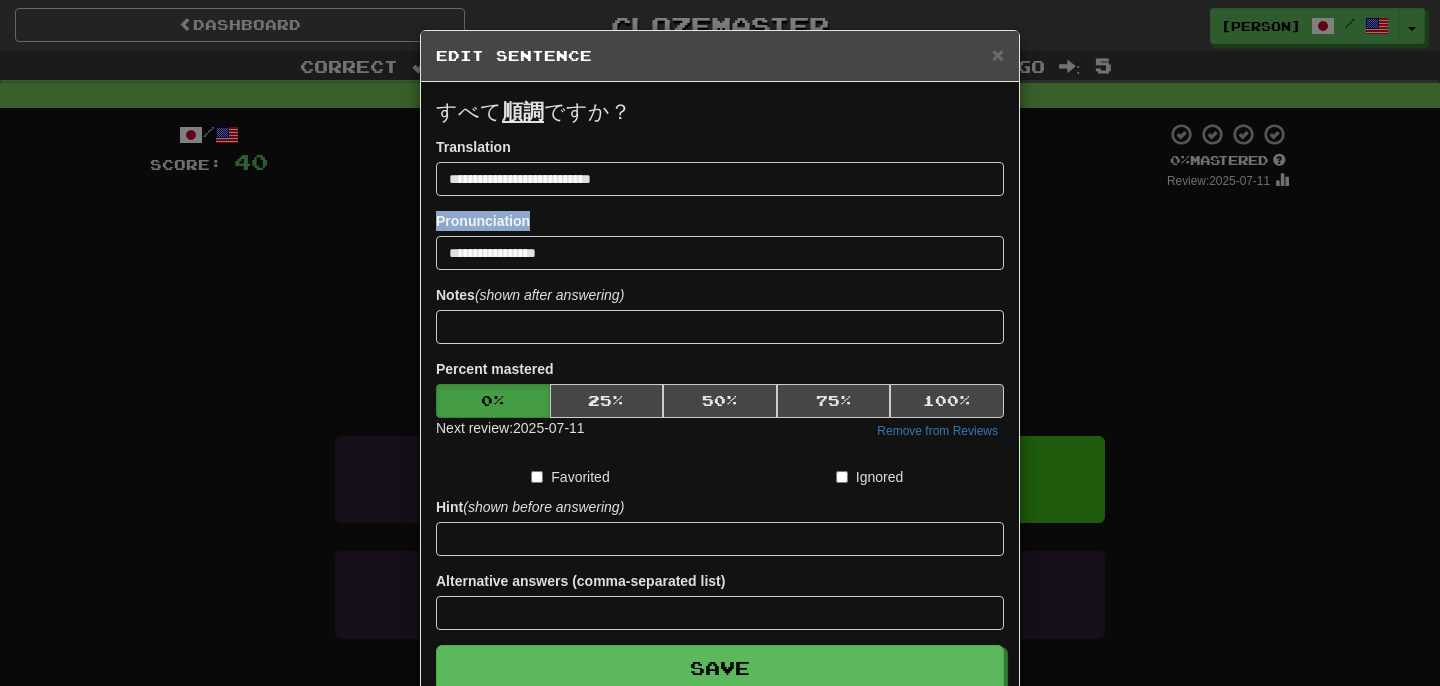 click on "**********" at bounding box center (720, 394) 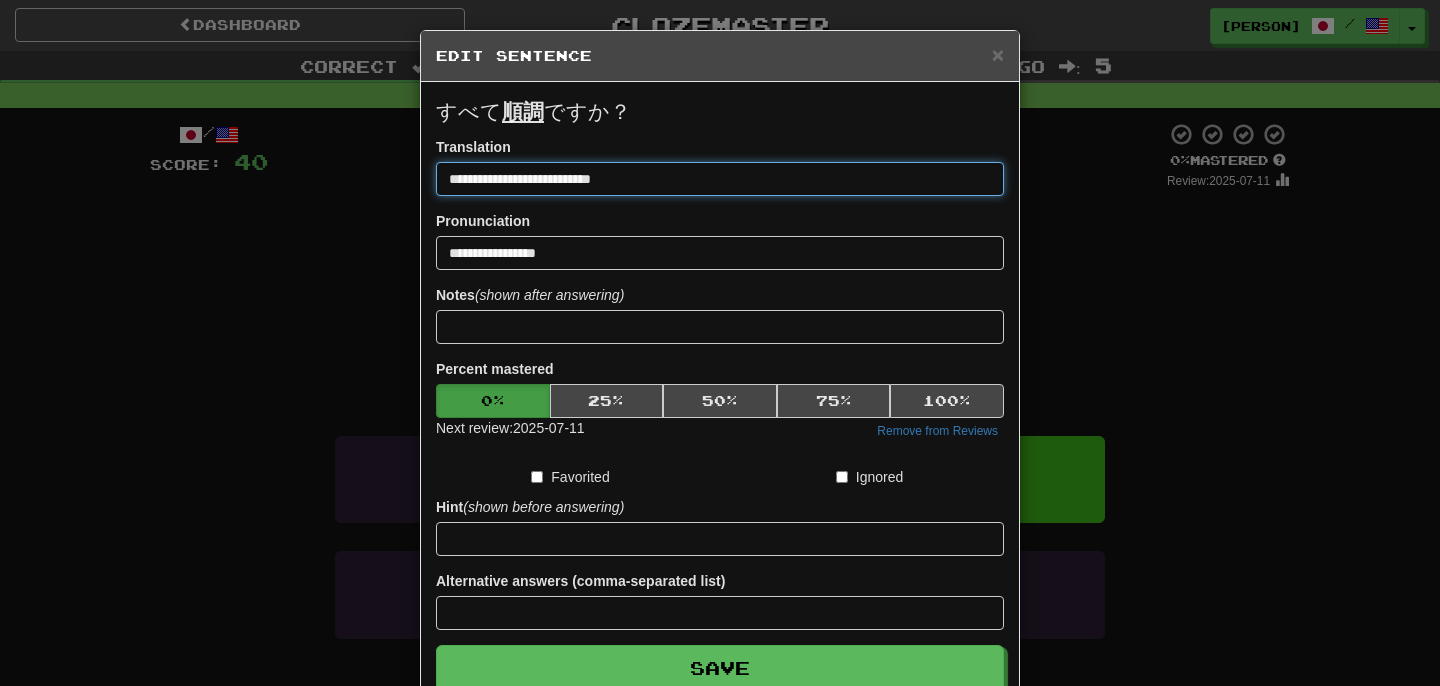 click on "**********" at bounding box center [720, 179] 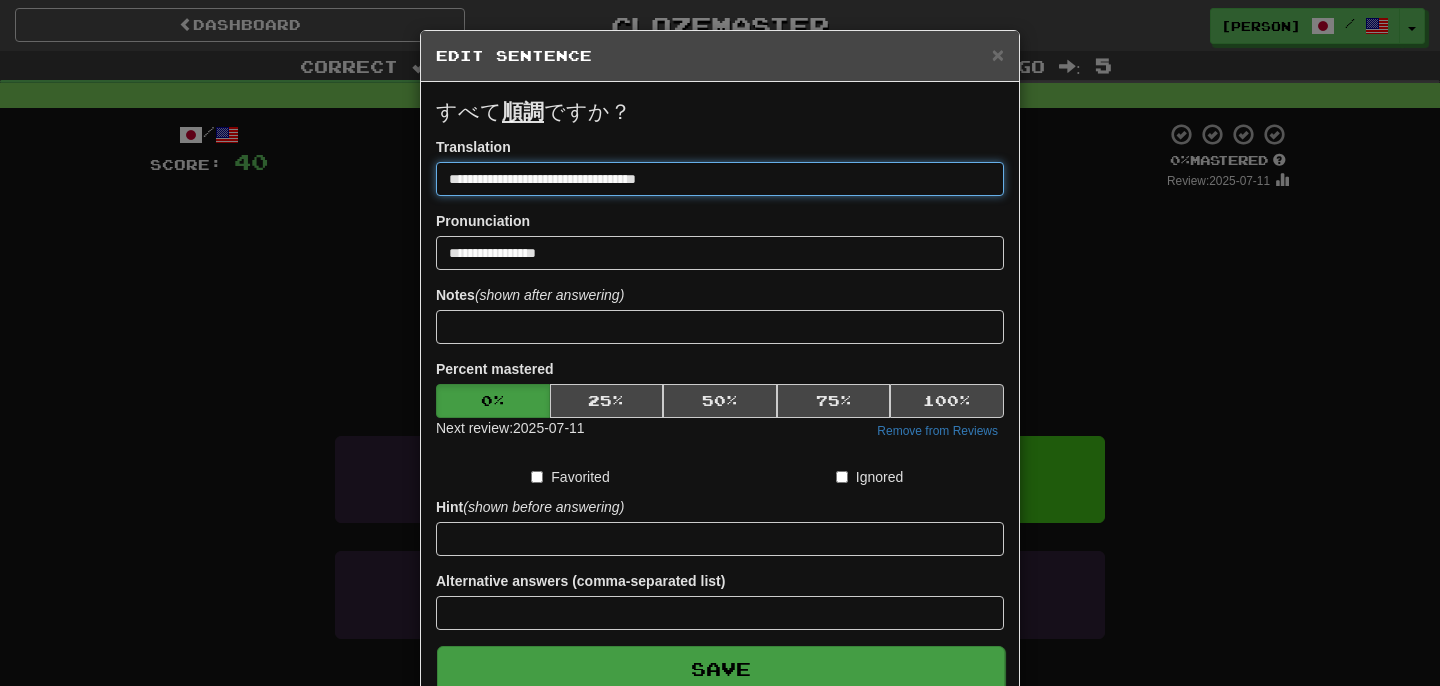type on "**********" 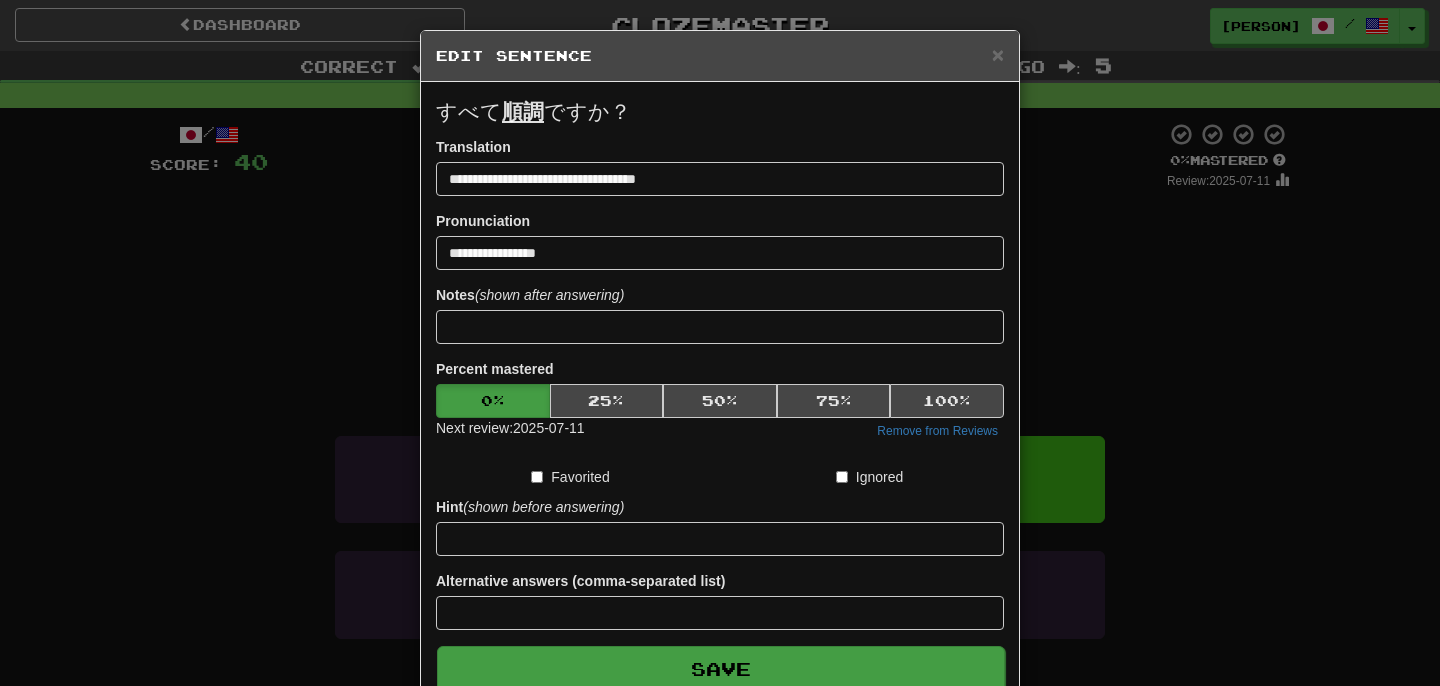 click on "Save" at bounding box center [721, 669] 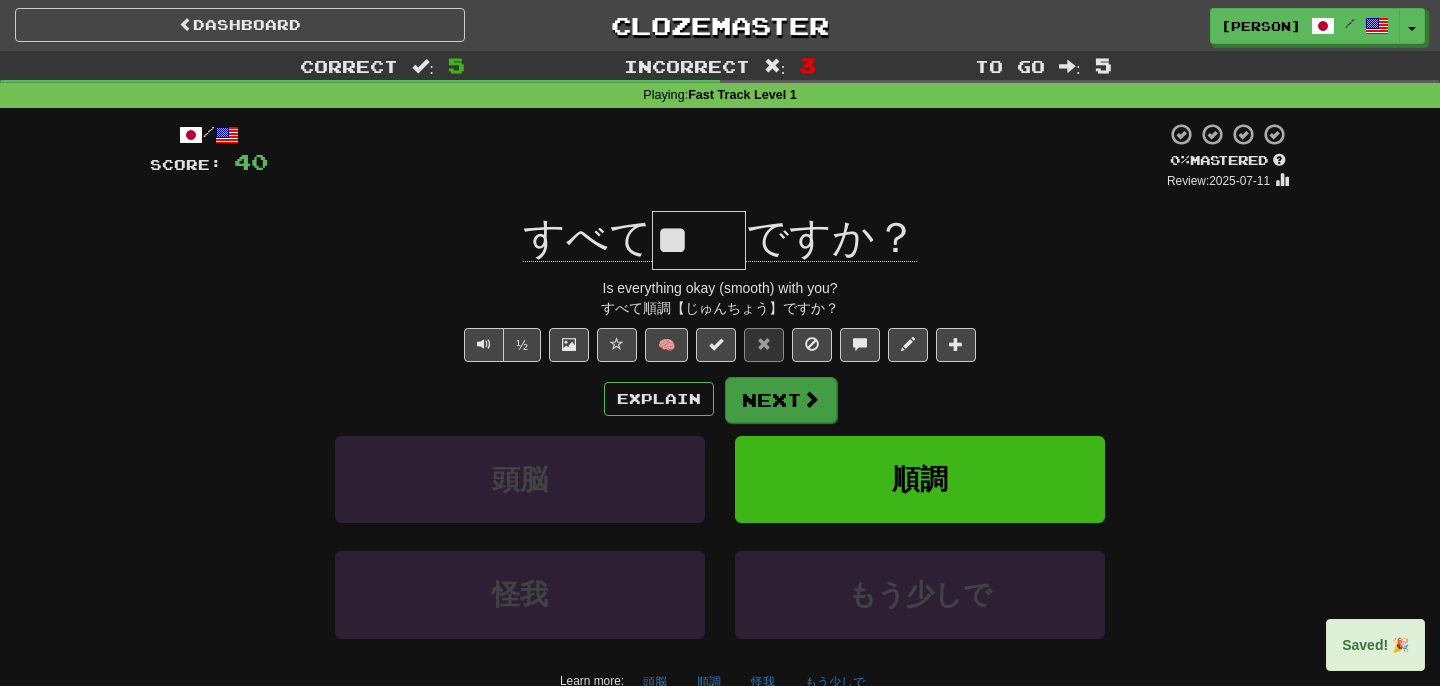 click on "Next" at bounding box center (781, 400) 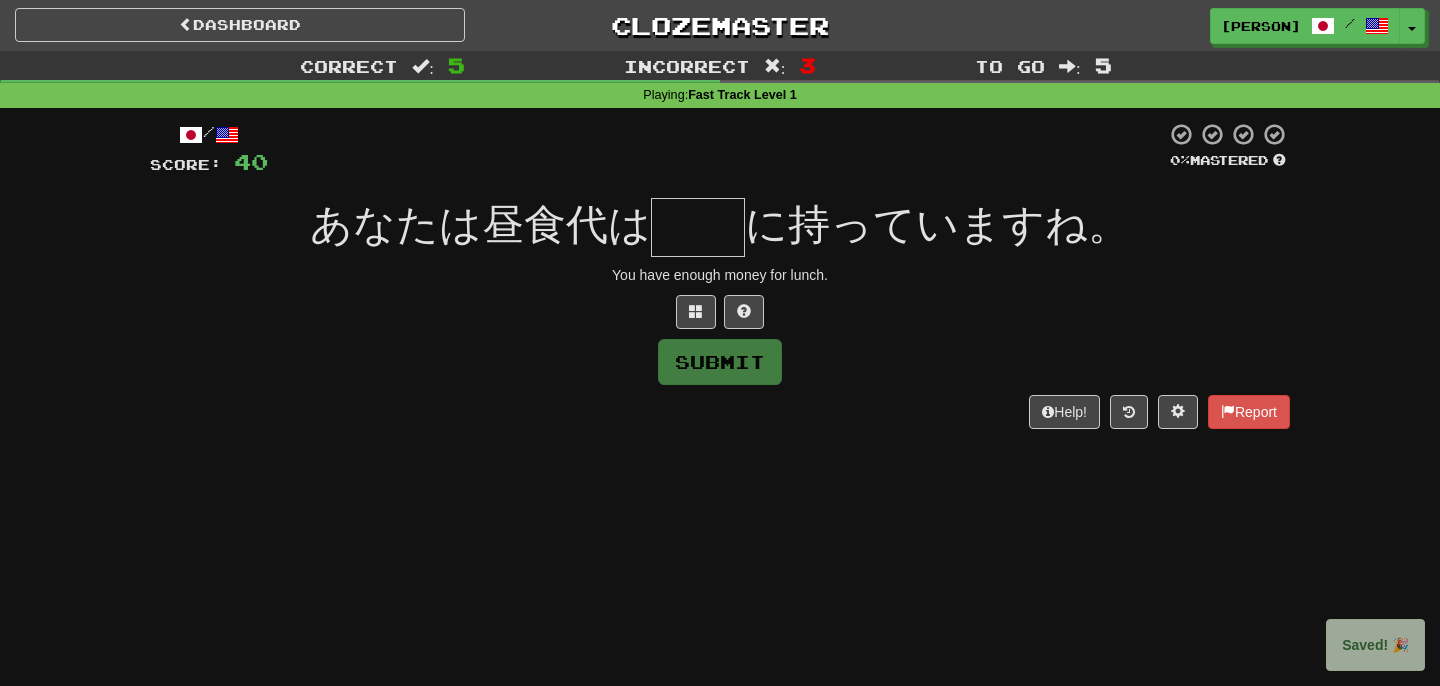 click at bounding box center [698, 227] 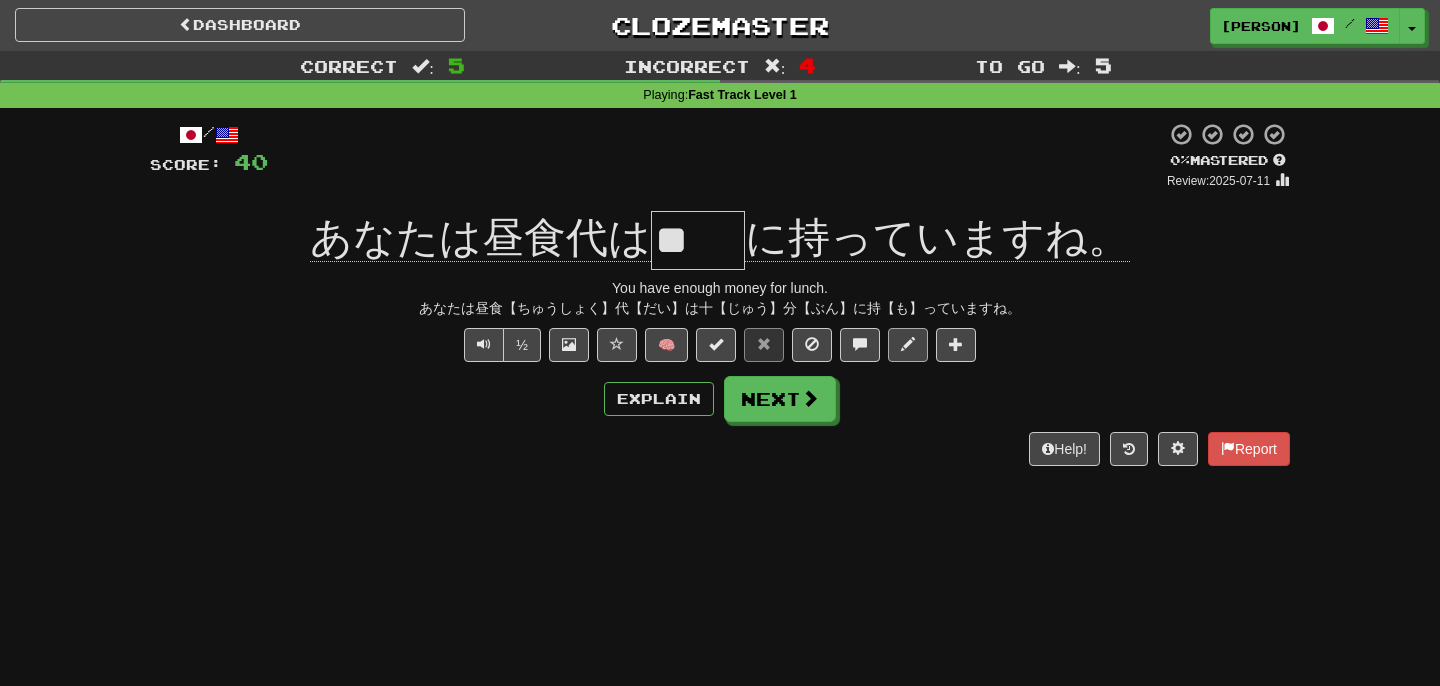 click at bounding box center [908, 344] 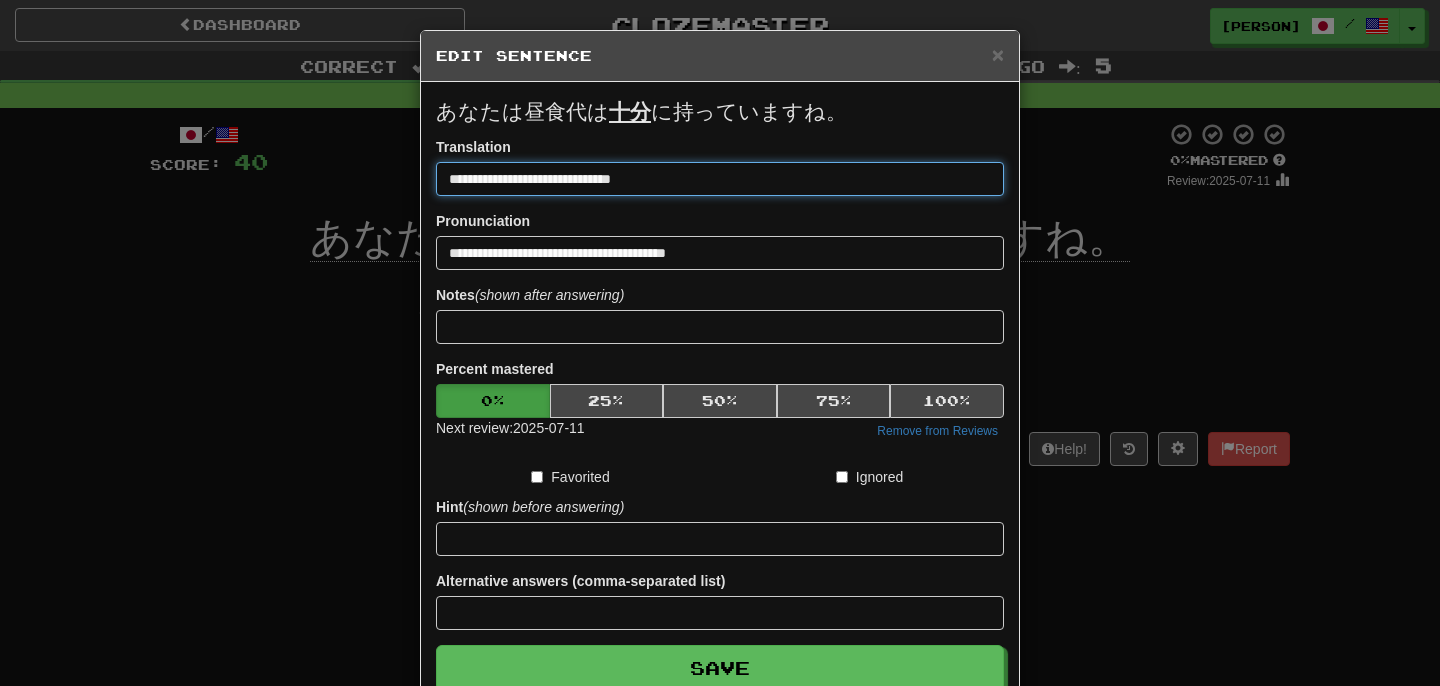 click on "**********" at bounding box center (720, 179) 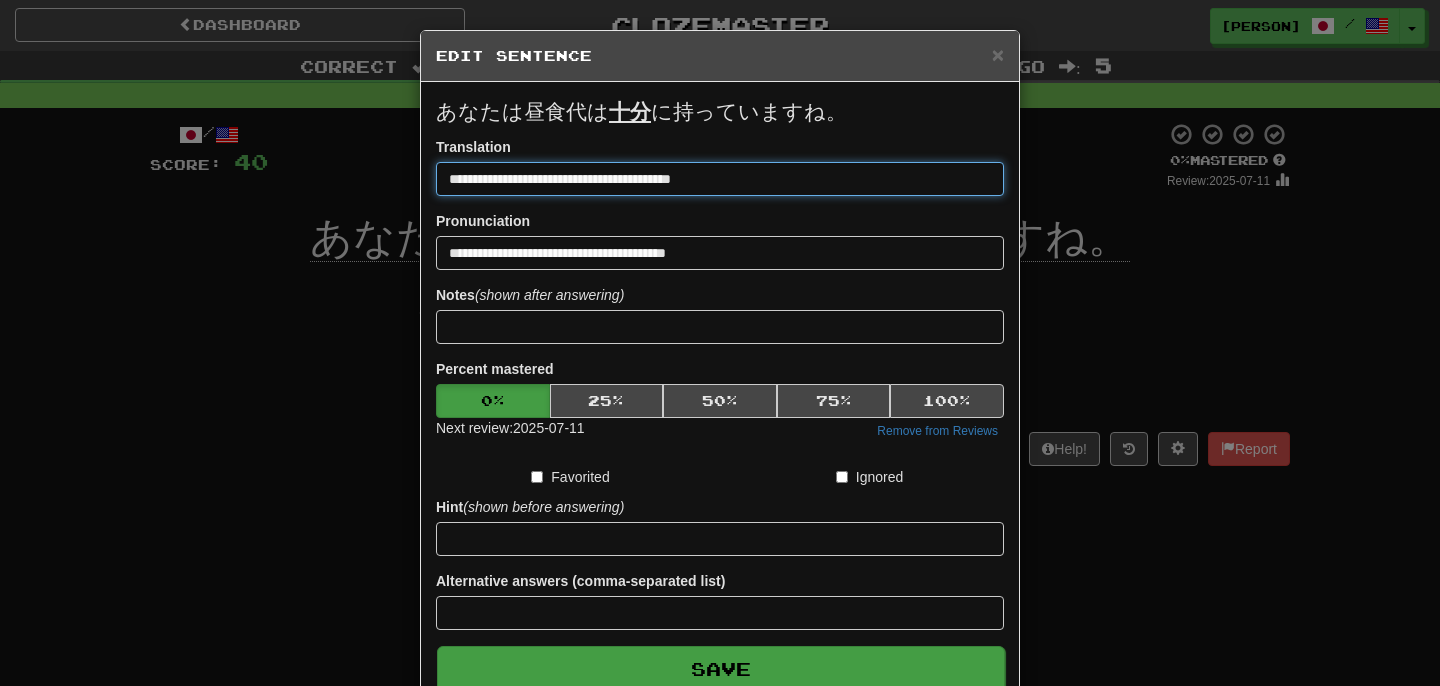 type on "**********" 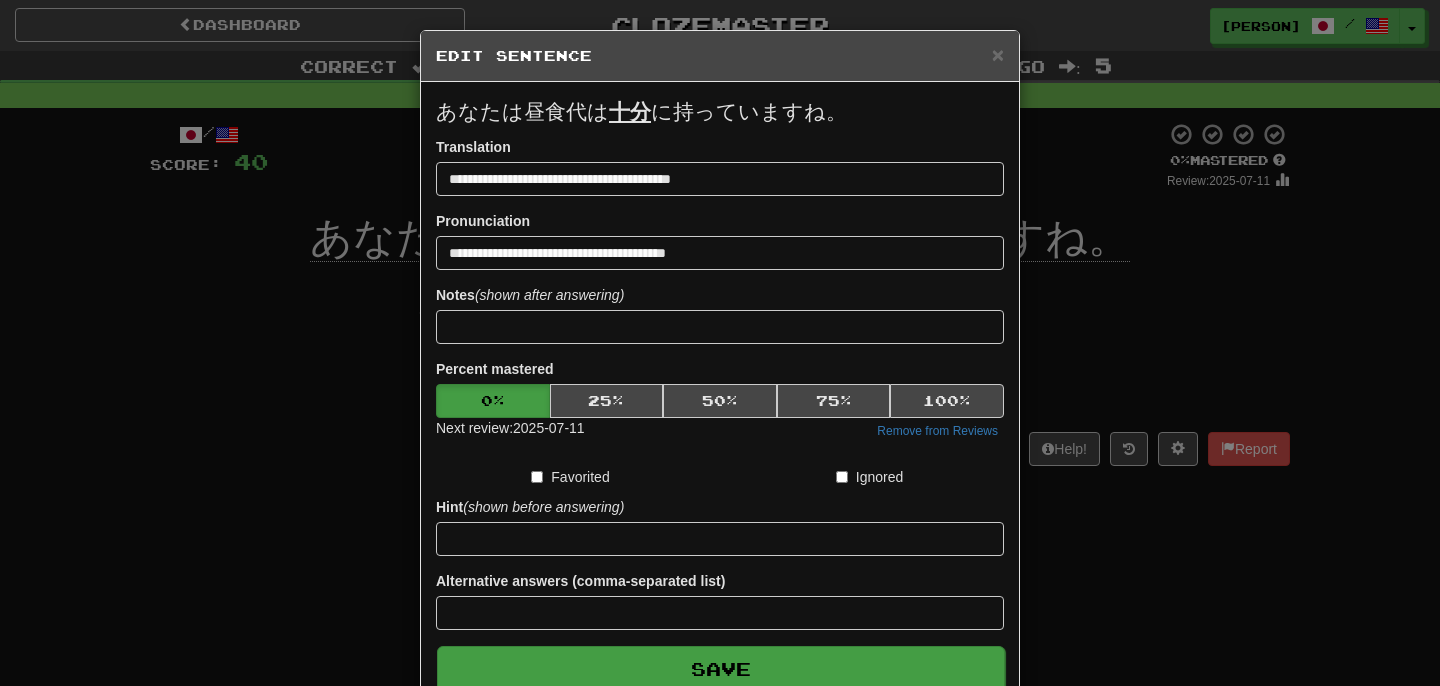click on "Save" at bounding box center (721, 669) 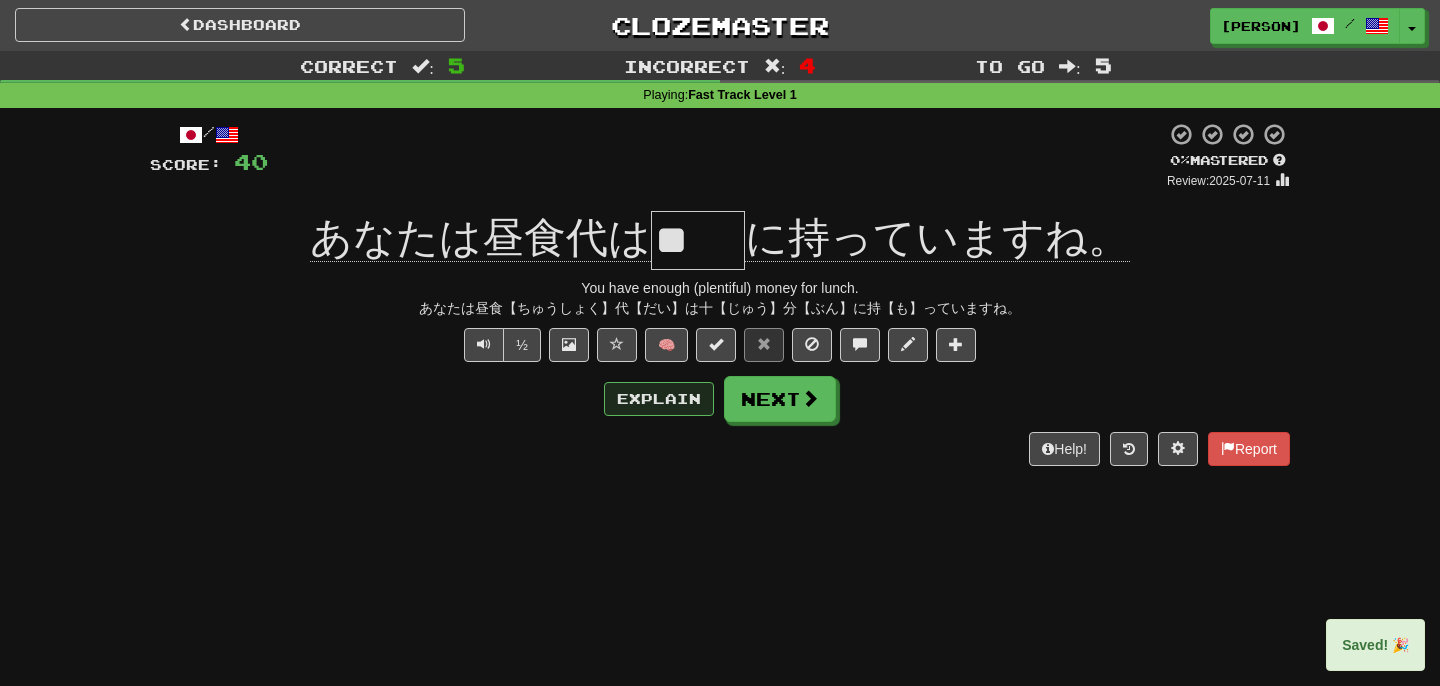 click on "Explain" at bounding box center (659, 399) 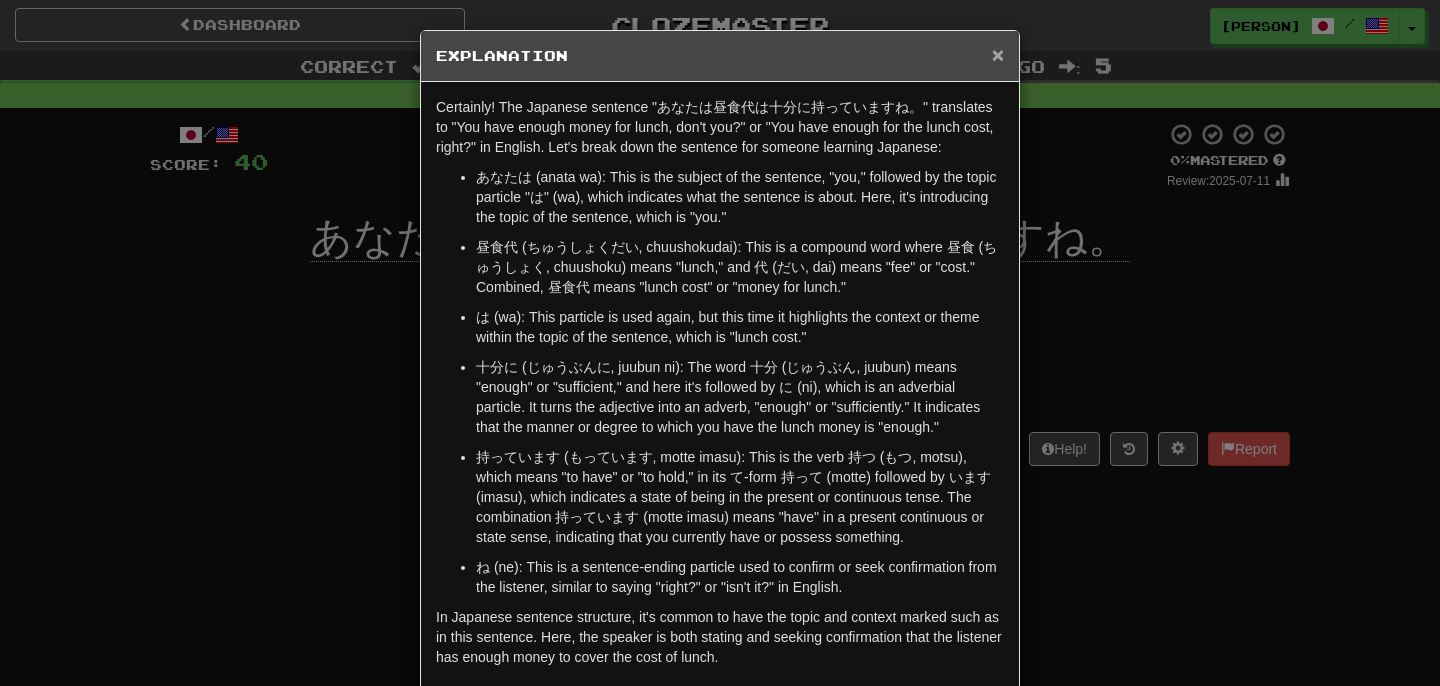 click on "×" at bounding box center [998, 54] 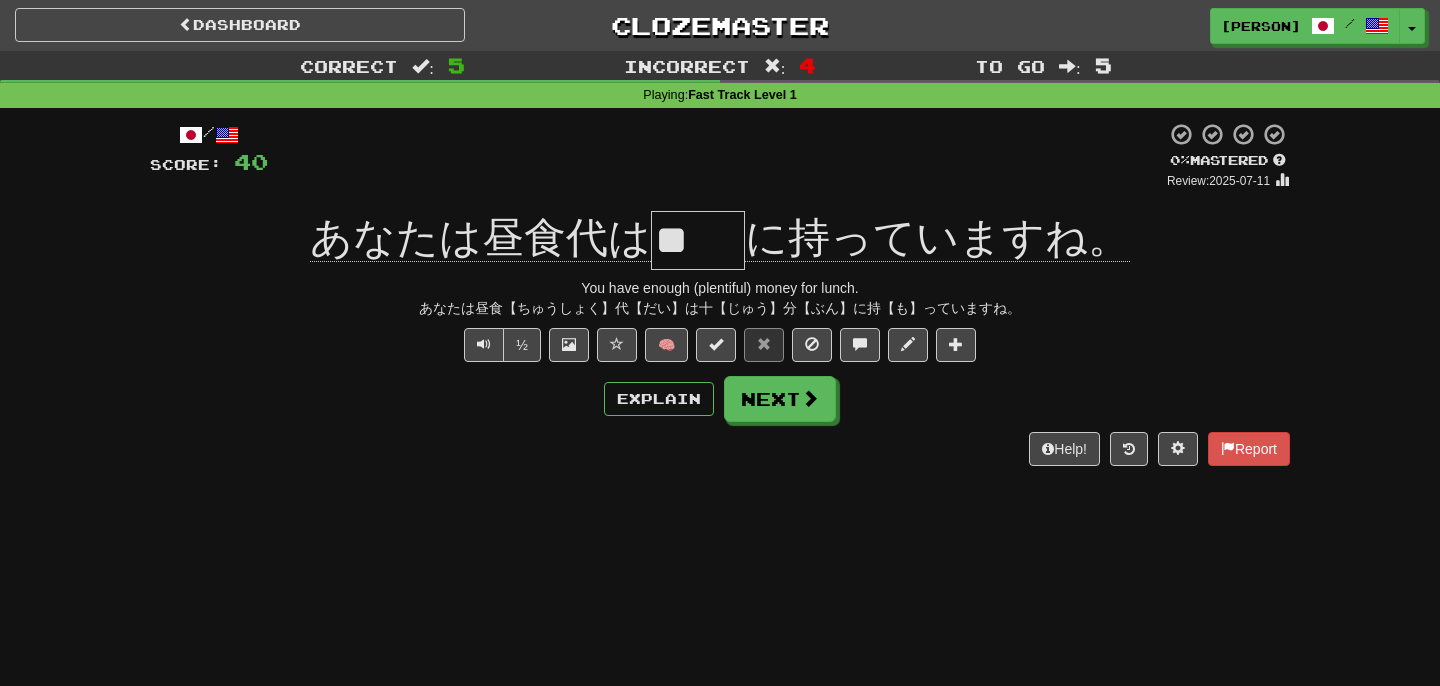 click on "Dashboard
Clozemaster
StillBeingSimon
/
Toggle Dropdown
Dashboard
Leaderboard
Activity Feed
Notifications
Profile
Discussions
Dansk
/
English
Streak:
0
Review:
139
Points Today: 0
日本語
/
English
Streak:
5
Review:
0
Daily Goal:  0 /200
Languages
Account
Logout
StillBeingSimon
/
Toggle Dropdown
Dashboard
Leaderboard
Activity Feed
Notifications
Profile
Discussions
Dansk
/
English
Streak:
0
Review:
139
Points Today: 0
日本語
/
English
Streak:
5
Review:
0
Daily Goal:  0 /200
Languages
Account
Logout
clozemaster" at bounding box center (720, 22) 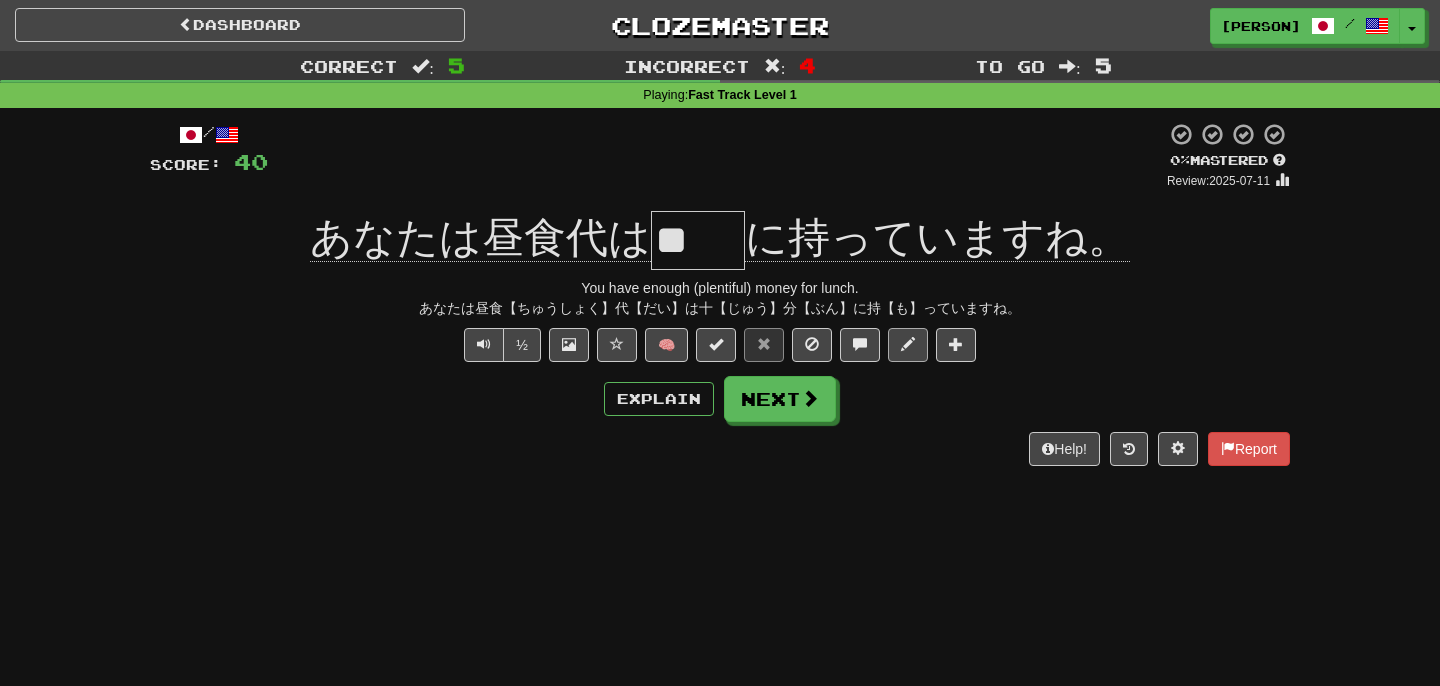 click at bounding box center (908, 345) 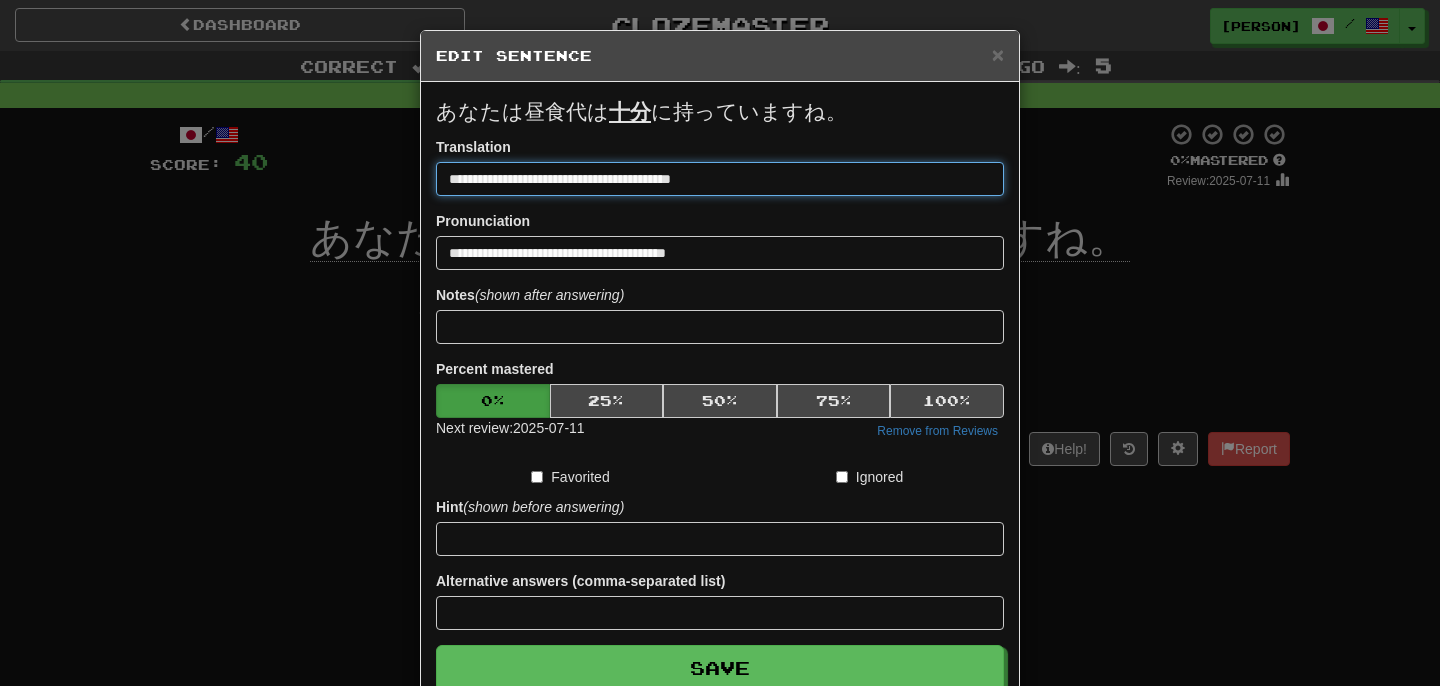 click on "**********" at bounding box center (720, 179) 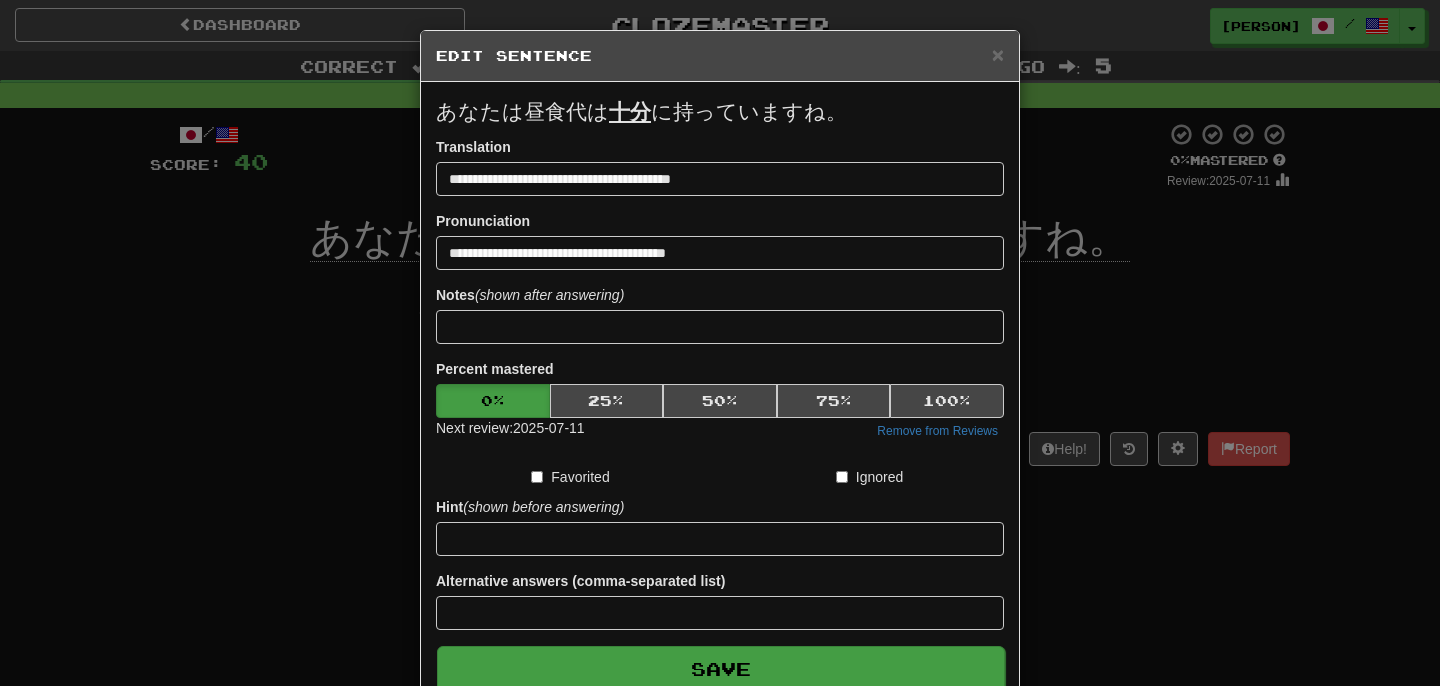 click on "Save" at bounding box center [721, 669] 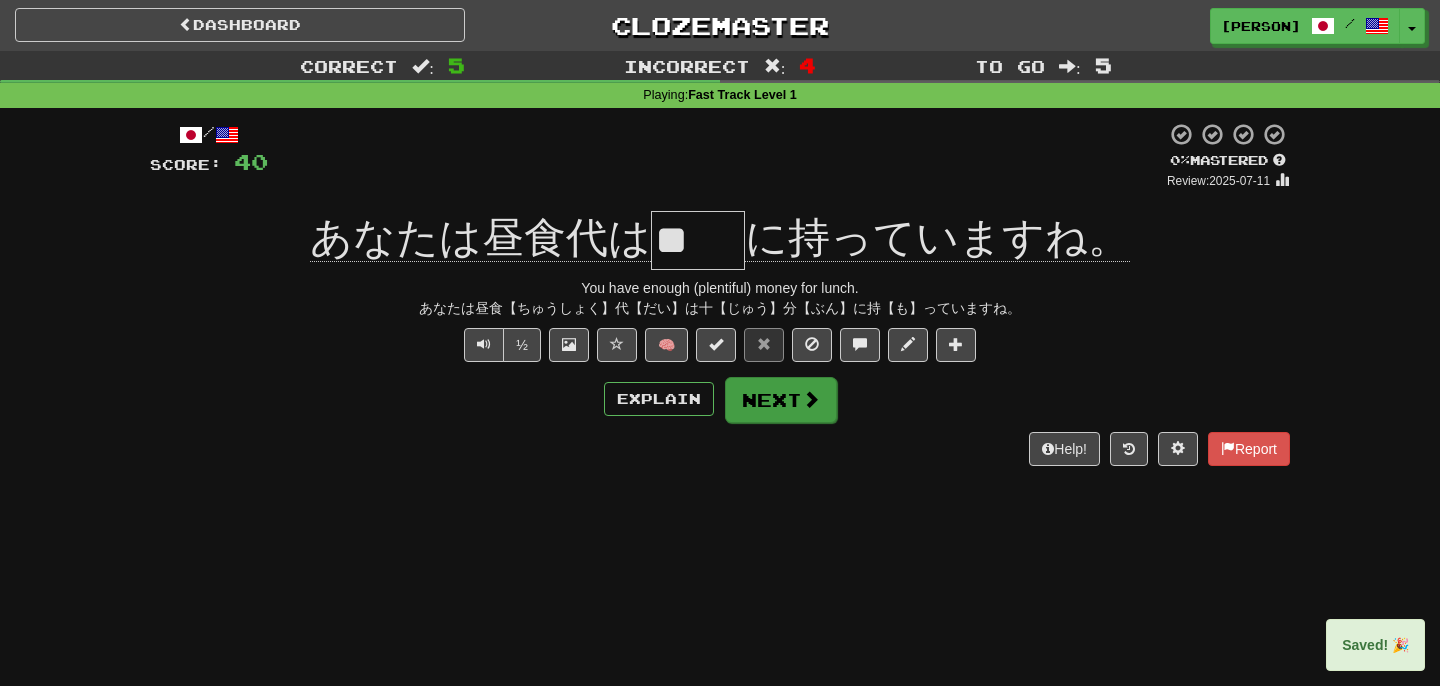 click on "Next" at bounding box center (781, 400) 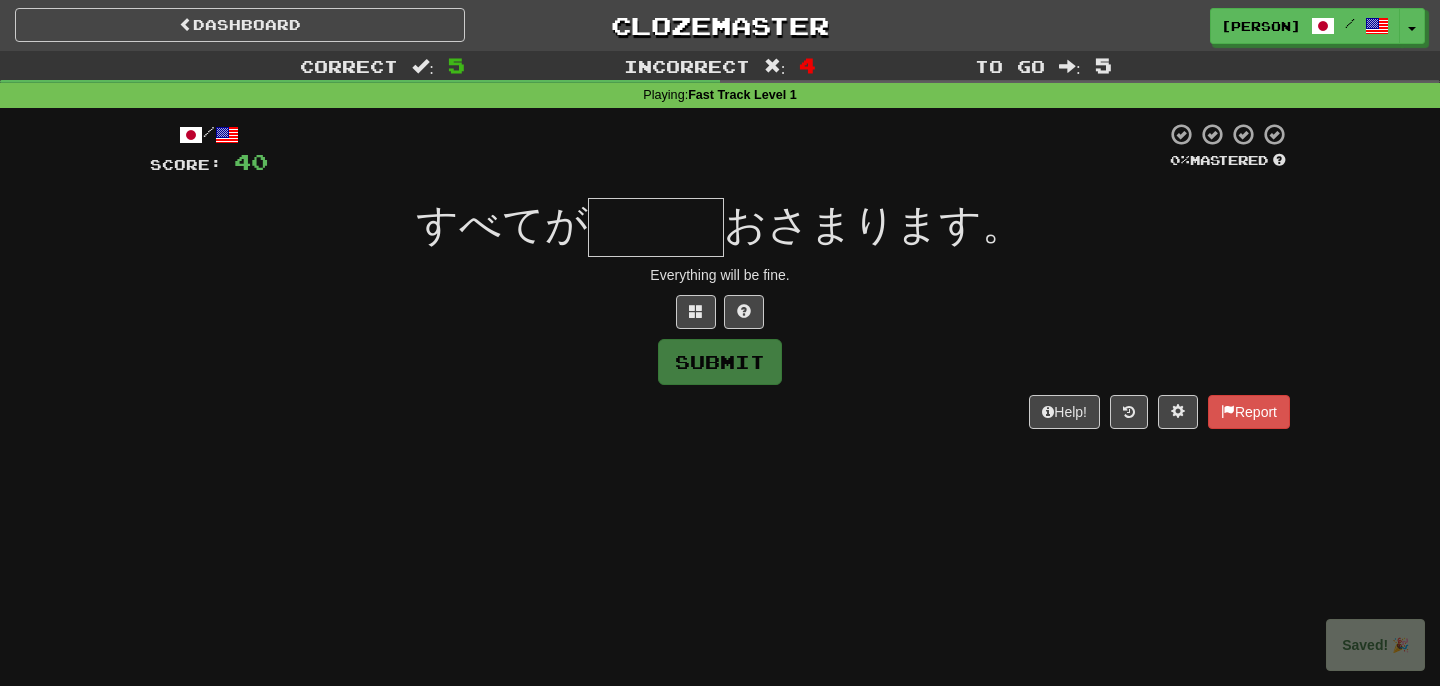 click at bounding box center [656, 227] 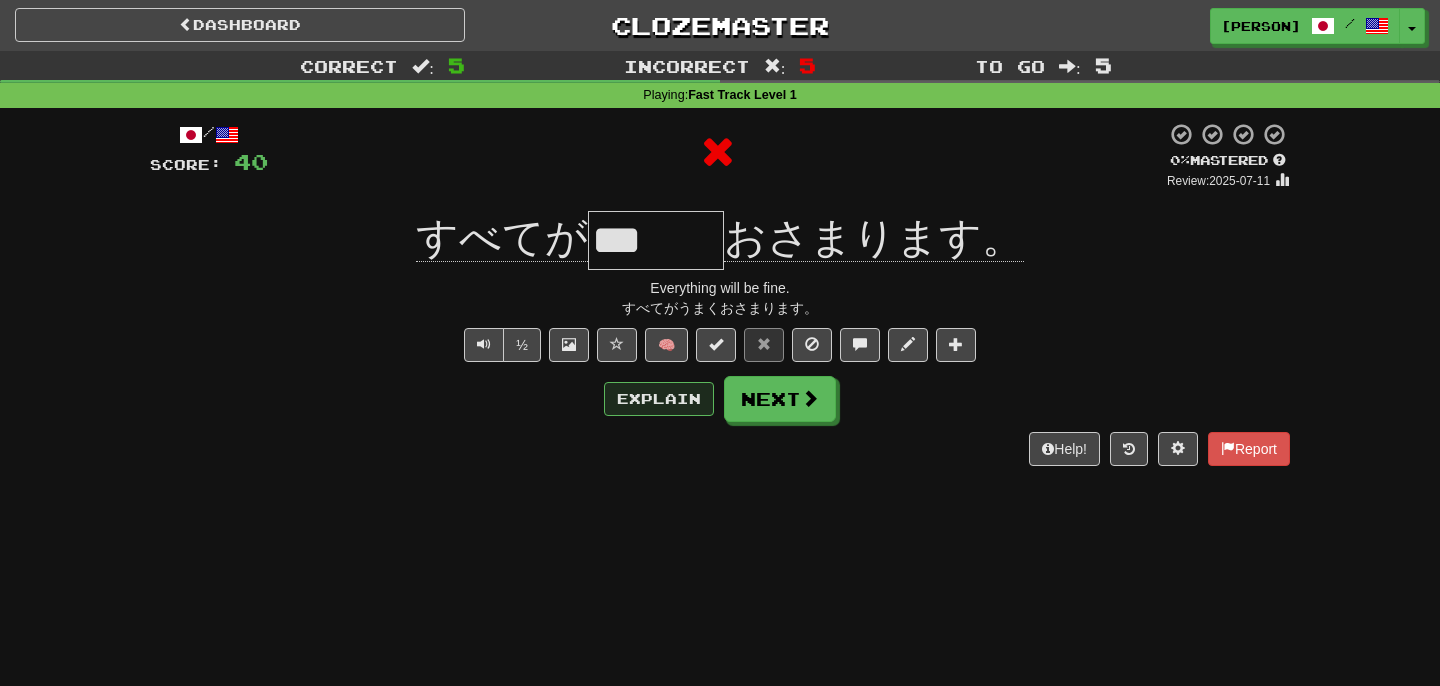click on "Explain" at bounding box center [659, 399] 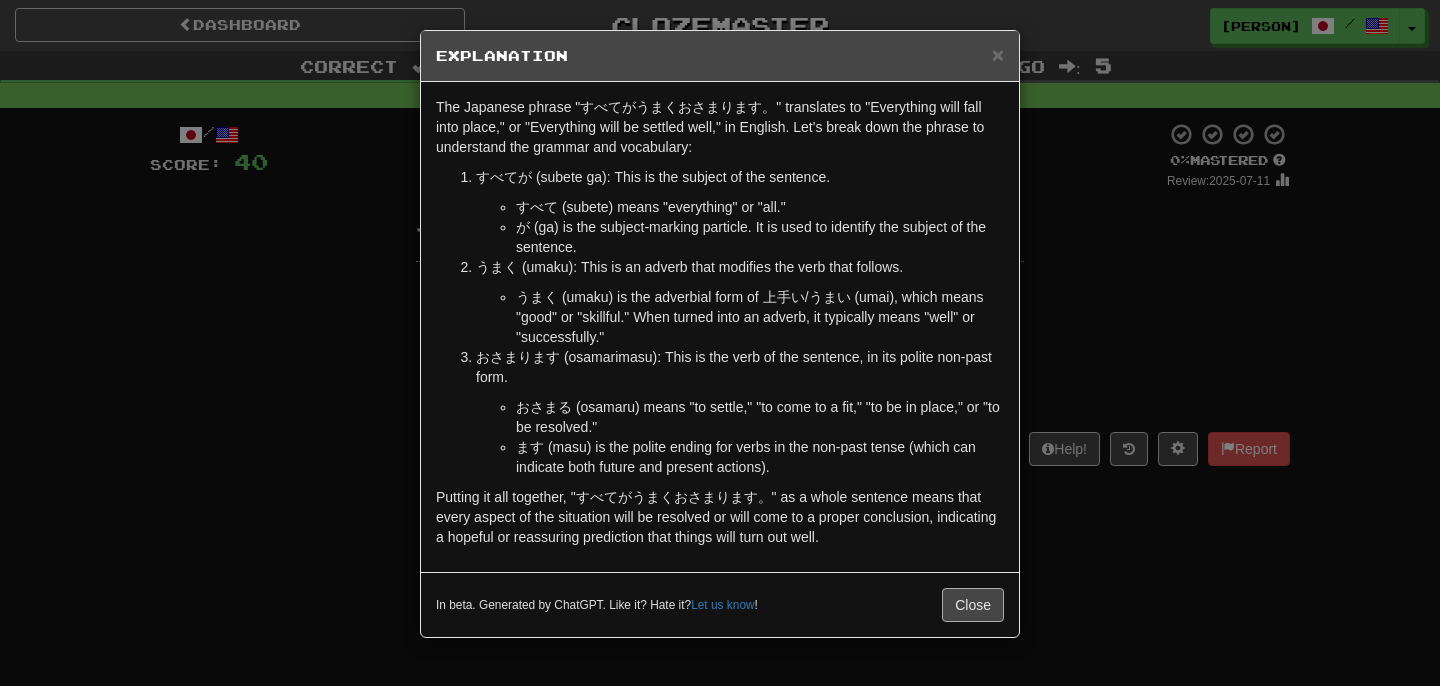 click on "Close" at bounding box center [973, 605] 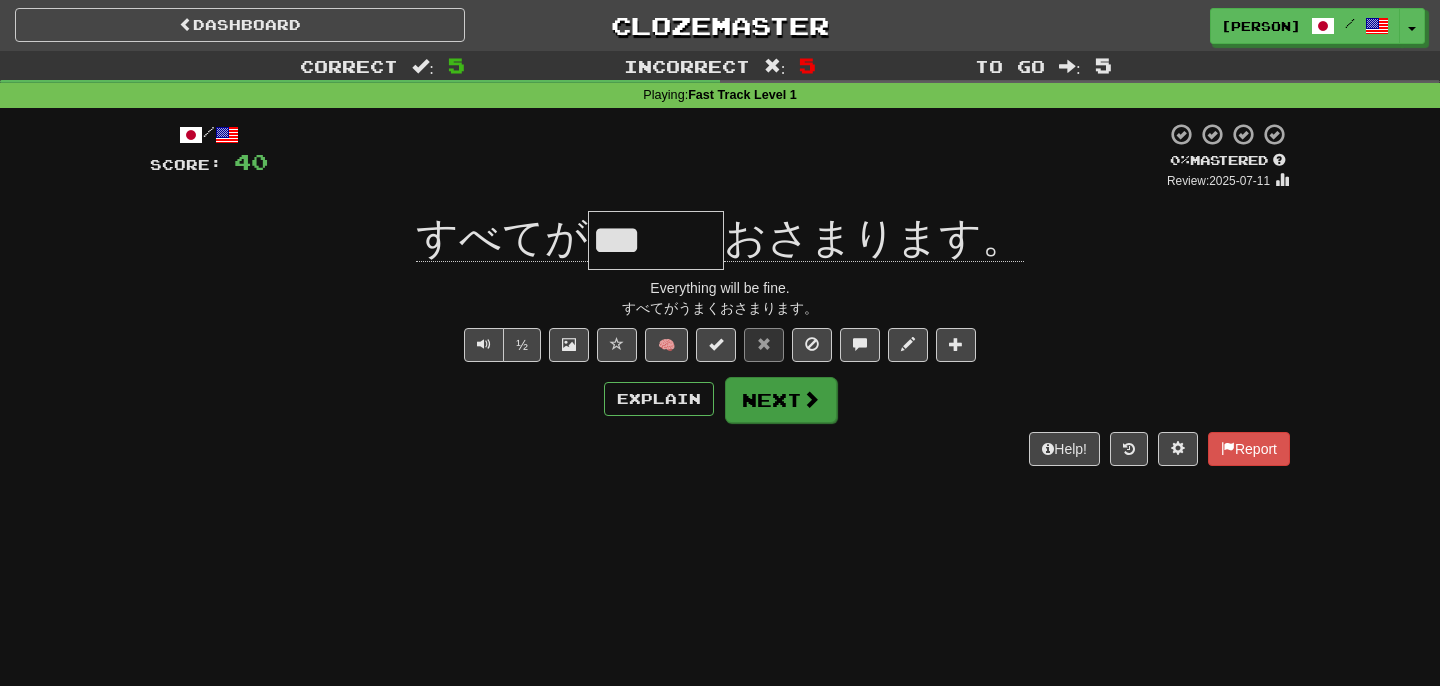 click on "Next" at bounding box center [781, 400] 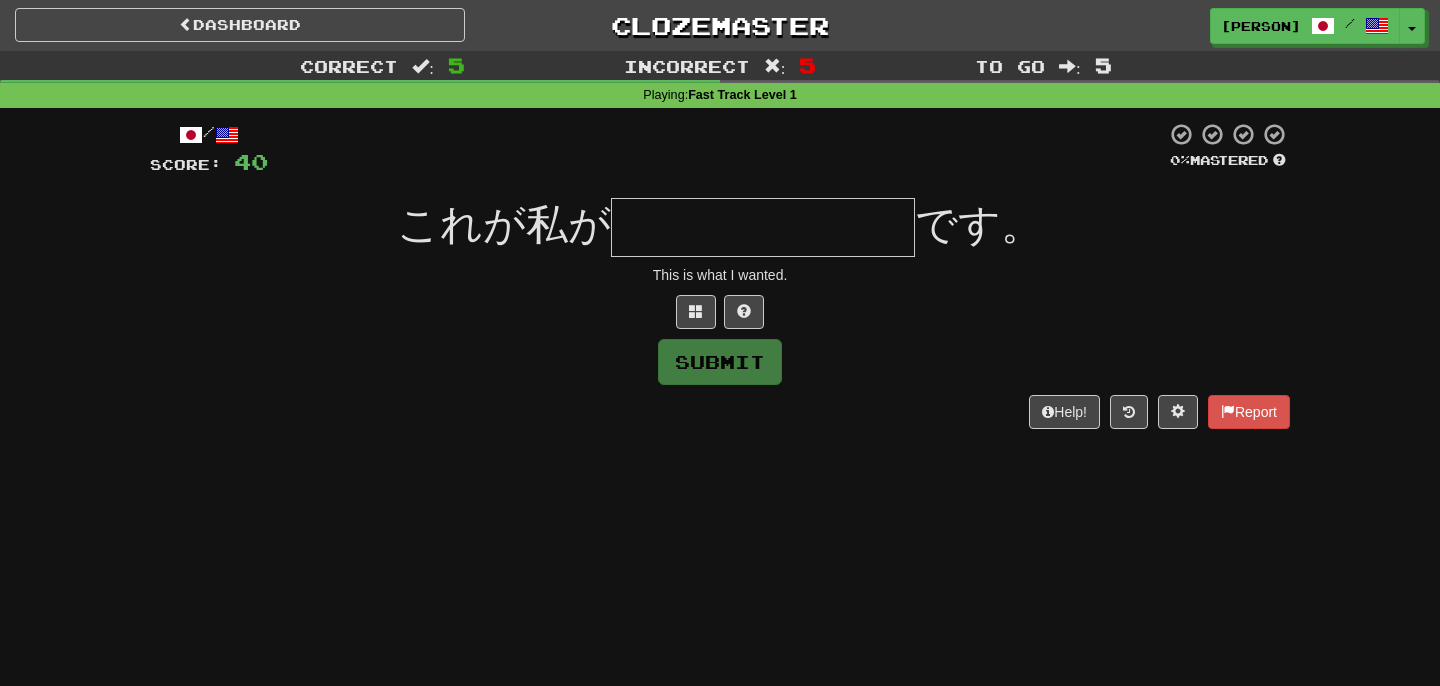 click at bounding box center (763, 227) 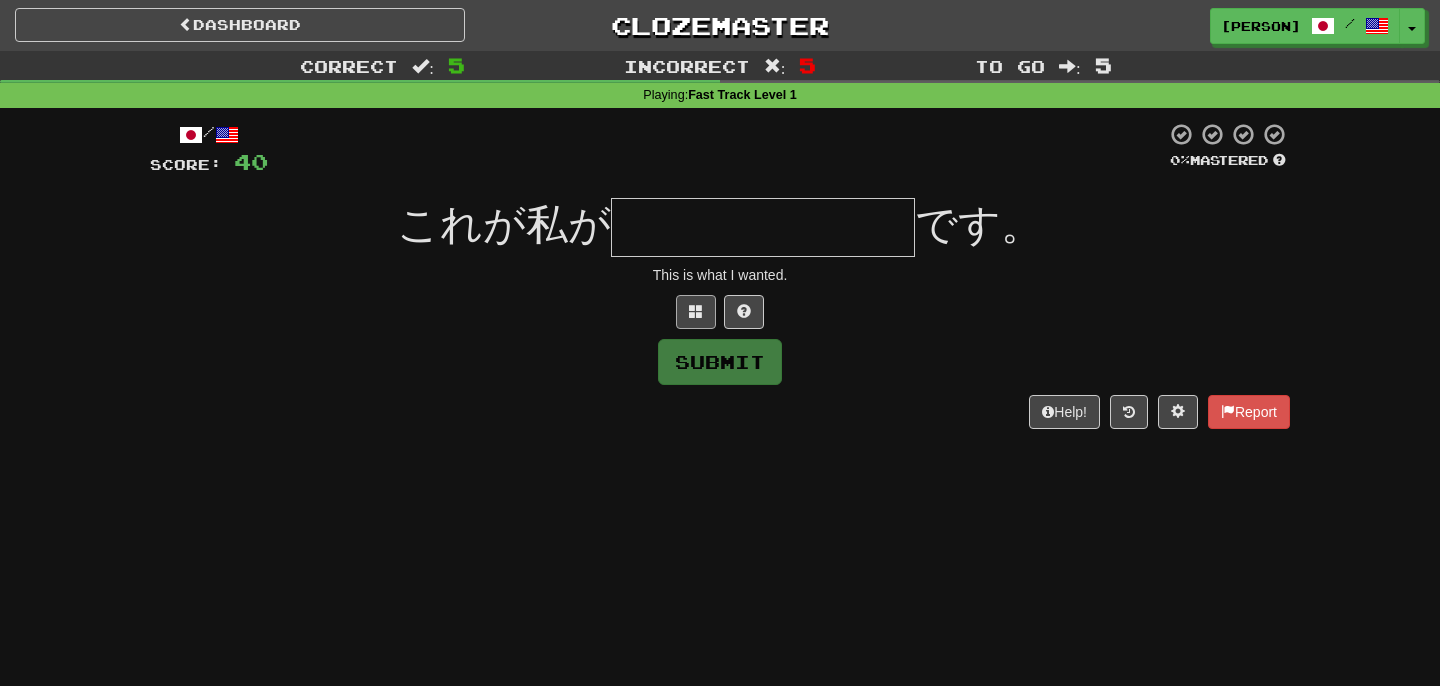 click at bounding box center [696, 312] 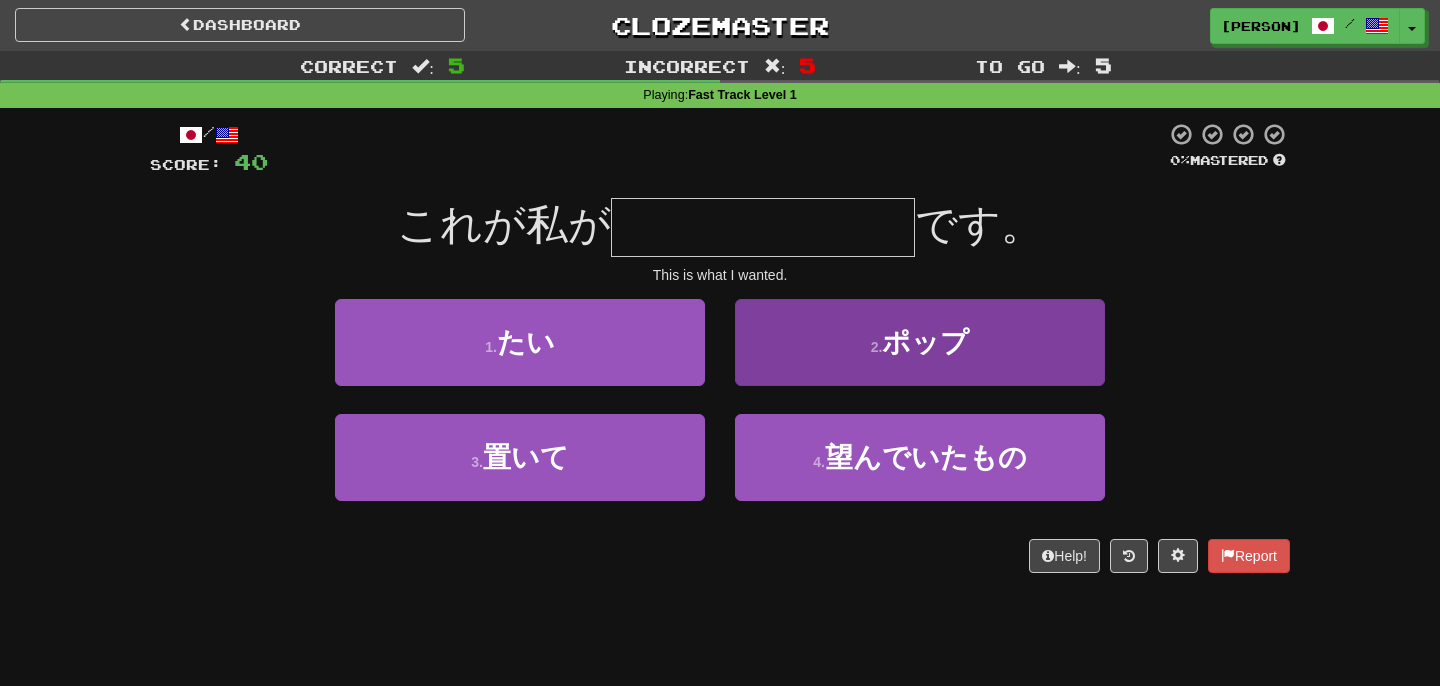 click on "2 .  ポップ" at bounding box center (520, 342) 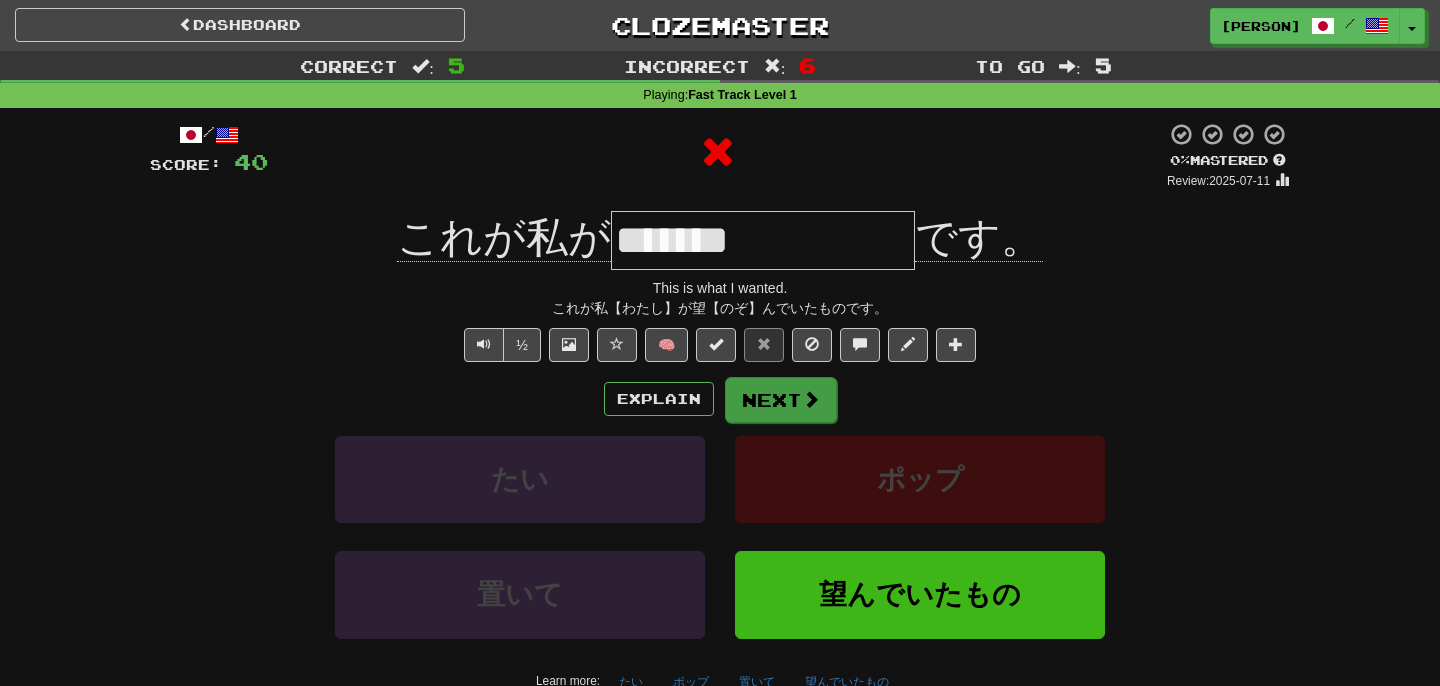 click at bounding box center (811, 399) 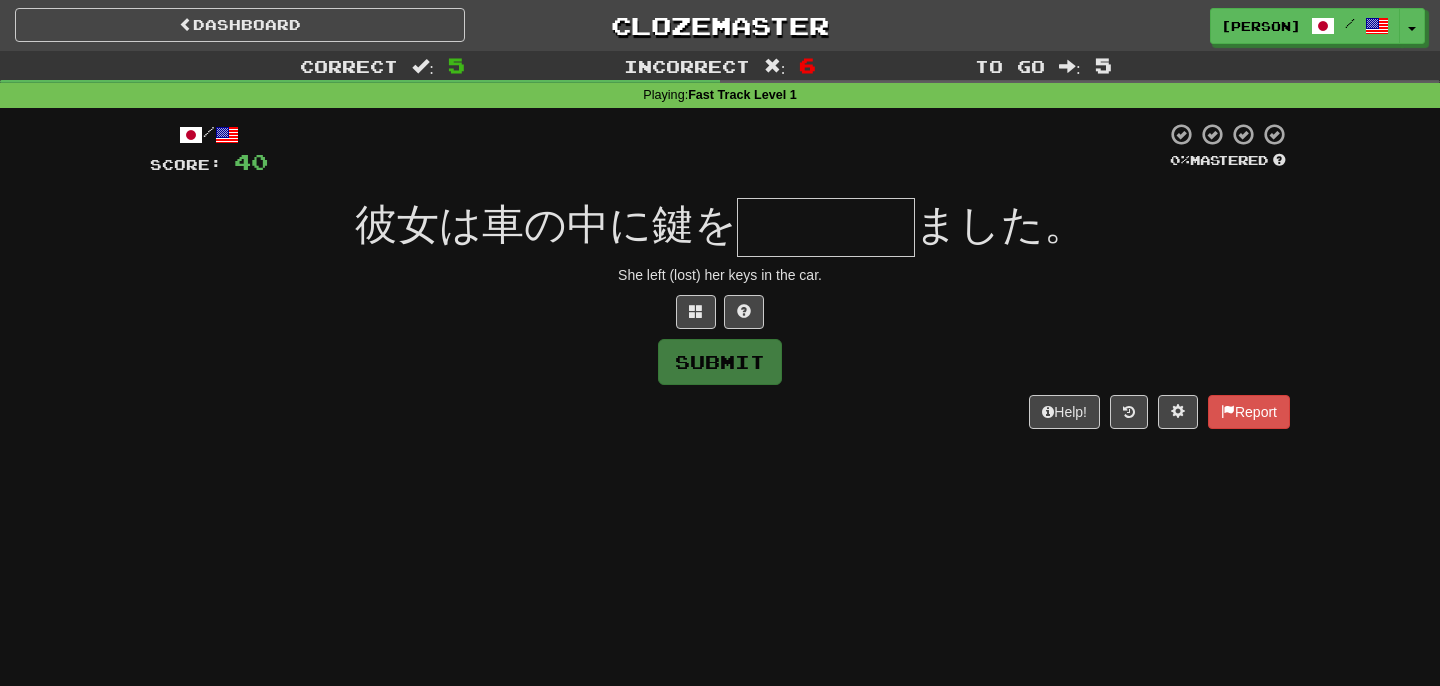 click at bounding box center (826, 227) 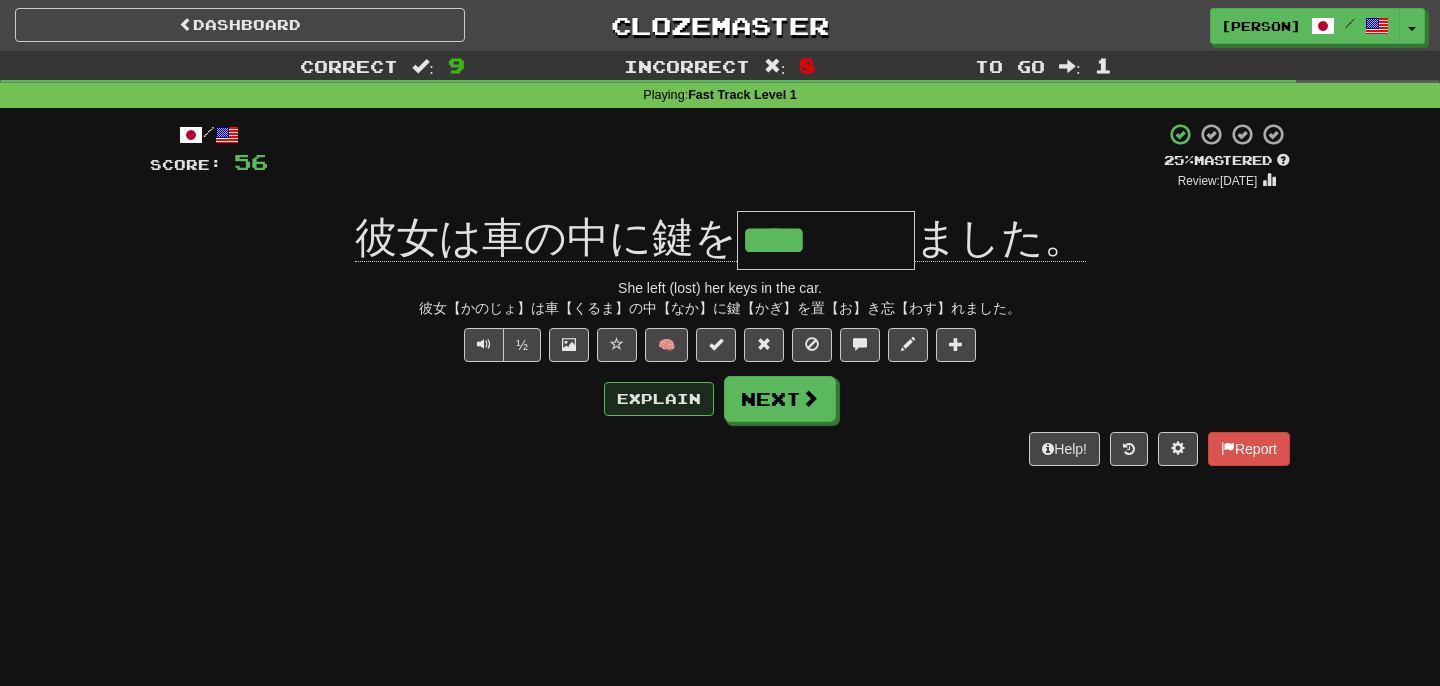 click on "Explain" at bounding box center [659, 399] 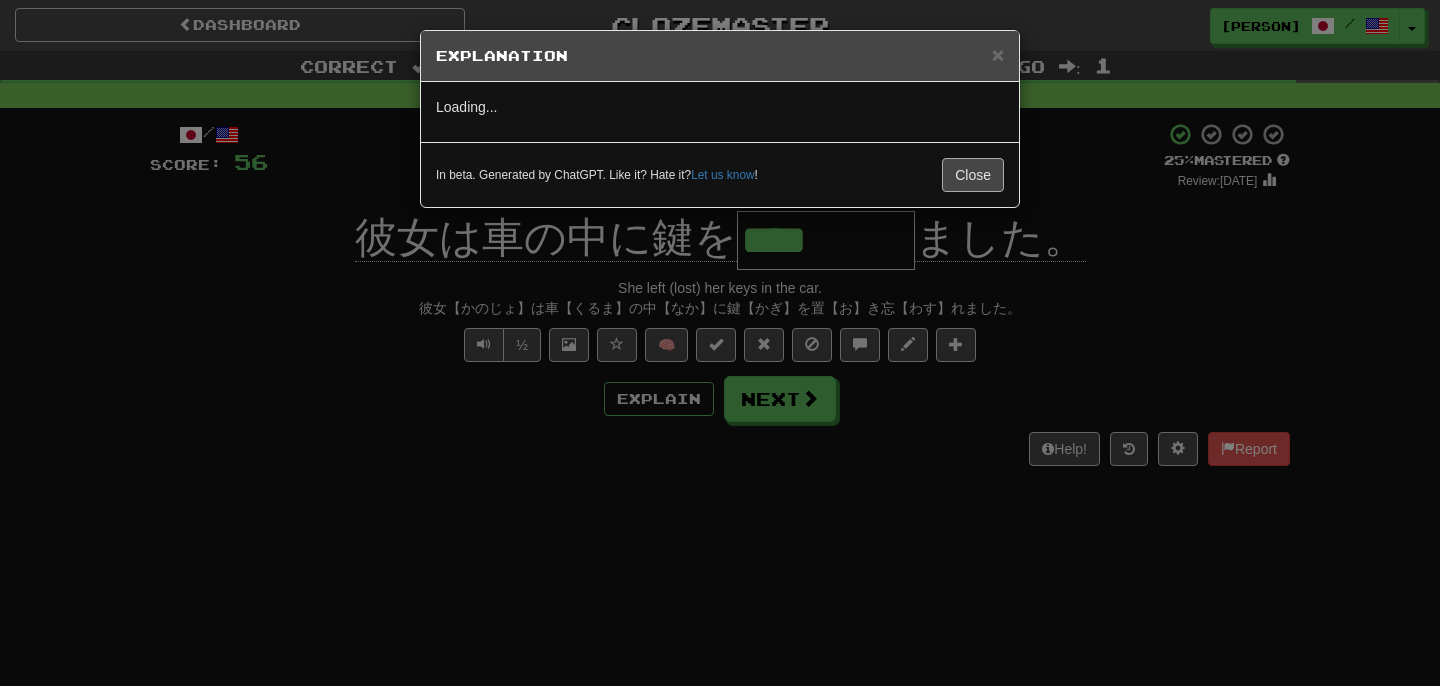 click on "Close" at bounding box center (973, 175) 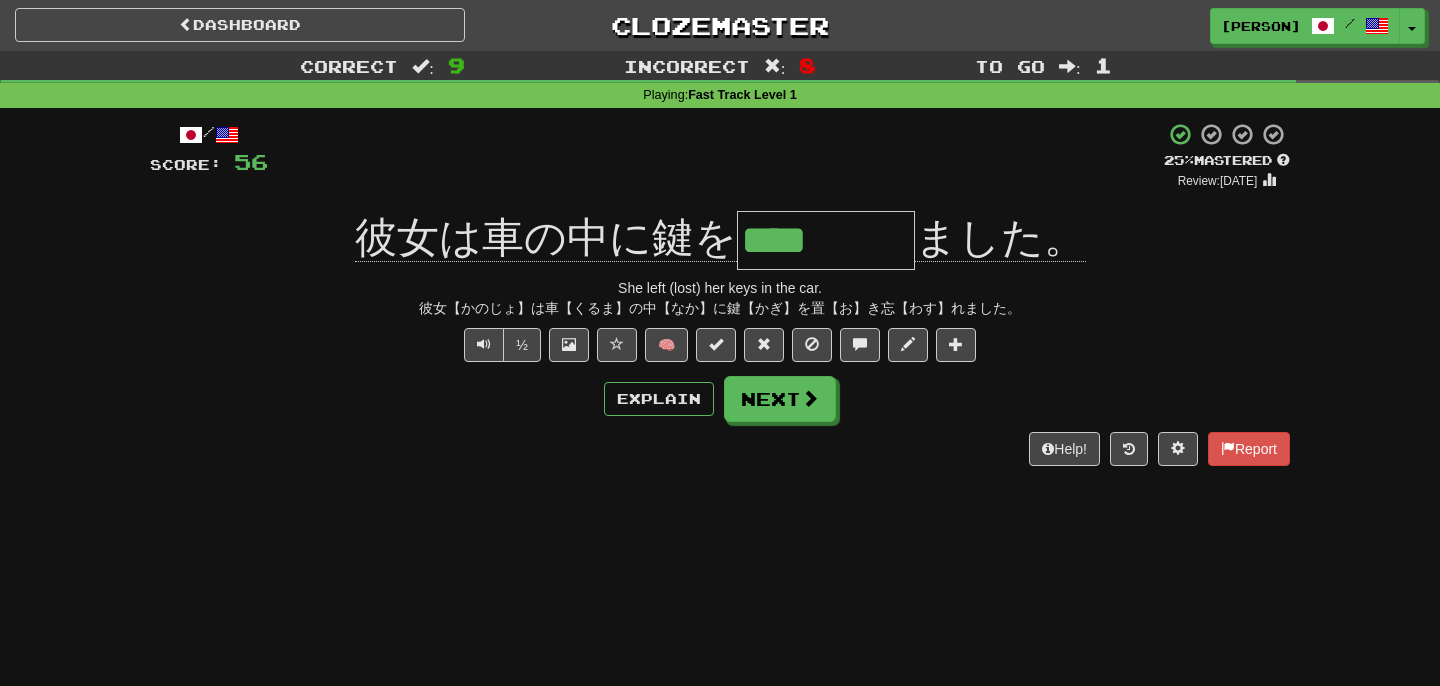 click on "Explain Next" at bounding box center [720, 399] 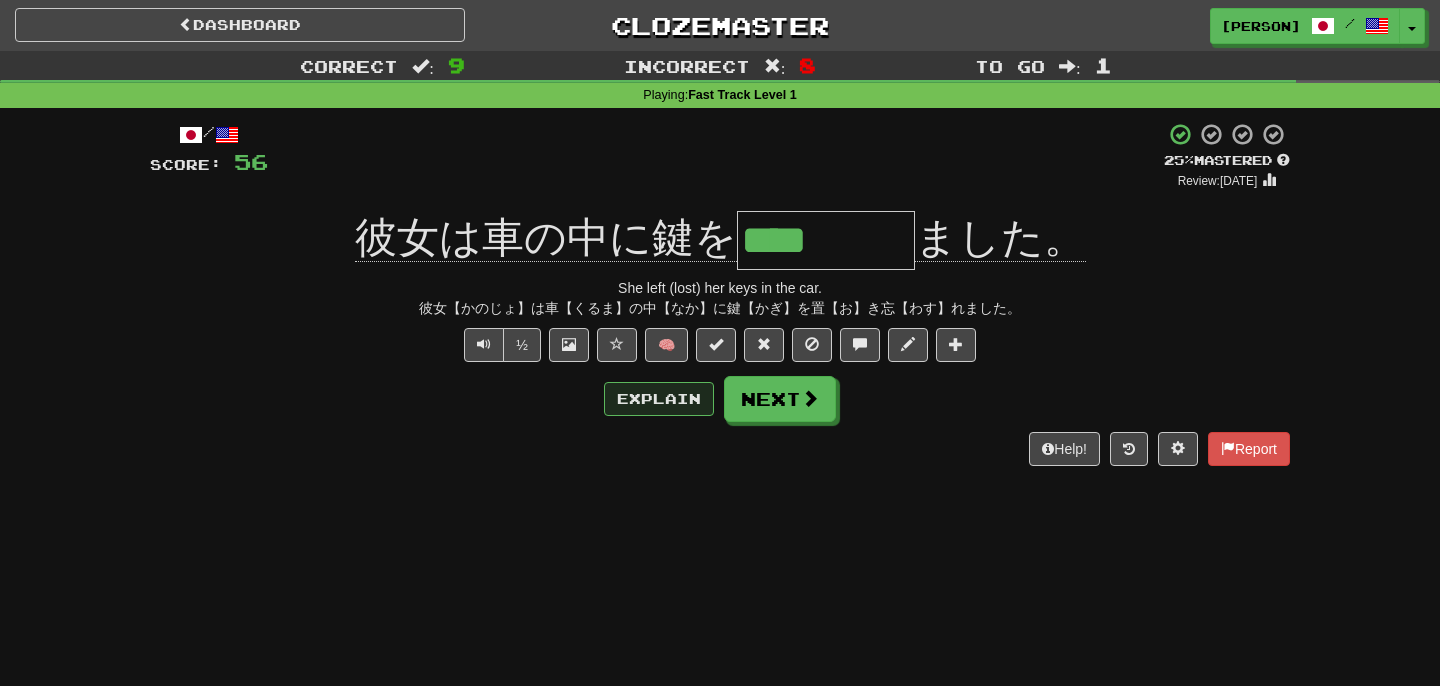 click on "Explain" at bounding box center (659, 399) 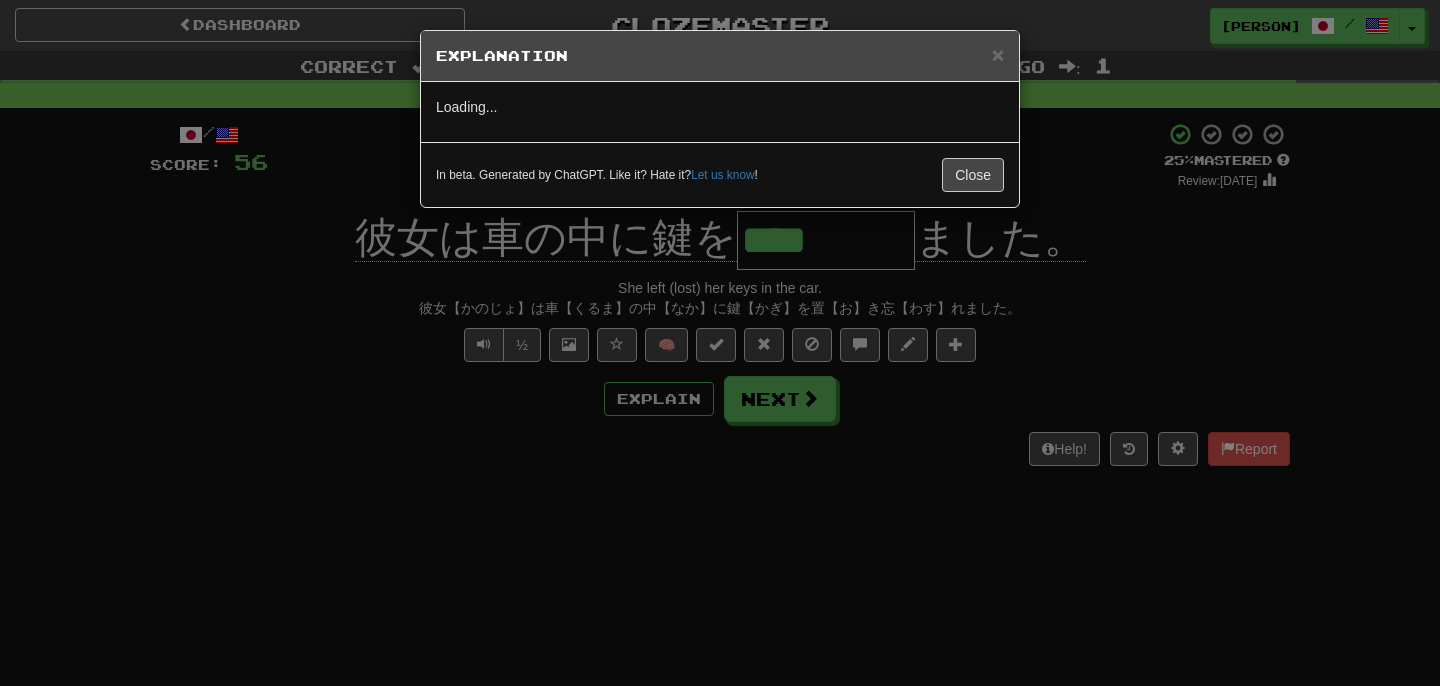 click on "In beta. Generated by ChatGPT. Like it? Hate it?  Let us know ! Close" at bounding box center [720, 174] 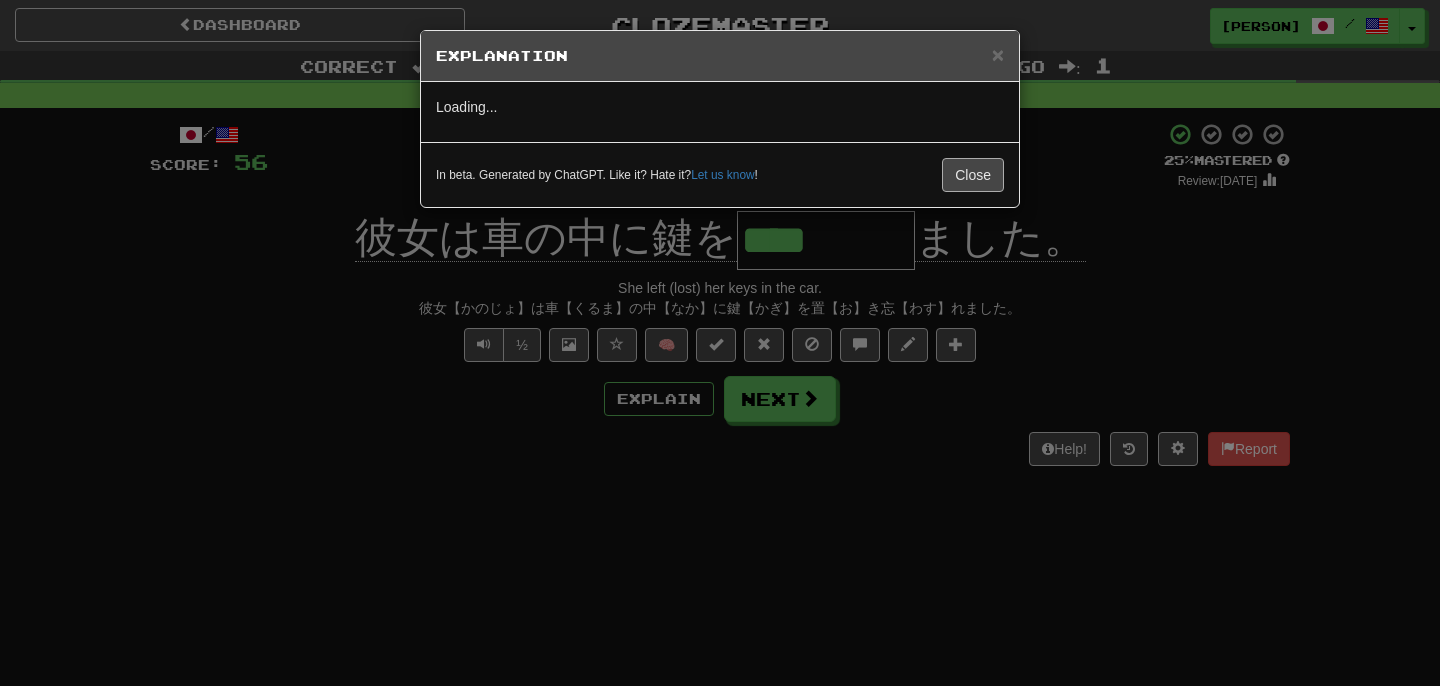 click on "Close" at bounding box center [973, 175] 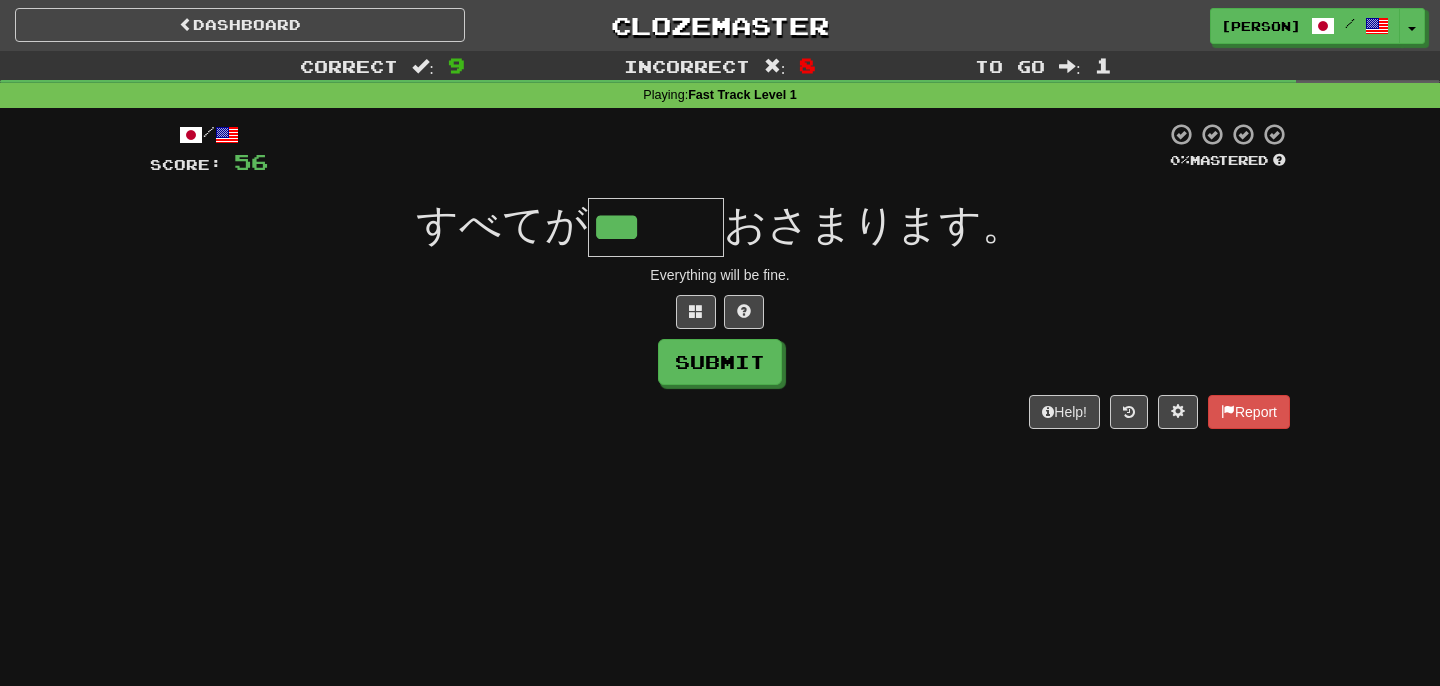 type on "***" 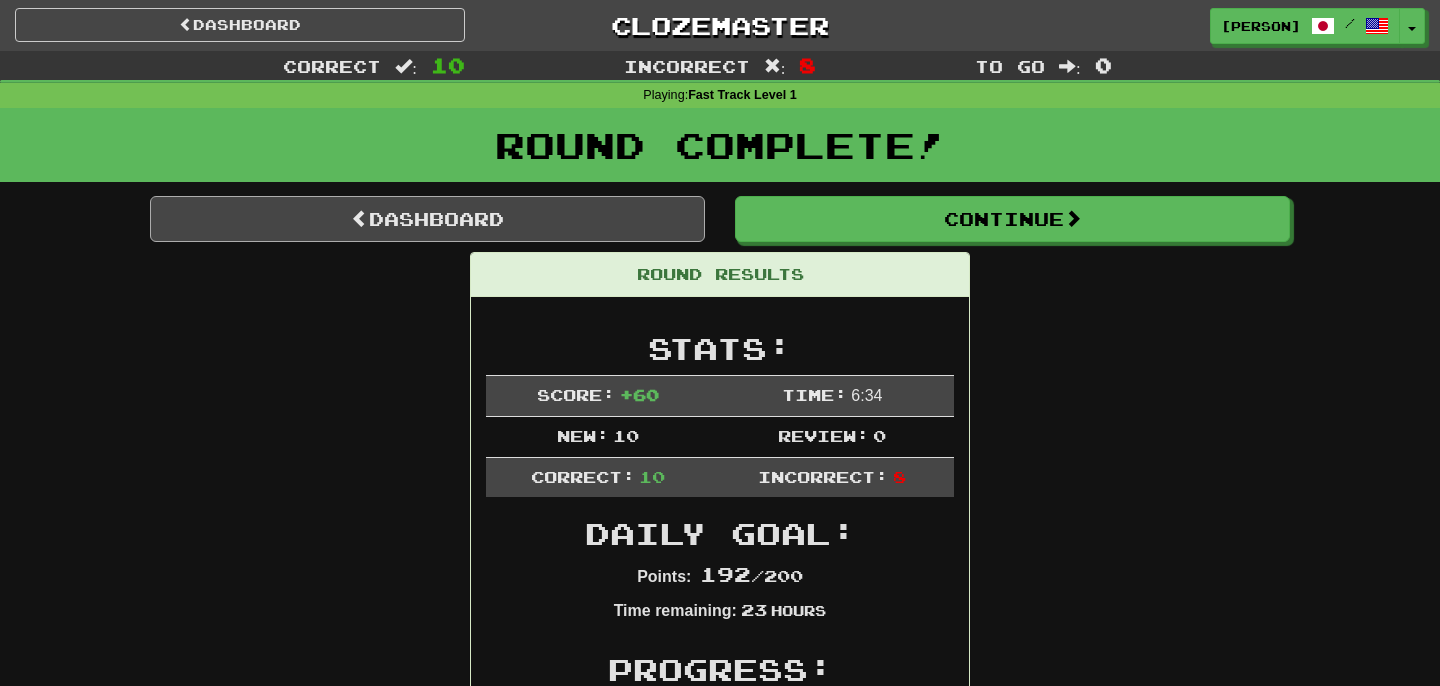 click on "Dashboard" at bounding box center (427, 219) 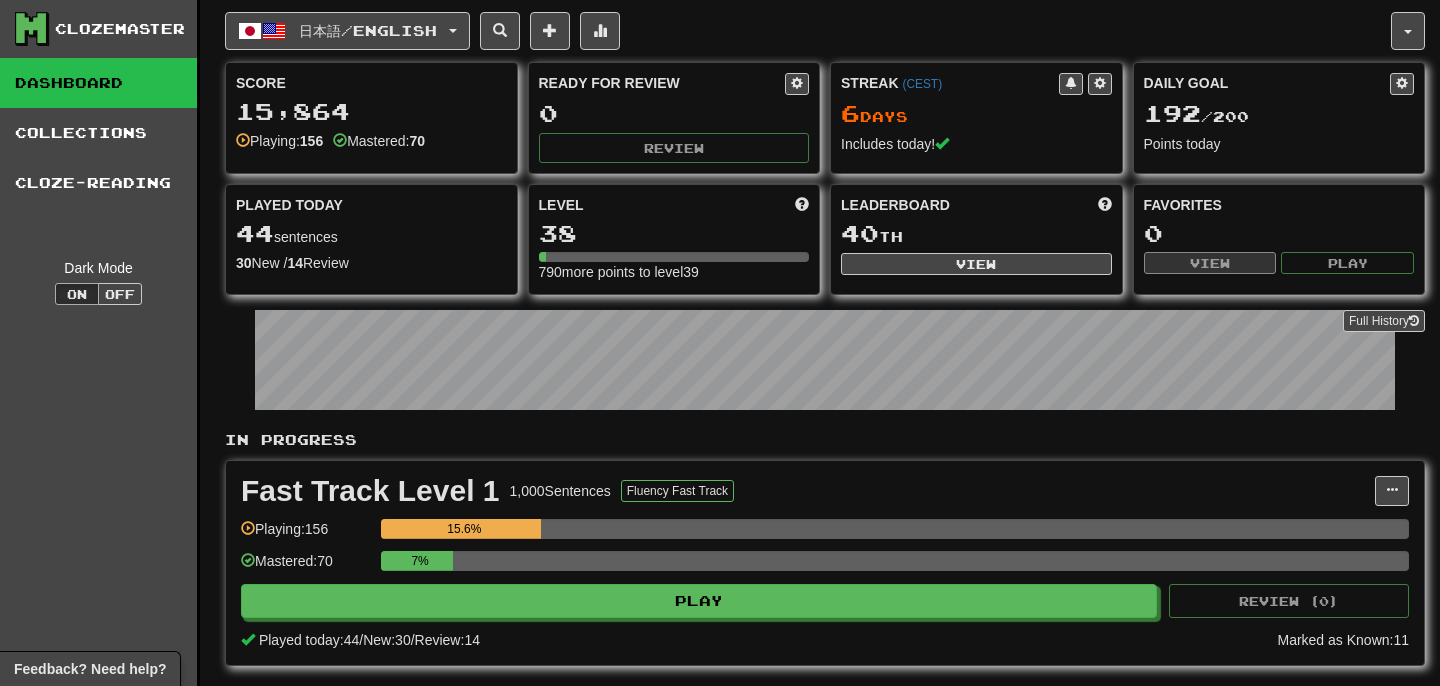 scroll, scrollTop: 4, scrollLeft: 0, axis: vertical 